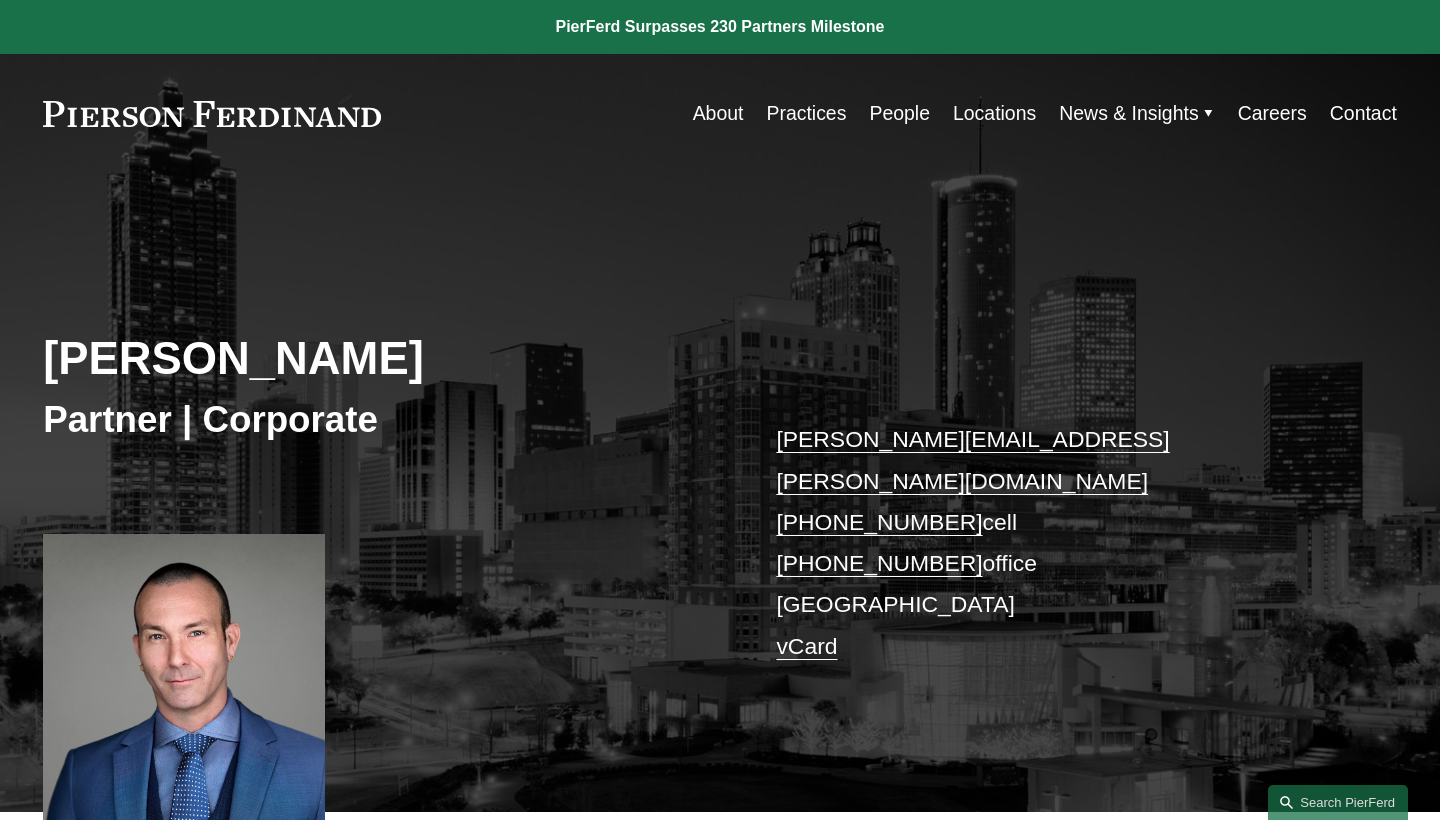 scroll, scrollTop: 0, scrollLeft: 0, axis: both 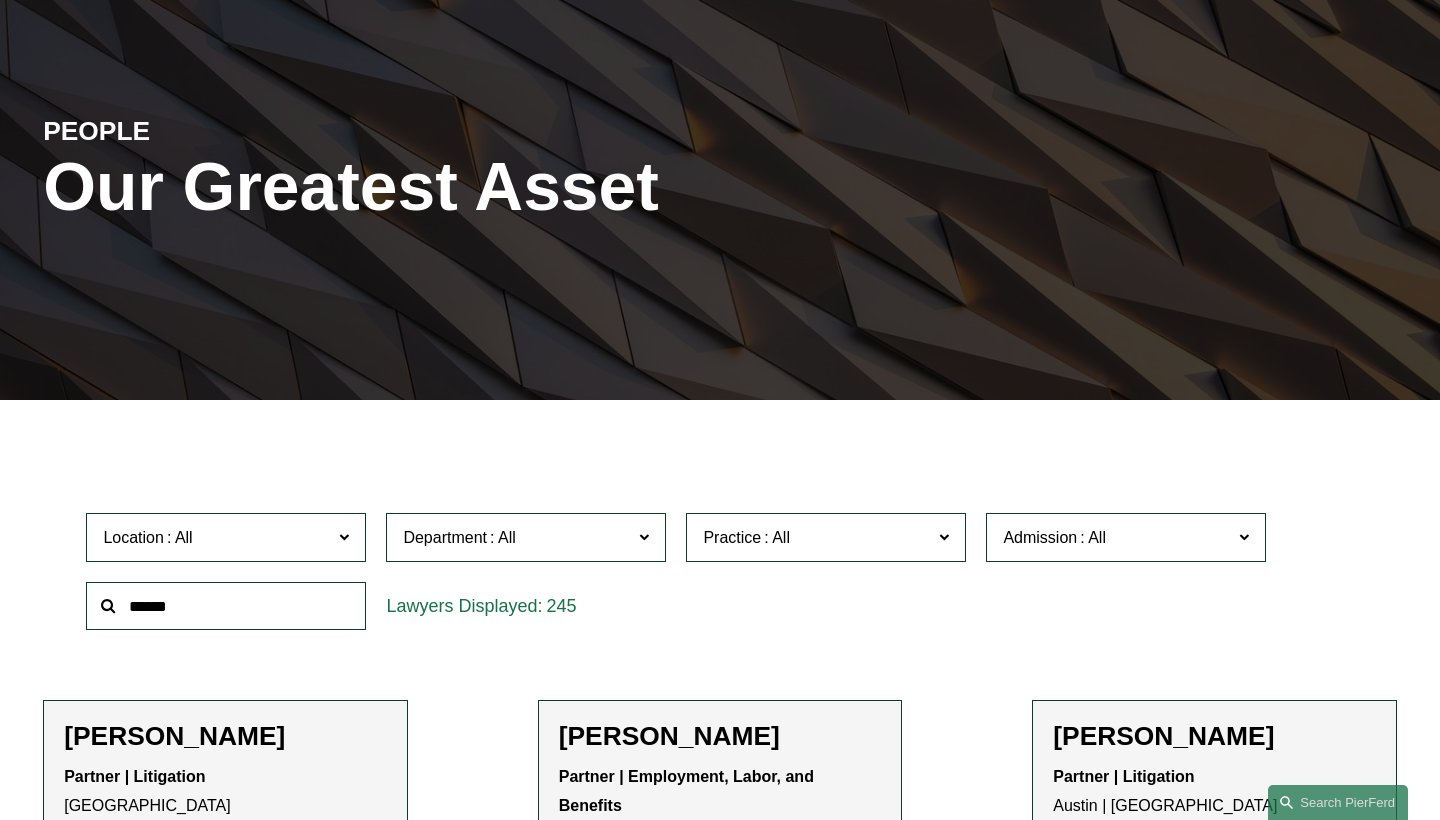 click on "Location" 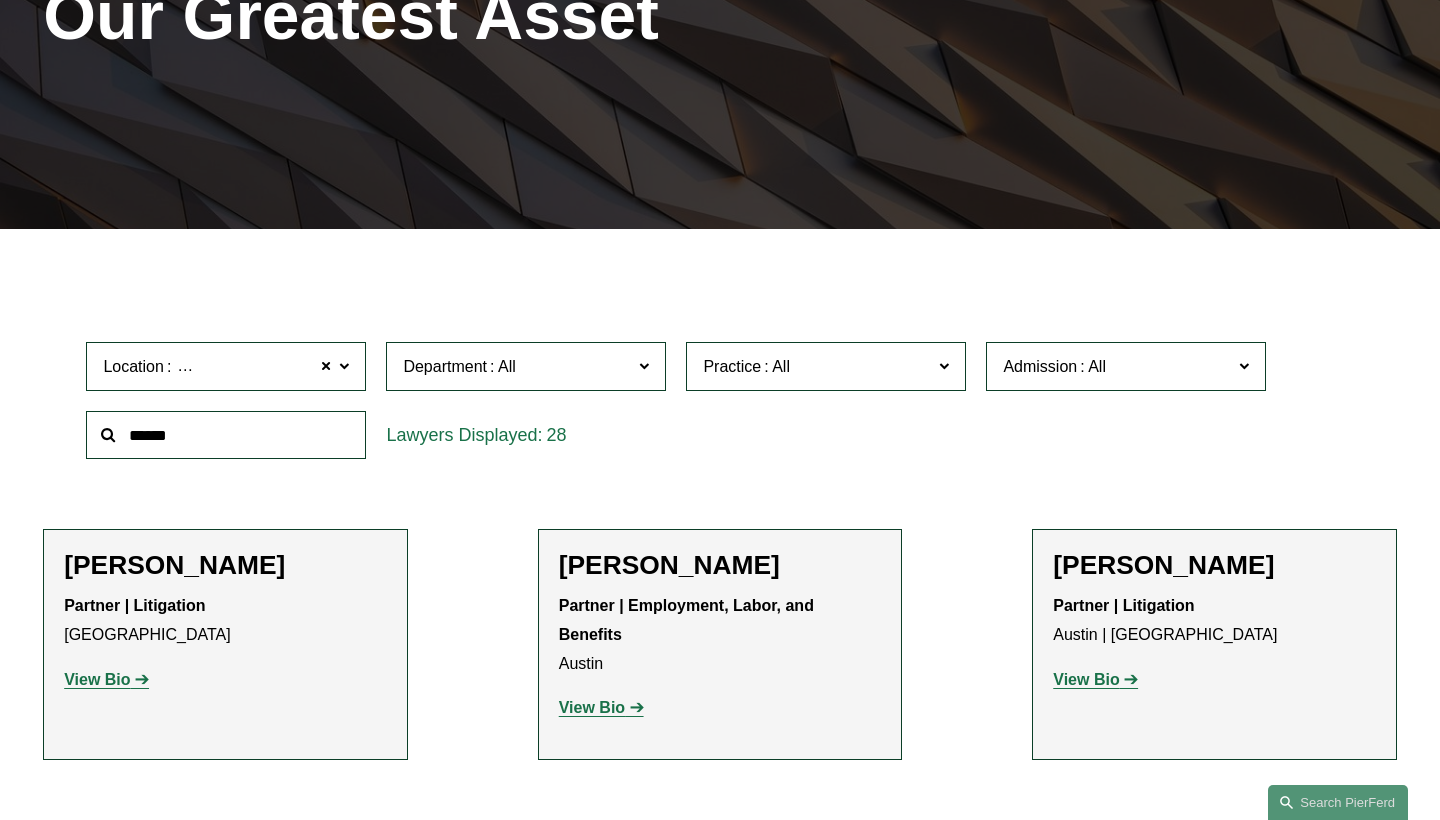 scroll, scrollTop: 352, scrollLeft: 0, axis: vertical 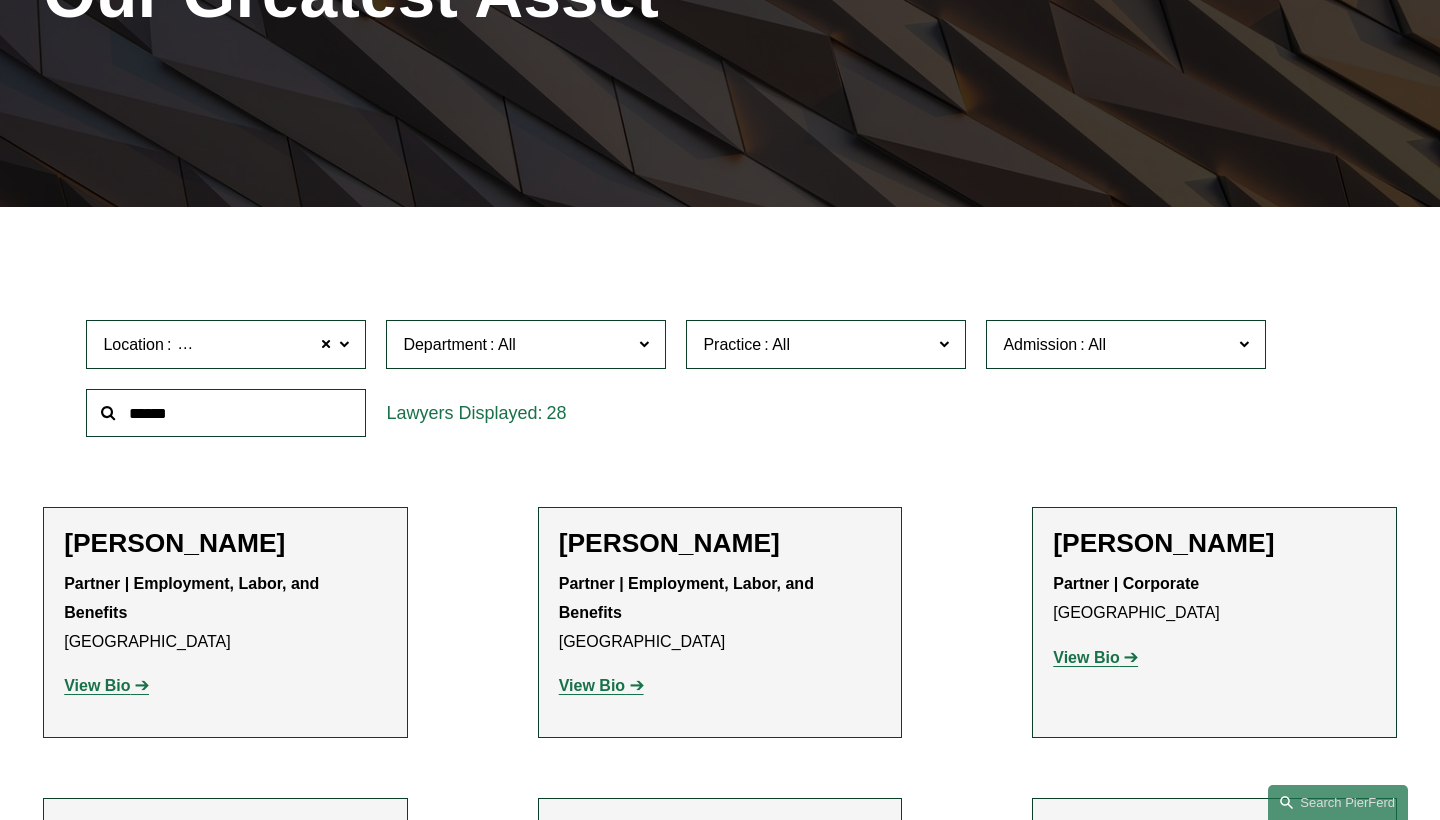 click 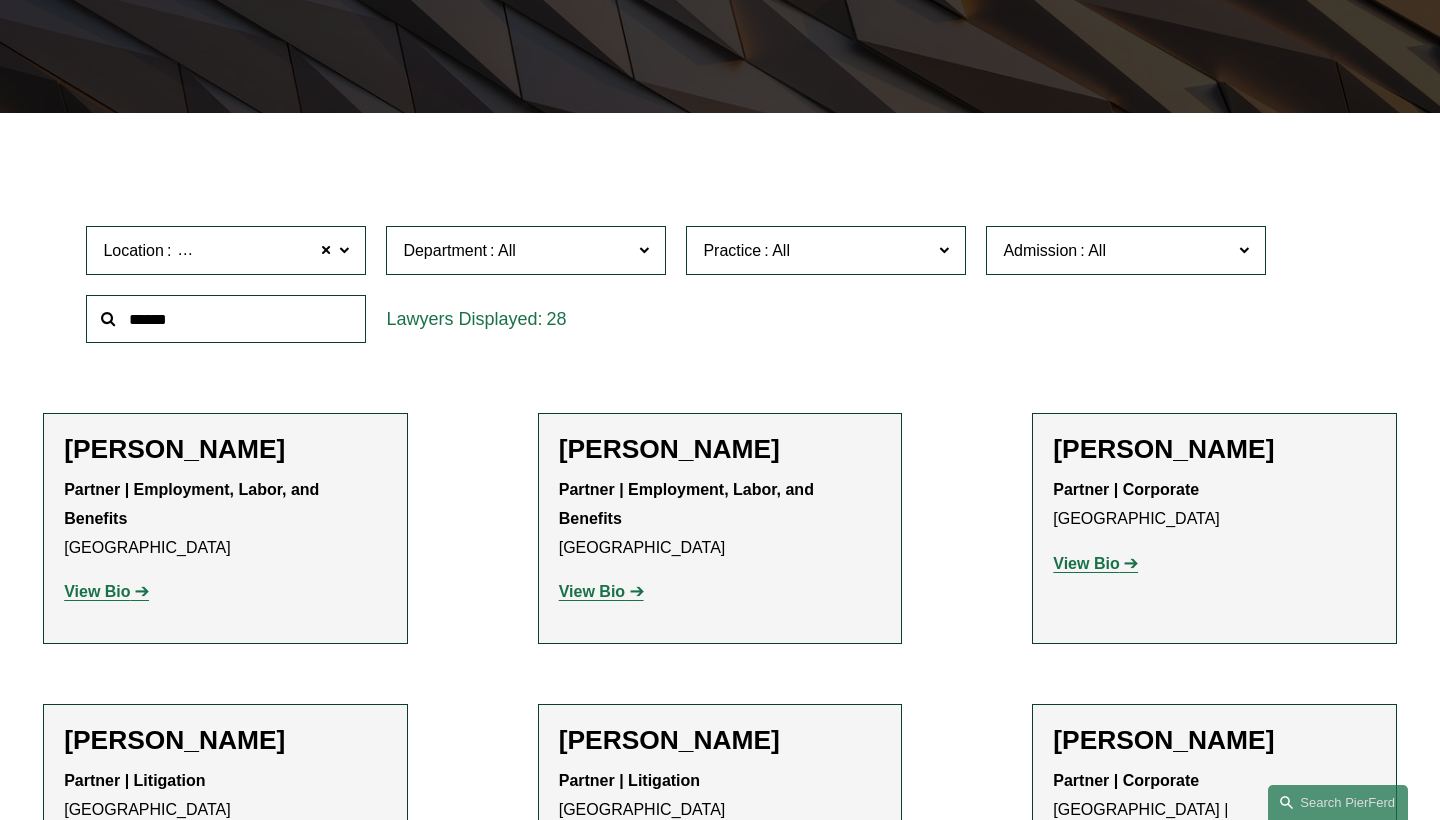 scroll, scrollTop: 461, scrollLeft: 0, axis: vertical 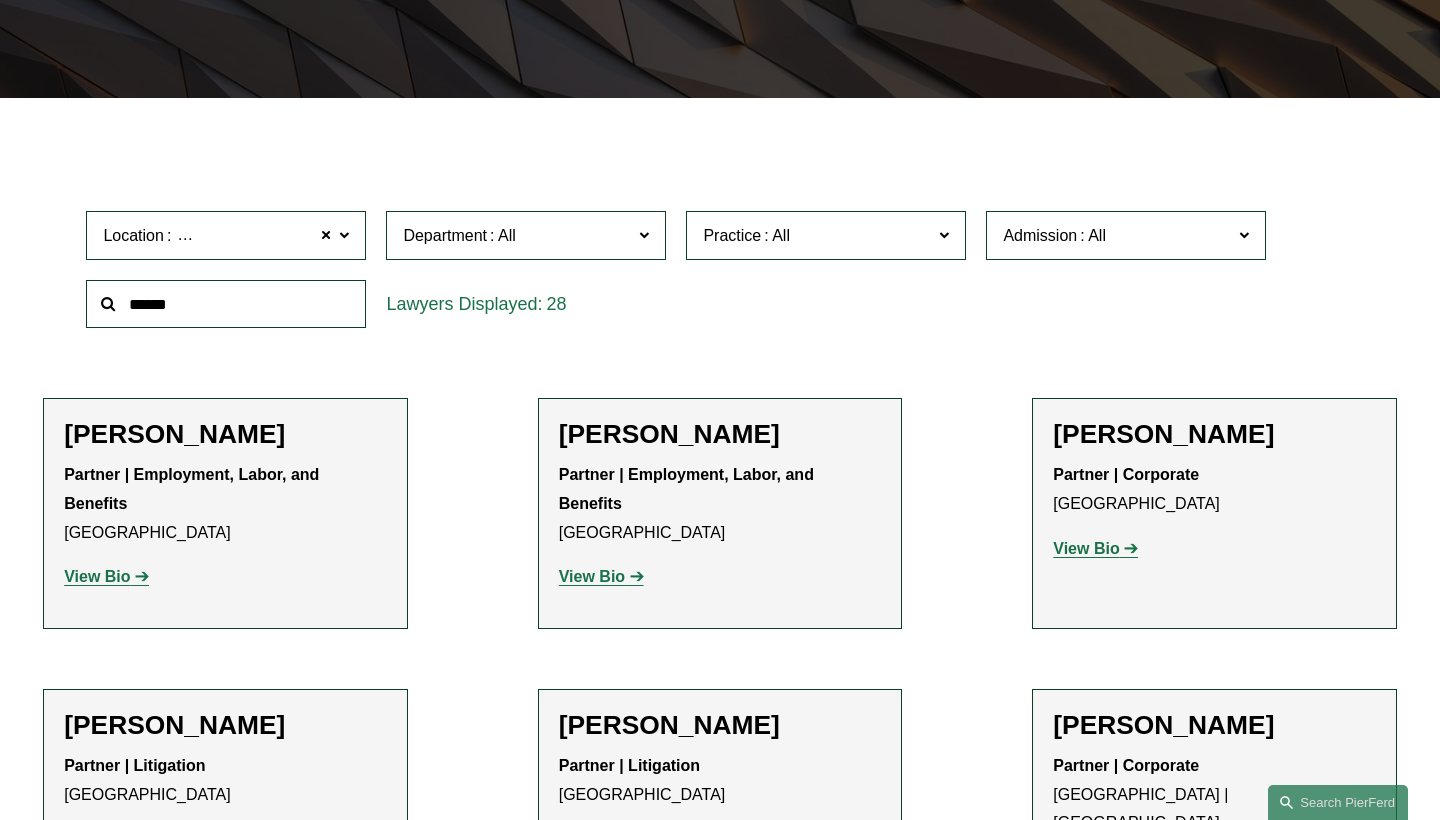 click on "Appellate" 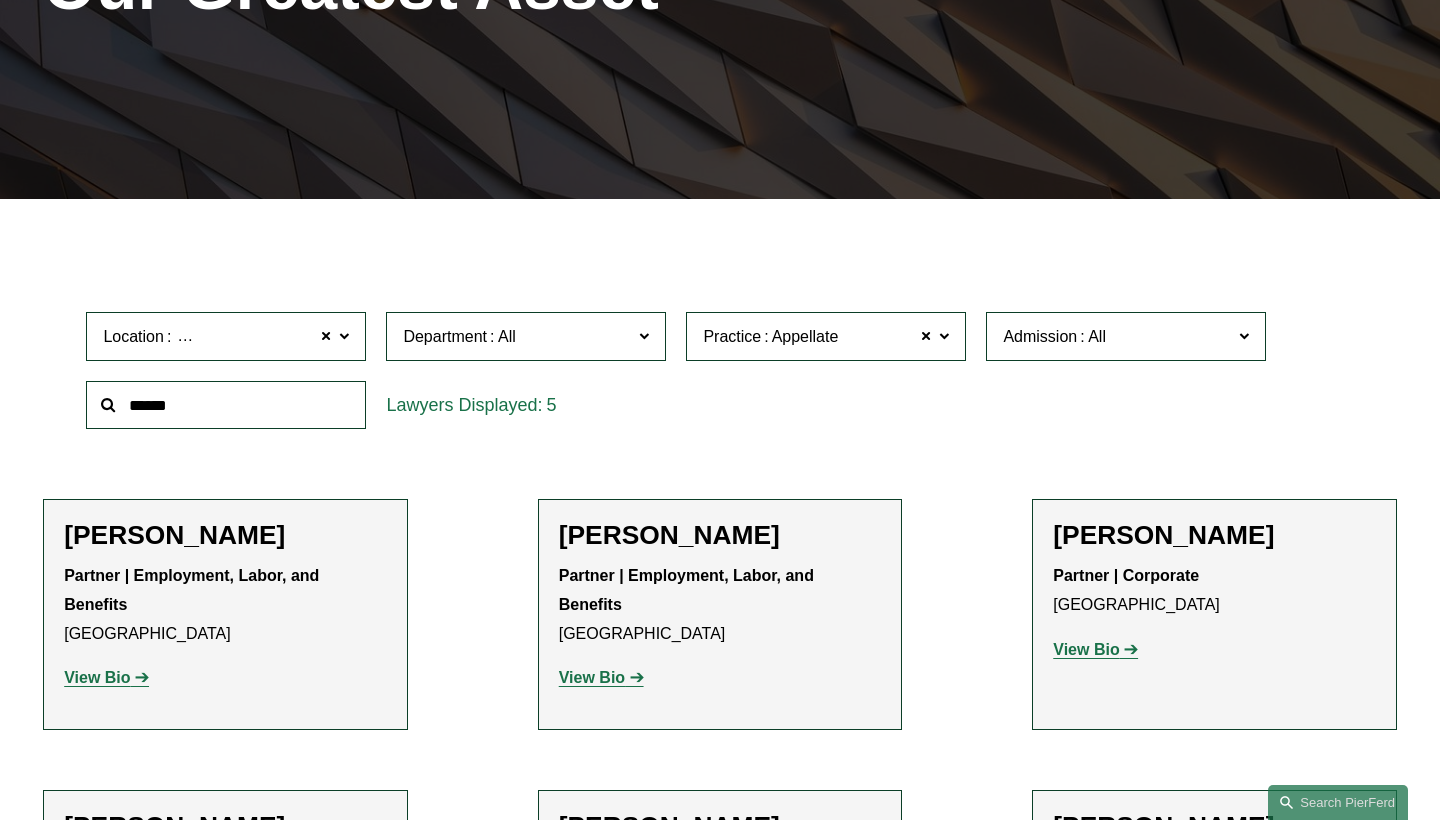 scroll, scrollTop: 352, scrollLeft: 0, axis: vertical 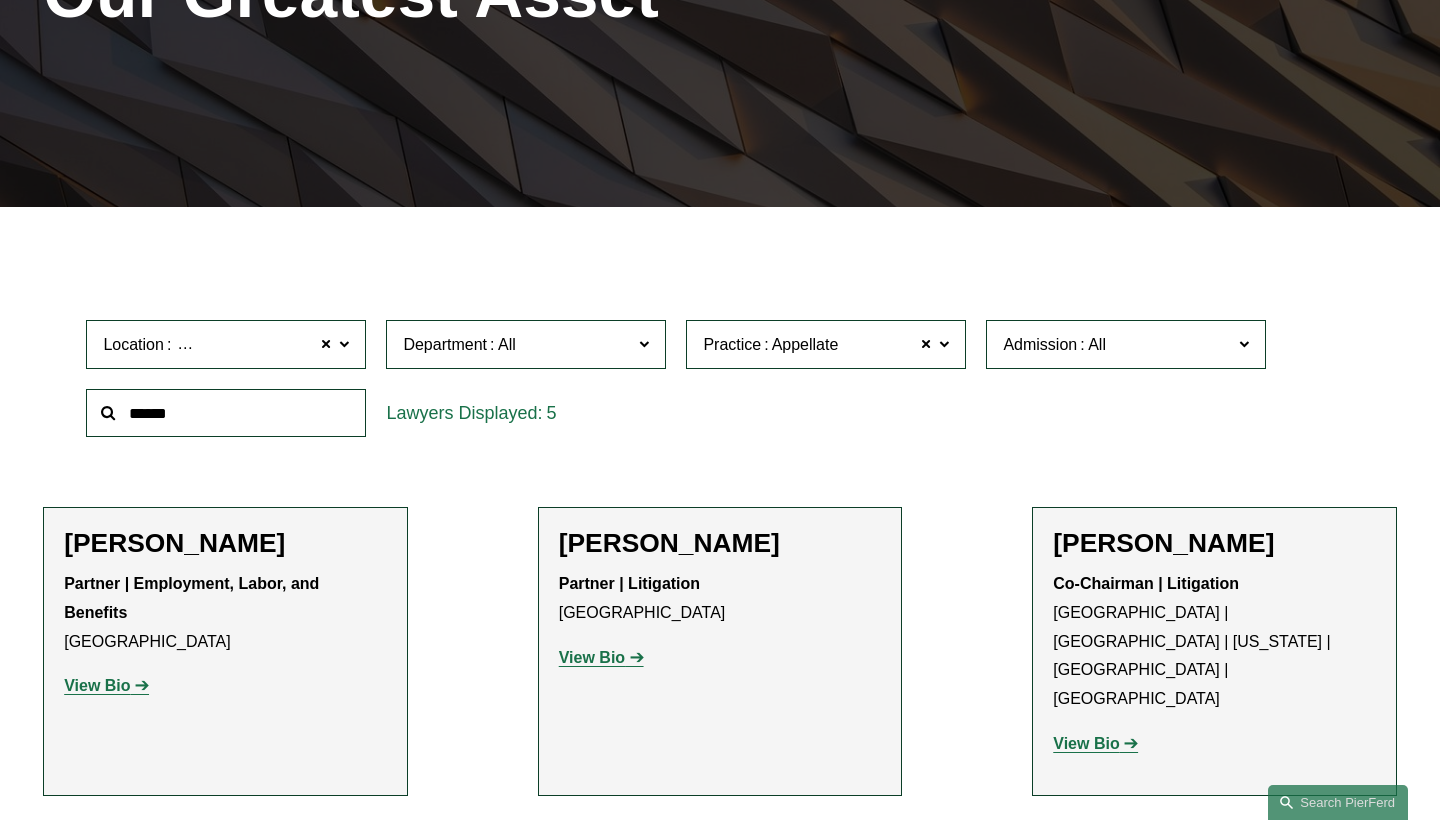click on "Practice Appellate" 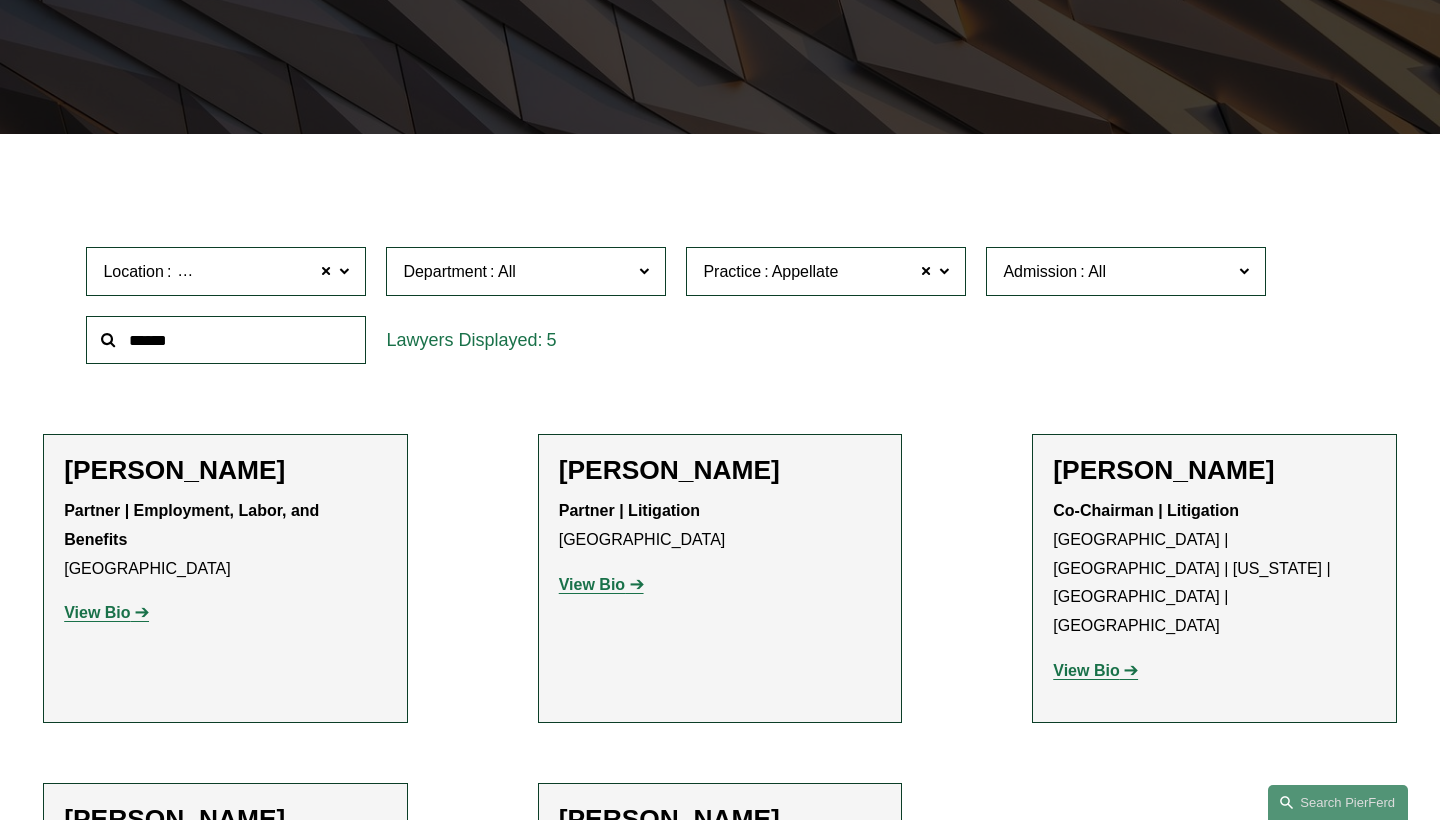 scroll, scrollTop: 432, scrollLeft: 0, axis: vertical 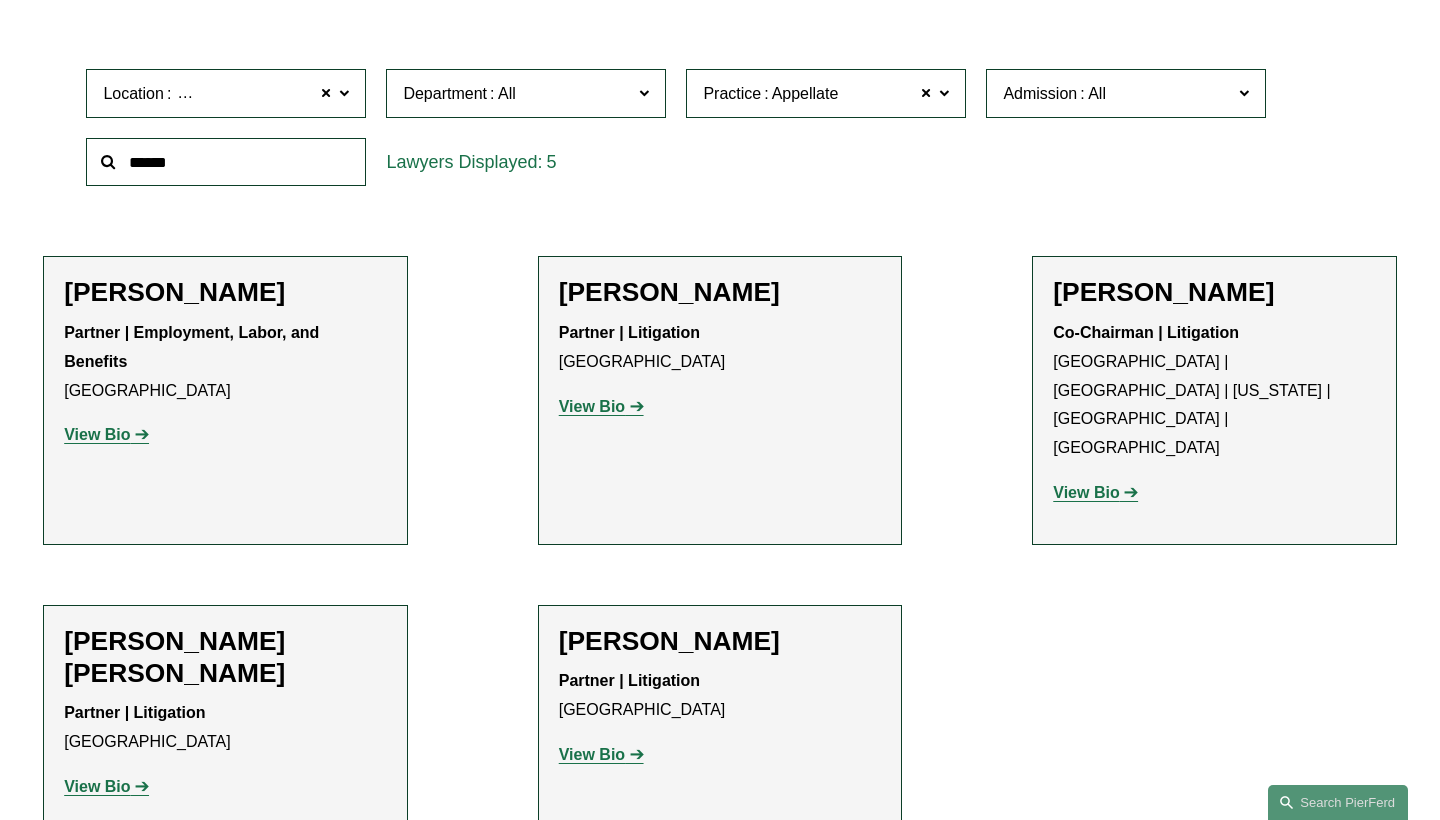 click on "Bankruptcy, Financial Restructuring, and Reorganization" 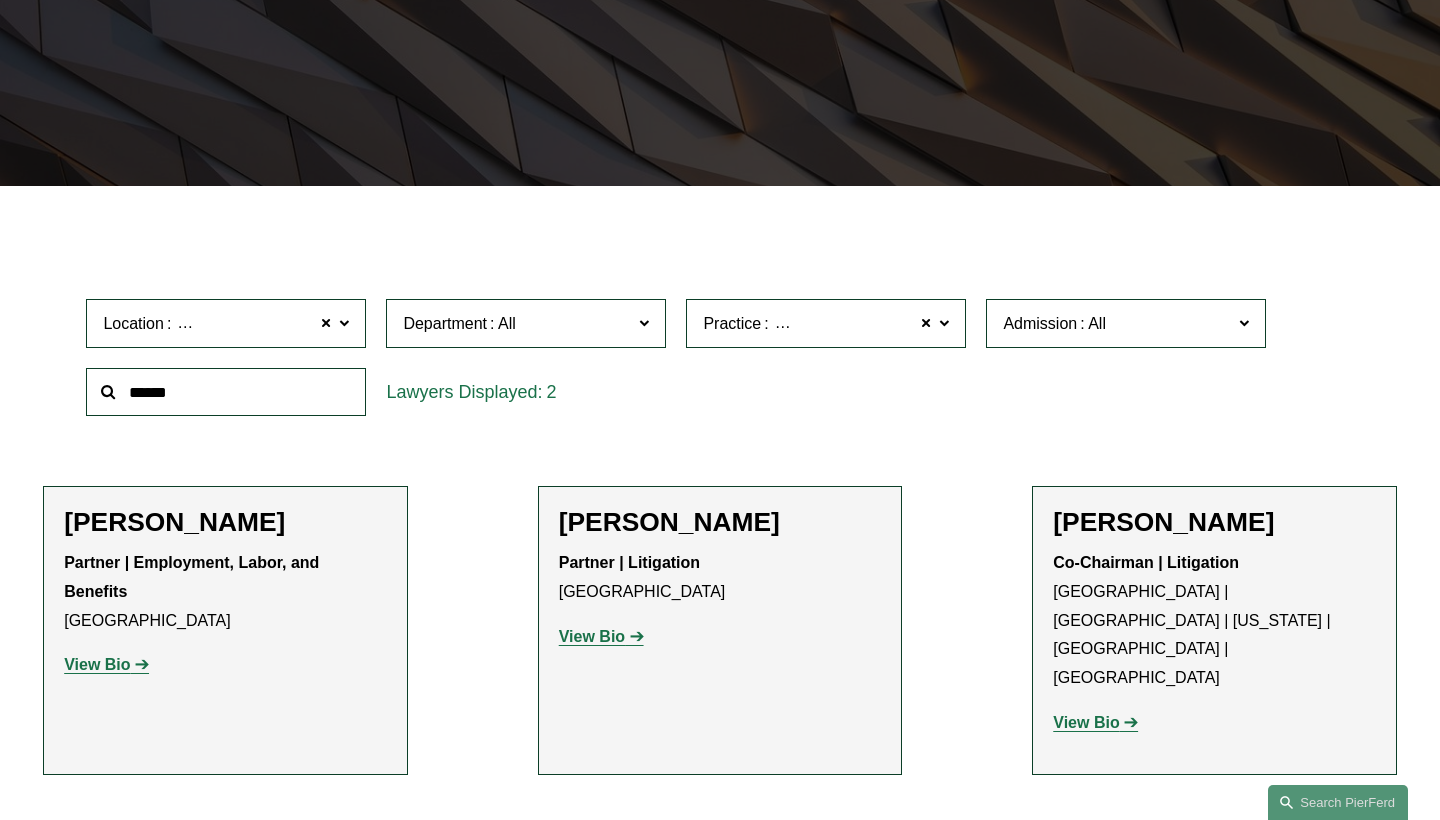 scroll, scrollTop: 352, scrollLeft: 0, axis: vertical 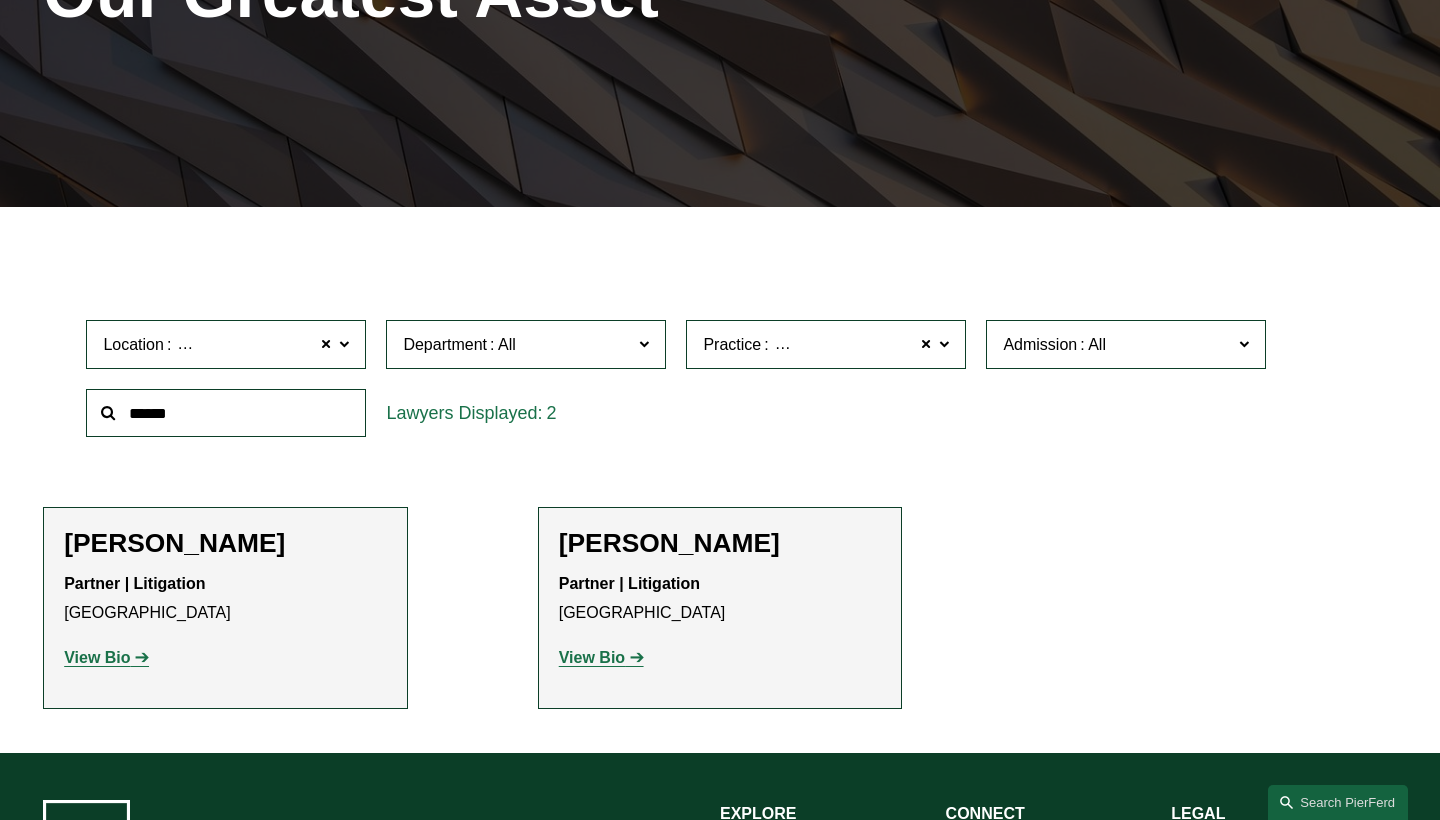 click 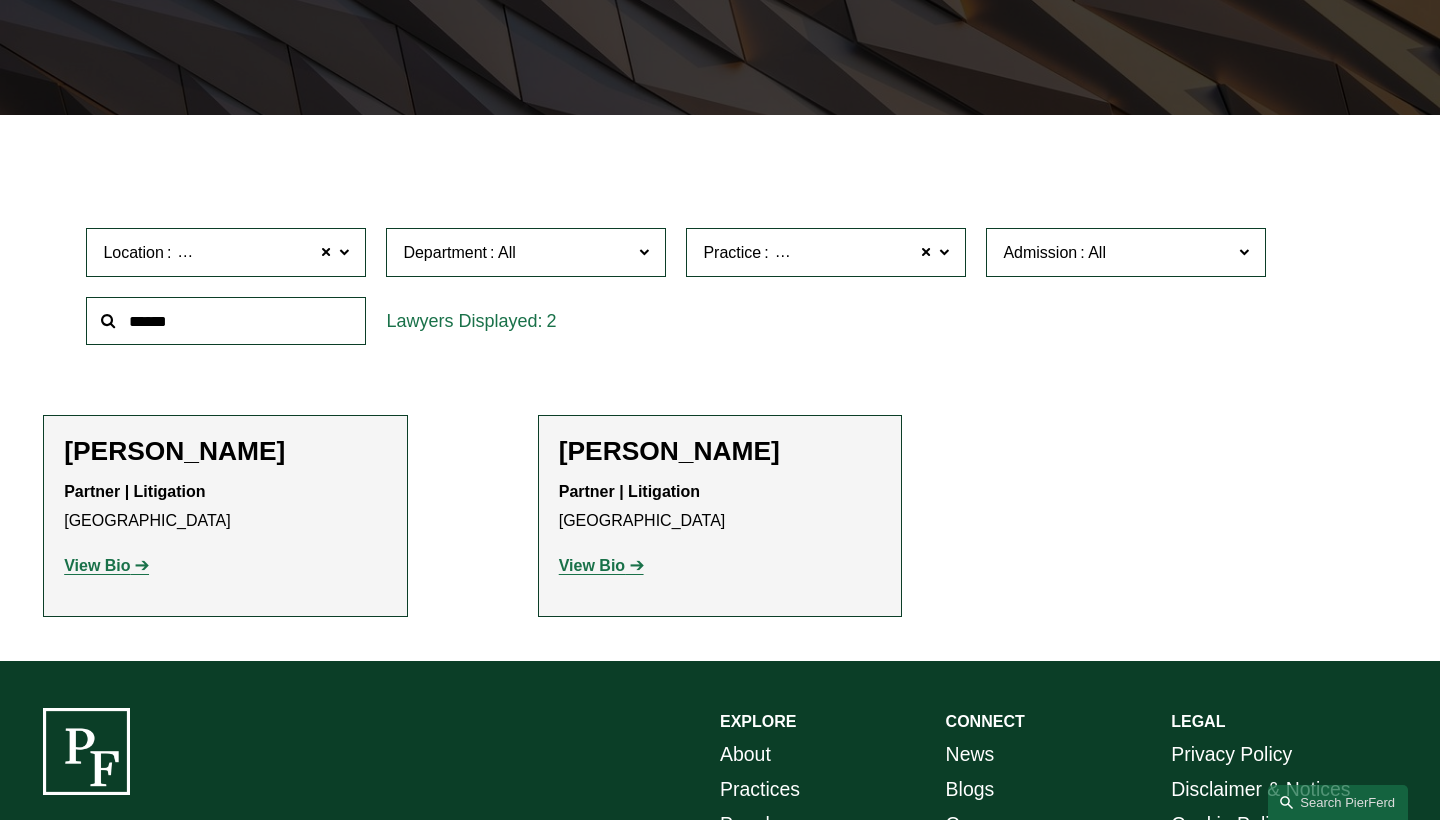 scroll, scrollTop: 452, scrollLeft: 0, axis: vertical 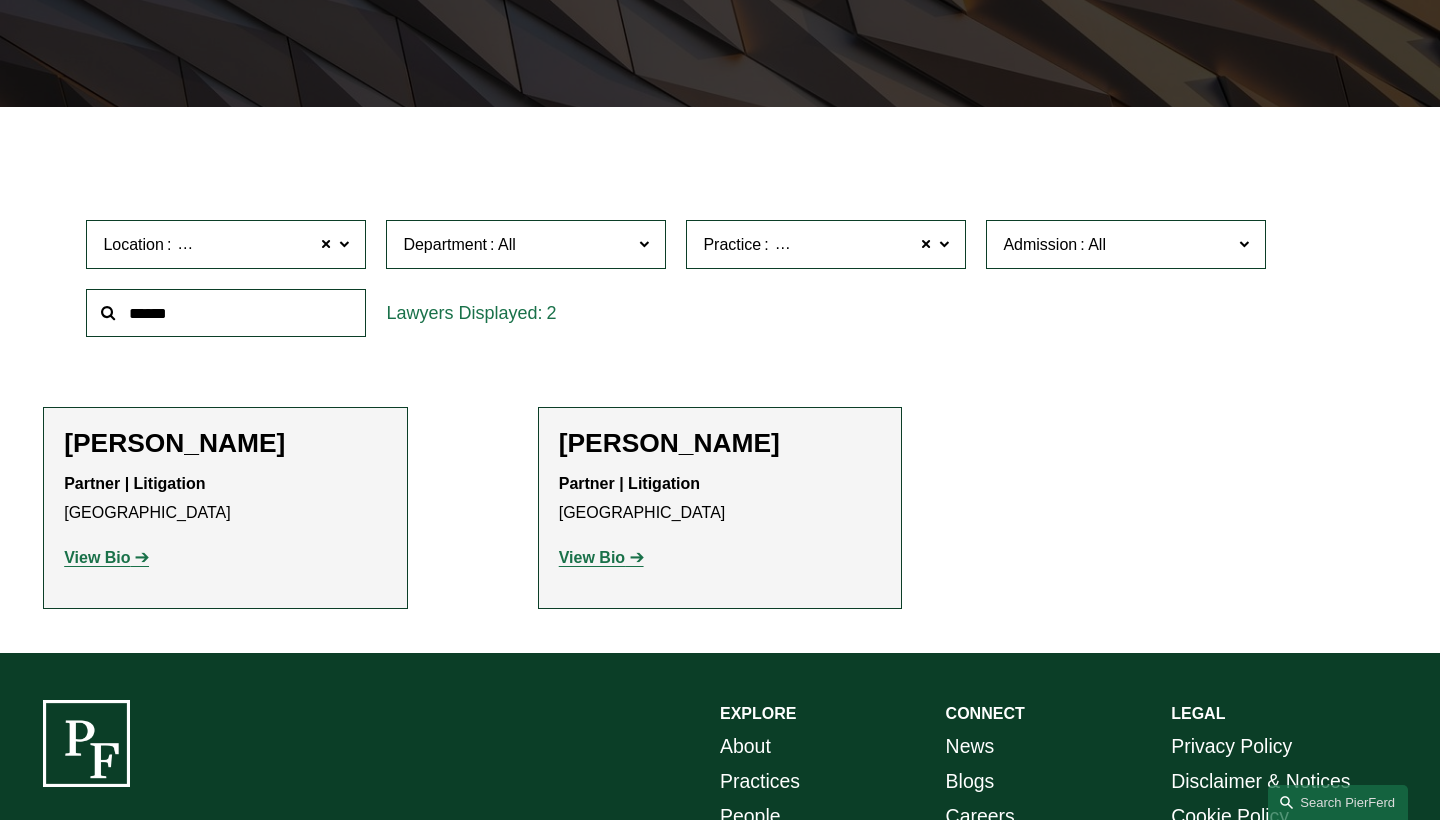 click on "Bankruptcy, Financial Restructuring, and Reorganization" 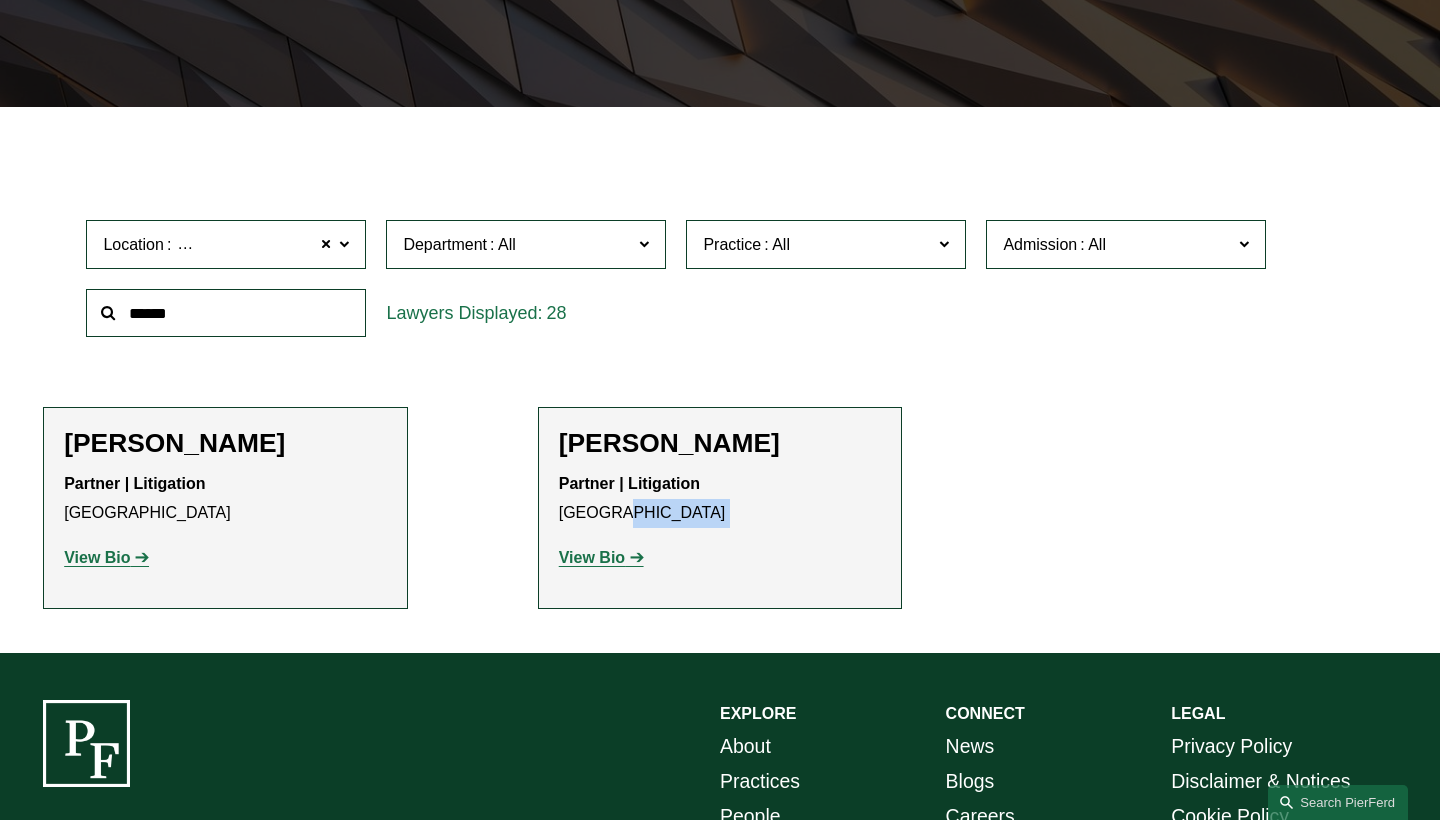 drag, startPoint x: 898, startPoint y: 514, endPoint x: 894, endPoint y: 415, distance: 99.08077 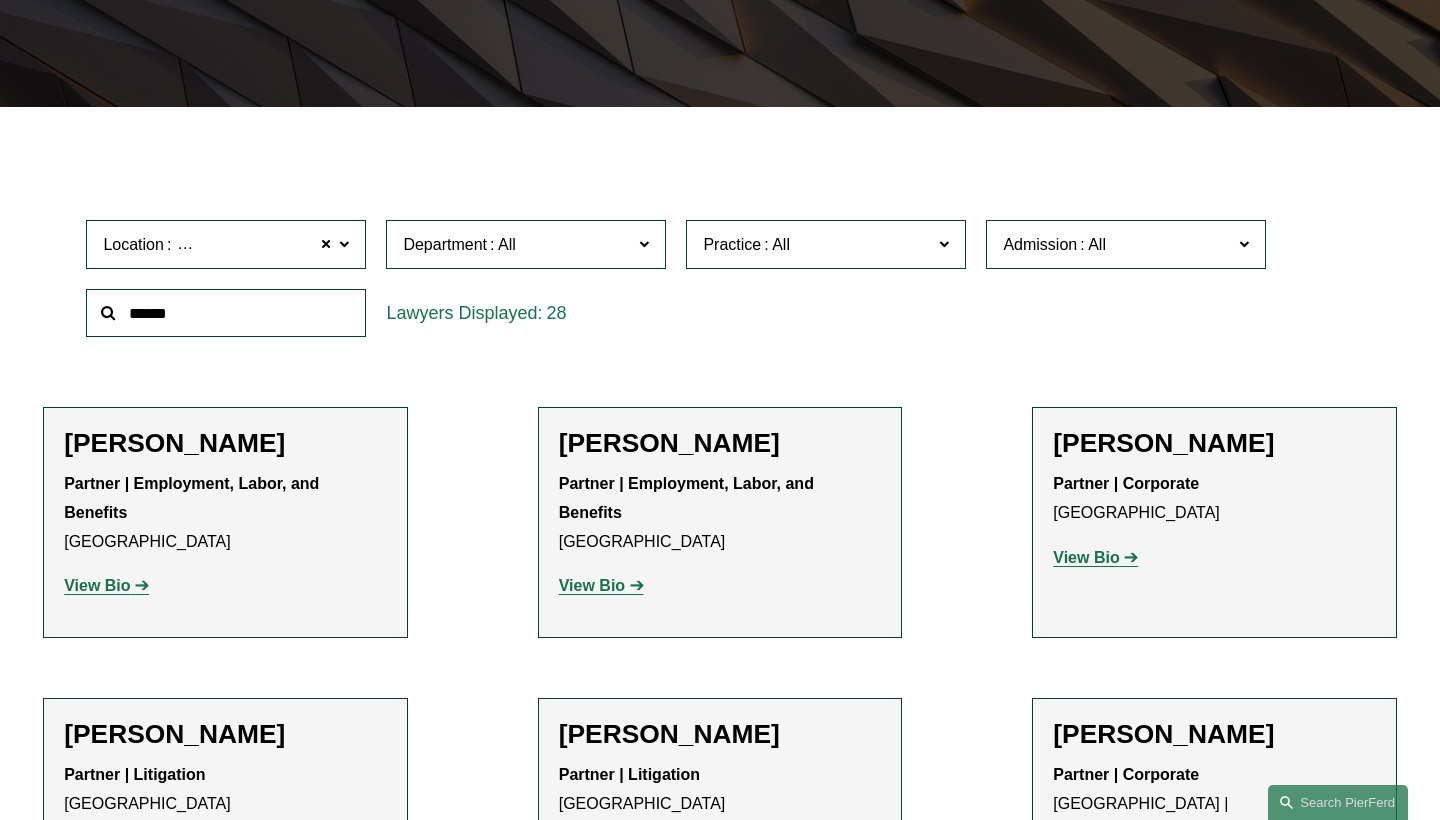 click on "Practice" 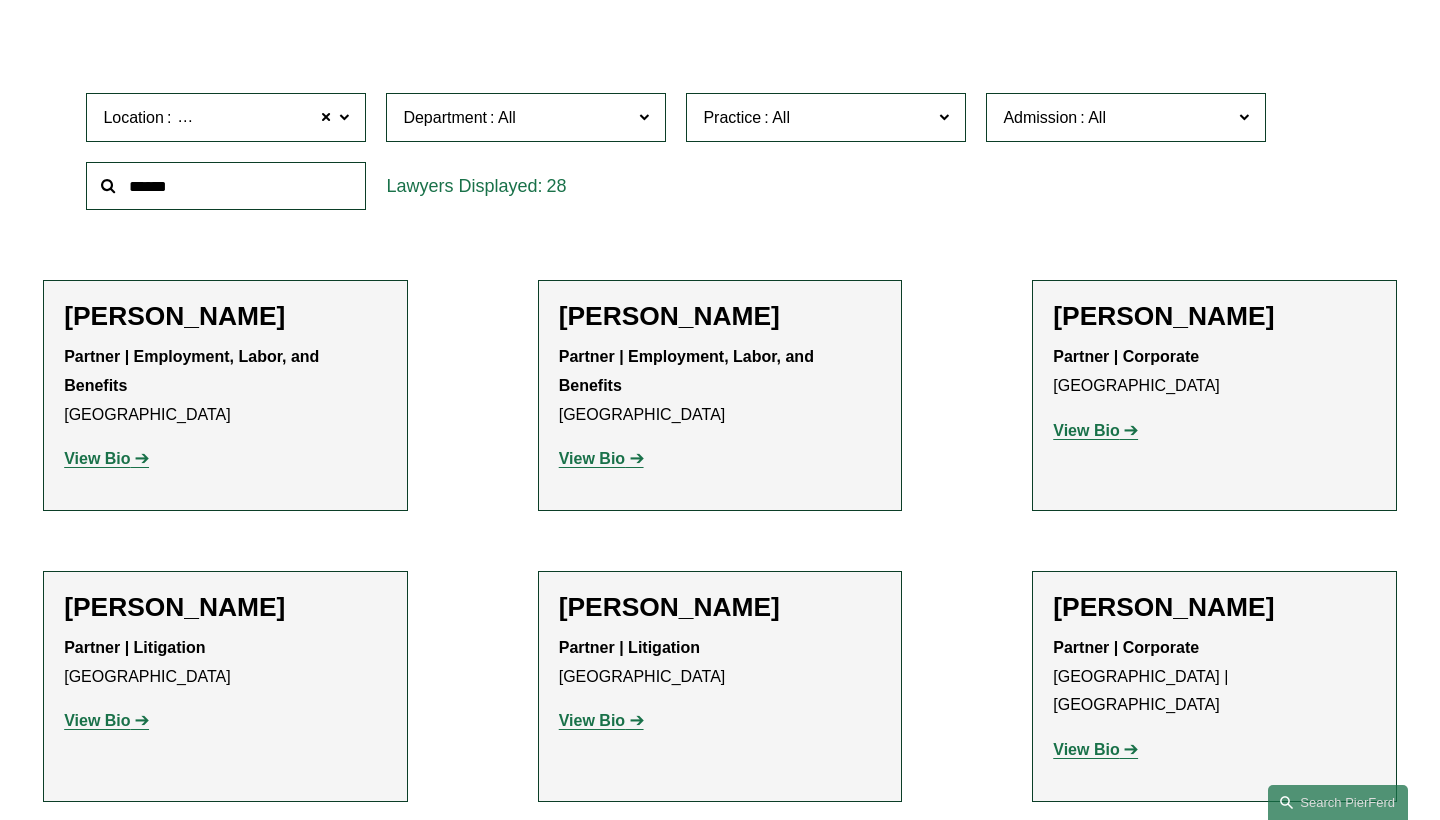 scroll, scrollTop: 581, scrollLeft: 0, axis: vertical 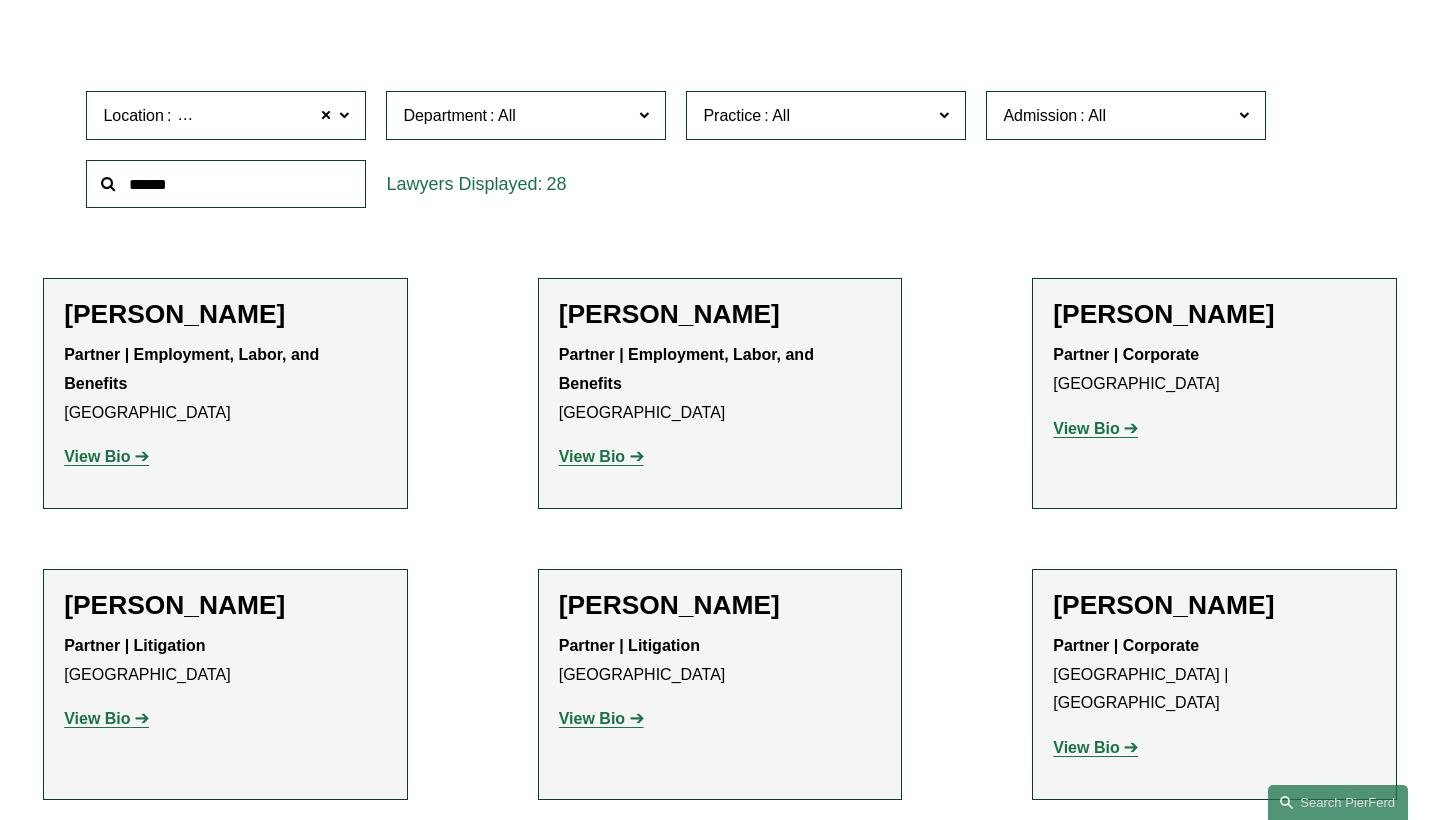 drag, startPoint x: 915, startPoint y: 173, endPoint x: 915, endPoint y: 221, distance: 48 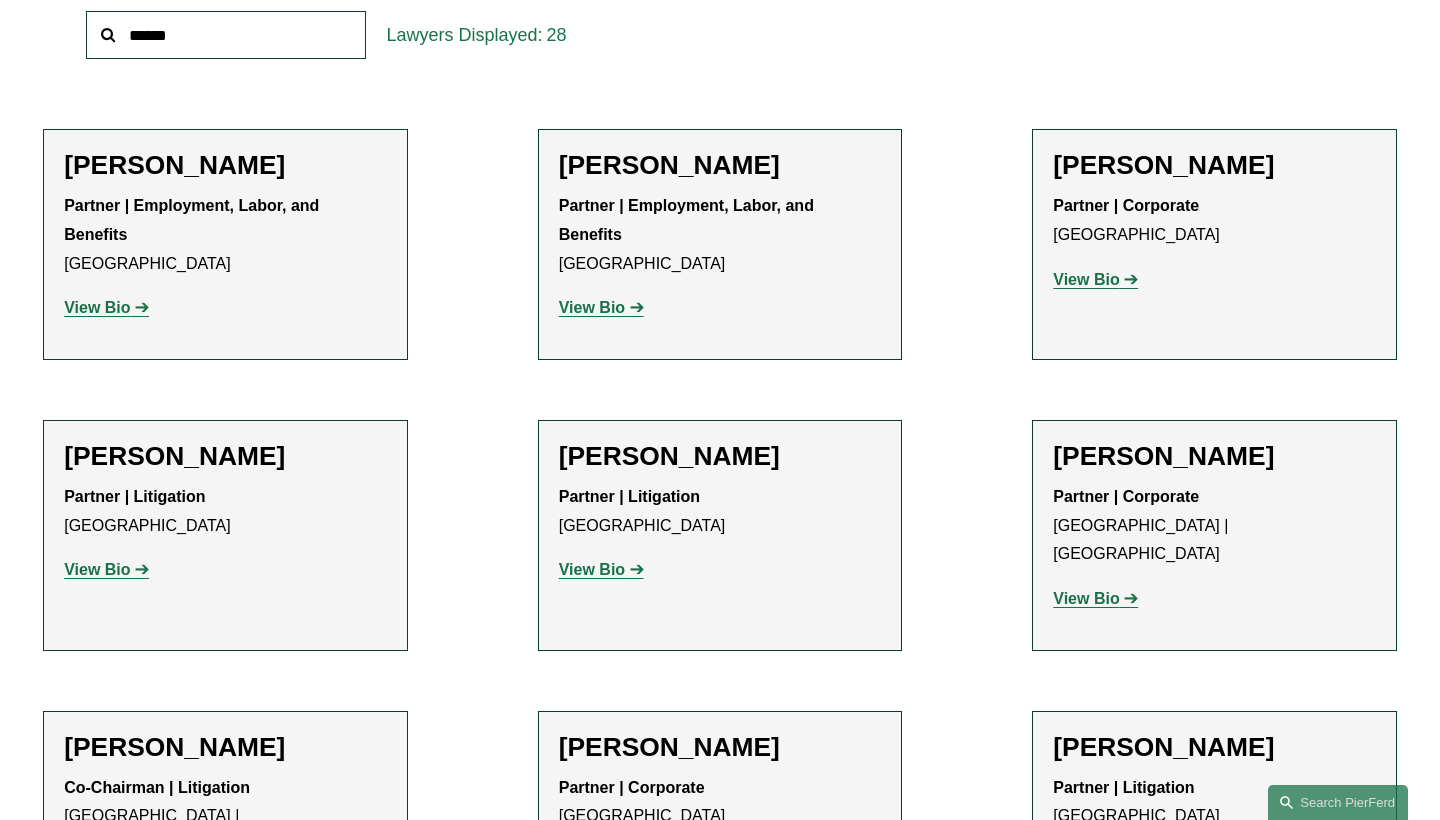 scroll, scrollTop: 731, scrollLeft: 0, axis: vertical 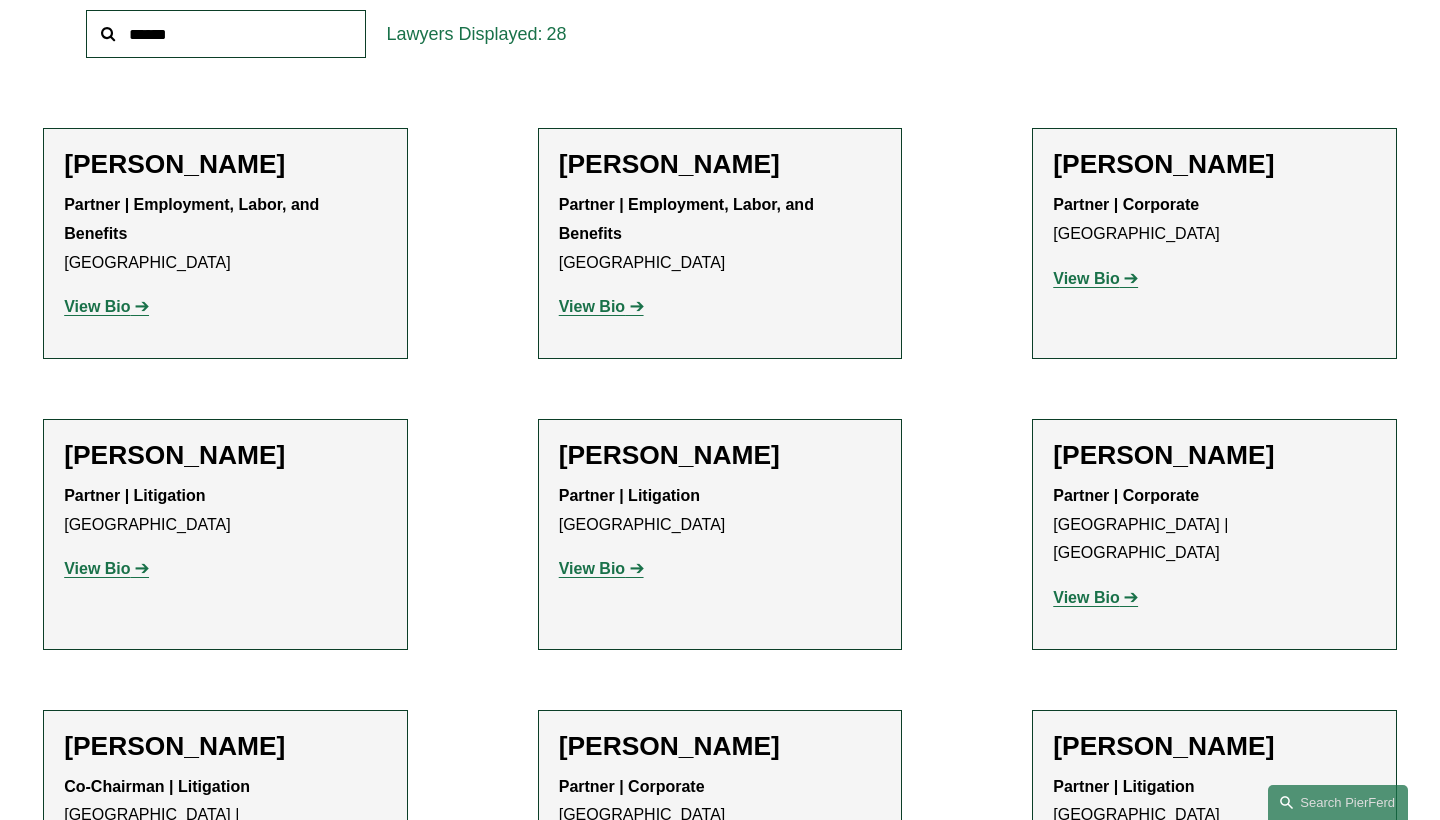 drag, startPoint x: 842, startPoint y: 216, endPoint x: 864, endPoint y: 257, distance: 46.52956 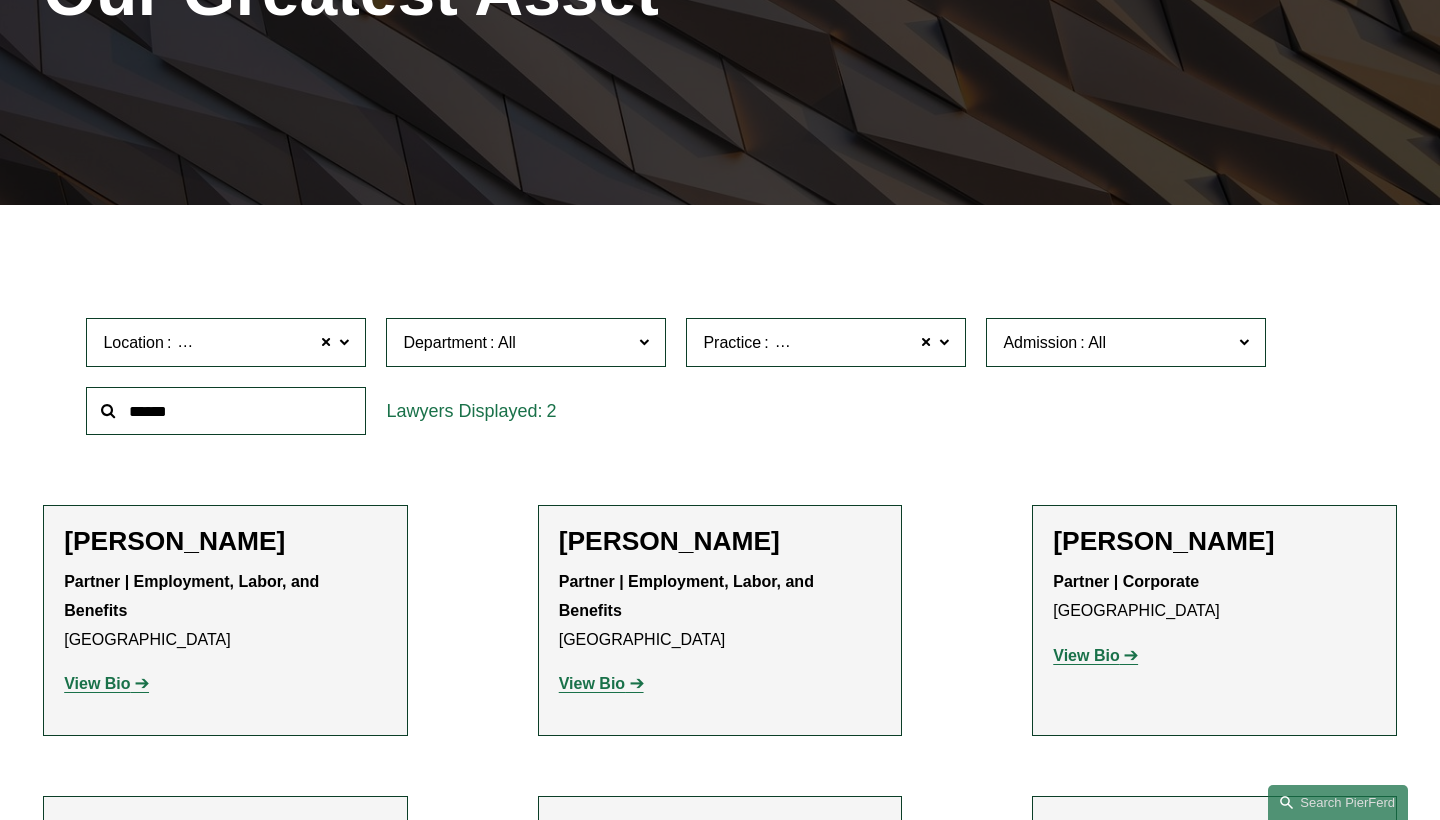 scroll, scrollTop: 352, scrollLeft: 0, axis: vertical 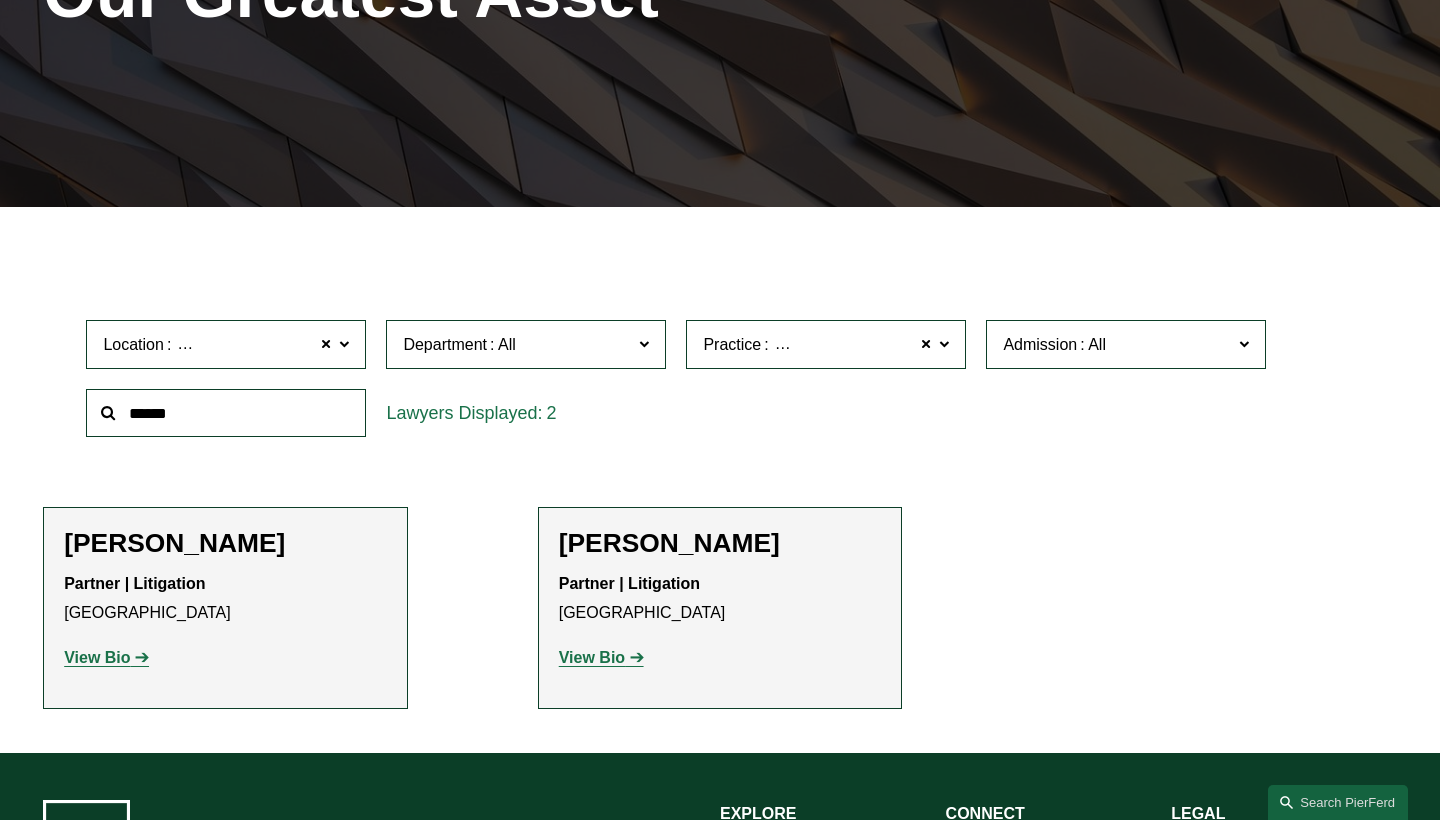 click on "Practice Bankruptcy, Financial Restructuring, and Reorganization" 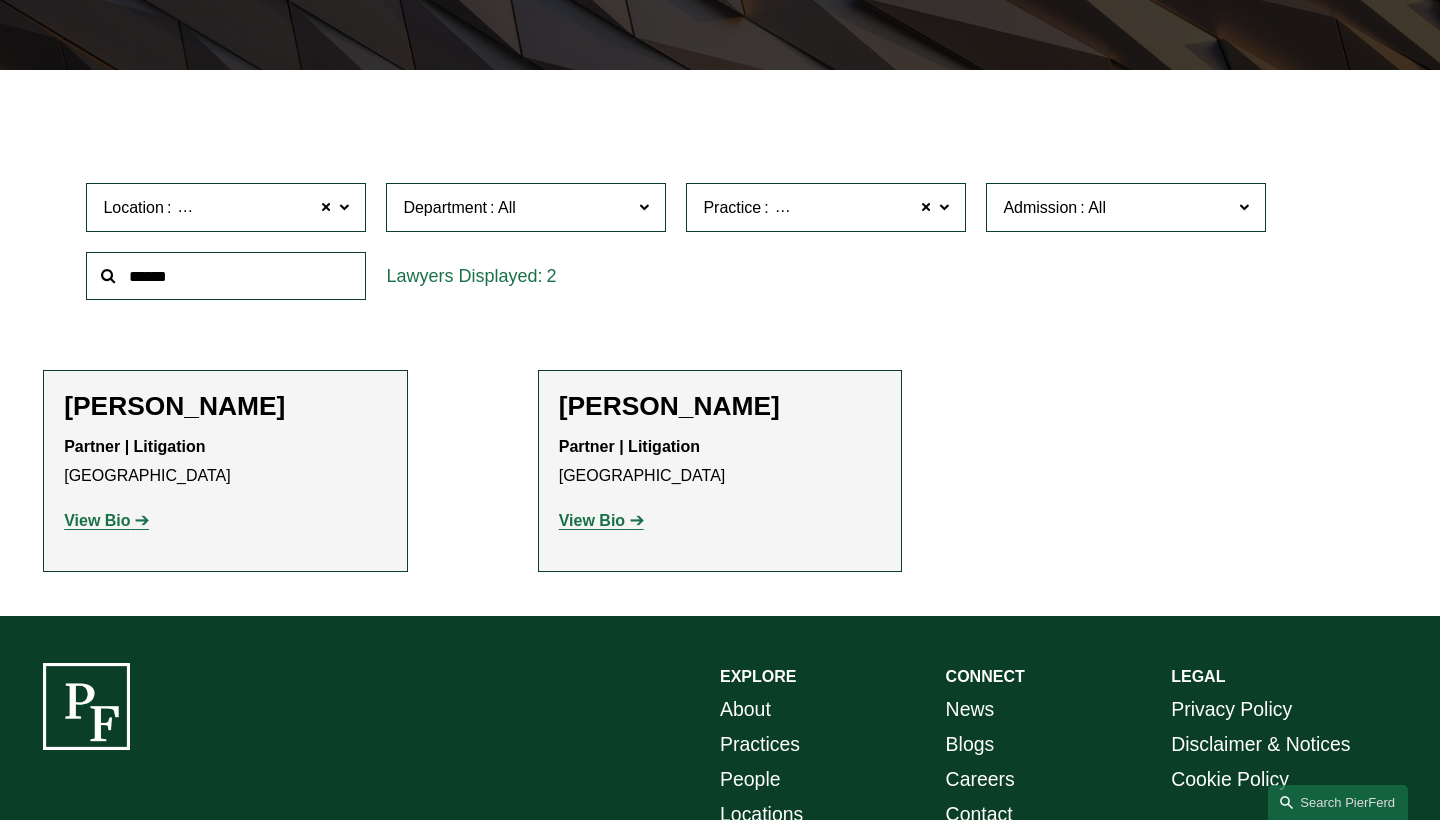 click on "Antitrust Counseling" 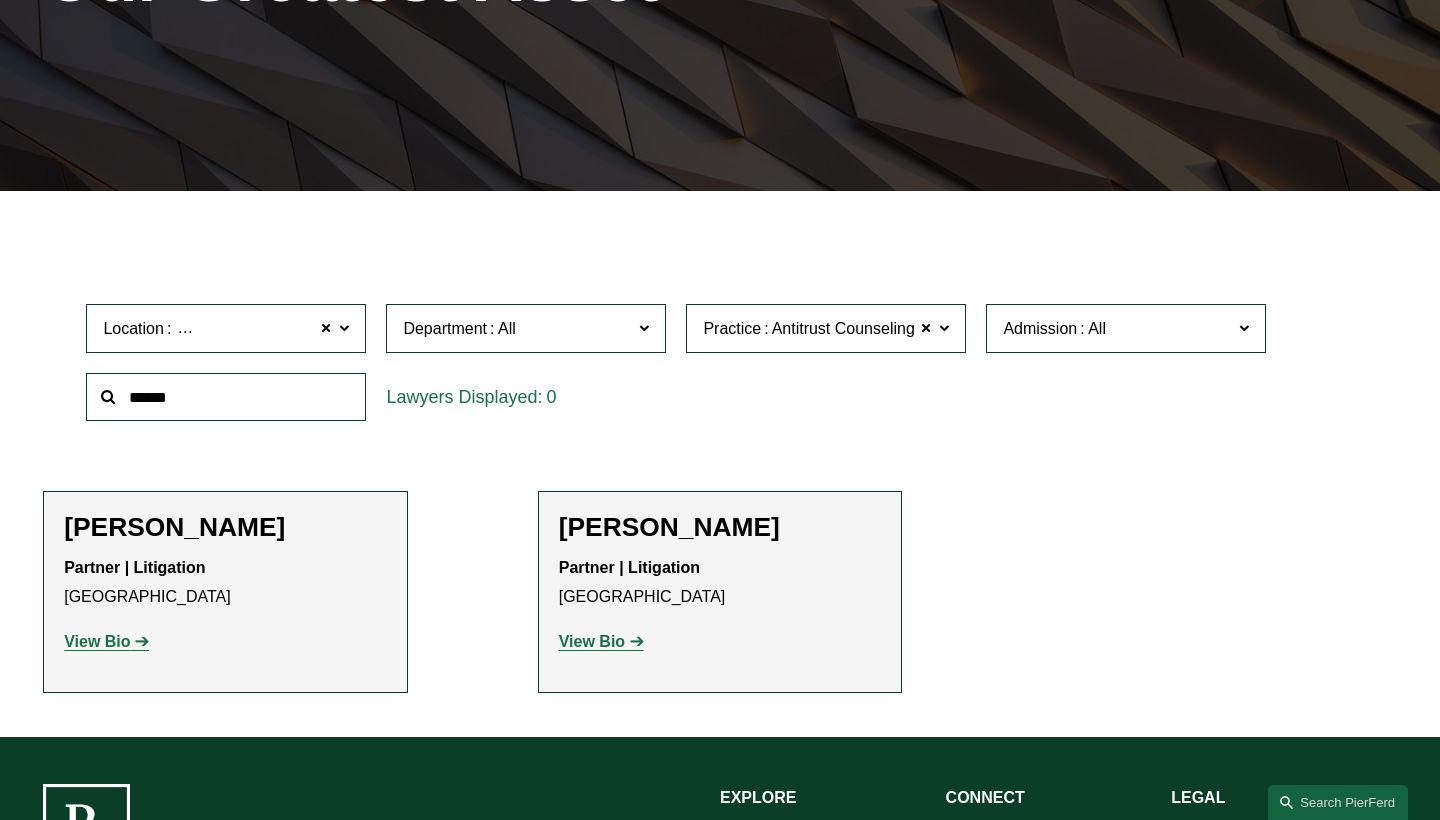 scroll, scrollTop: 352, scrollLeft: 0, axis: vertical 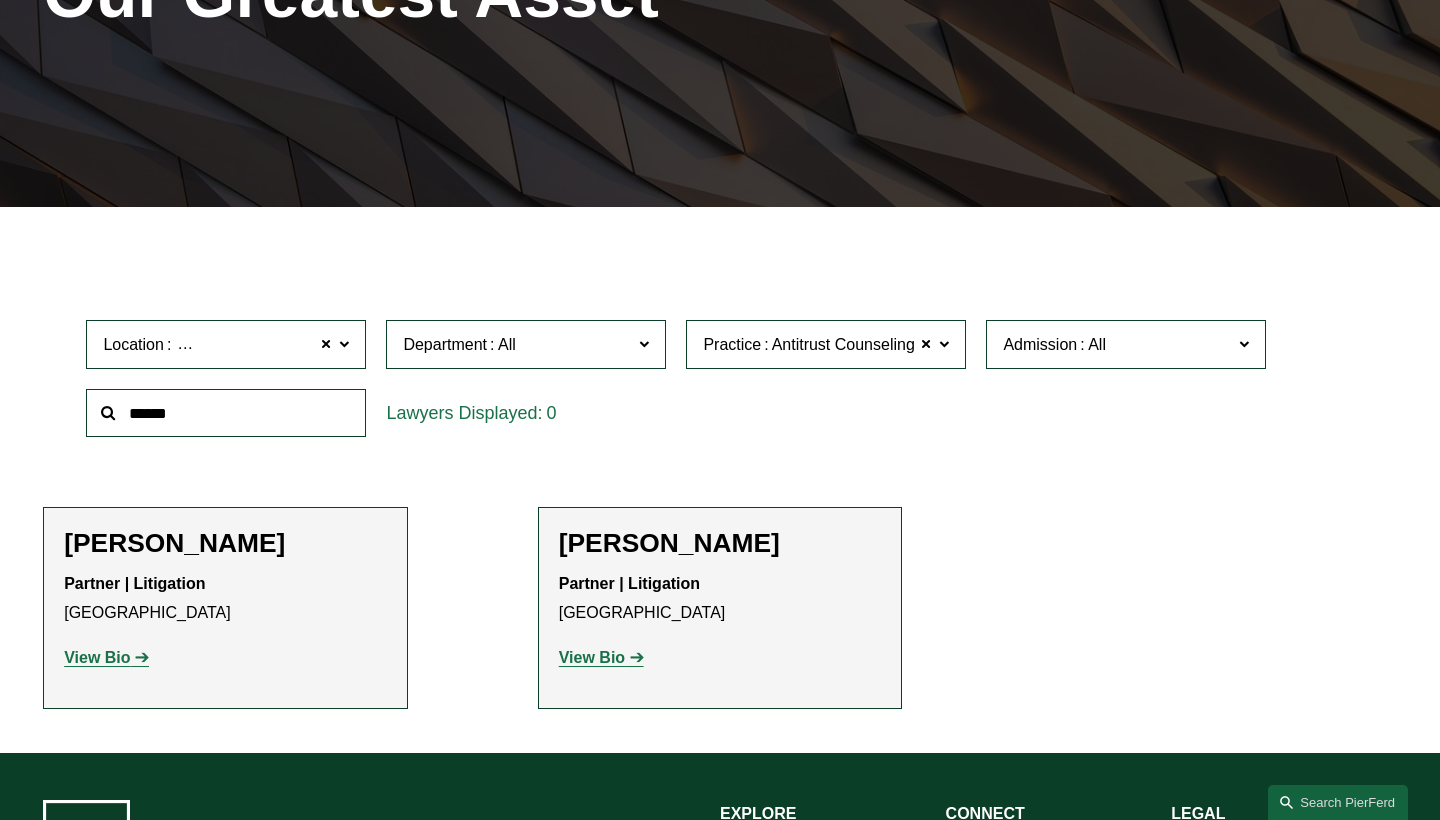 click on "Practice Antitrust Counseling" 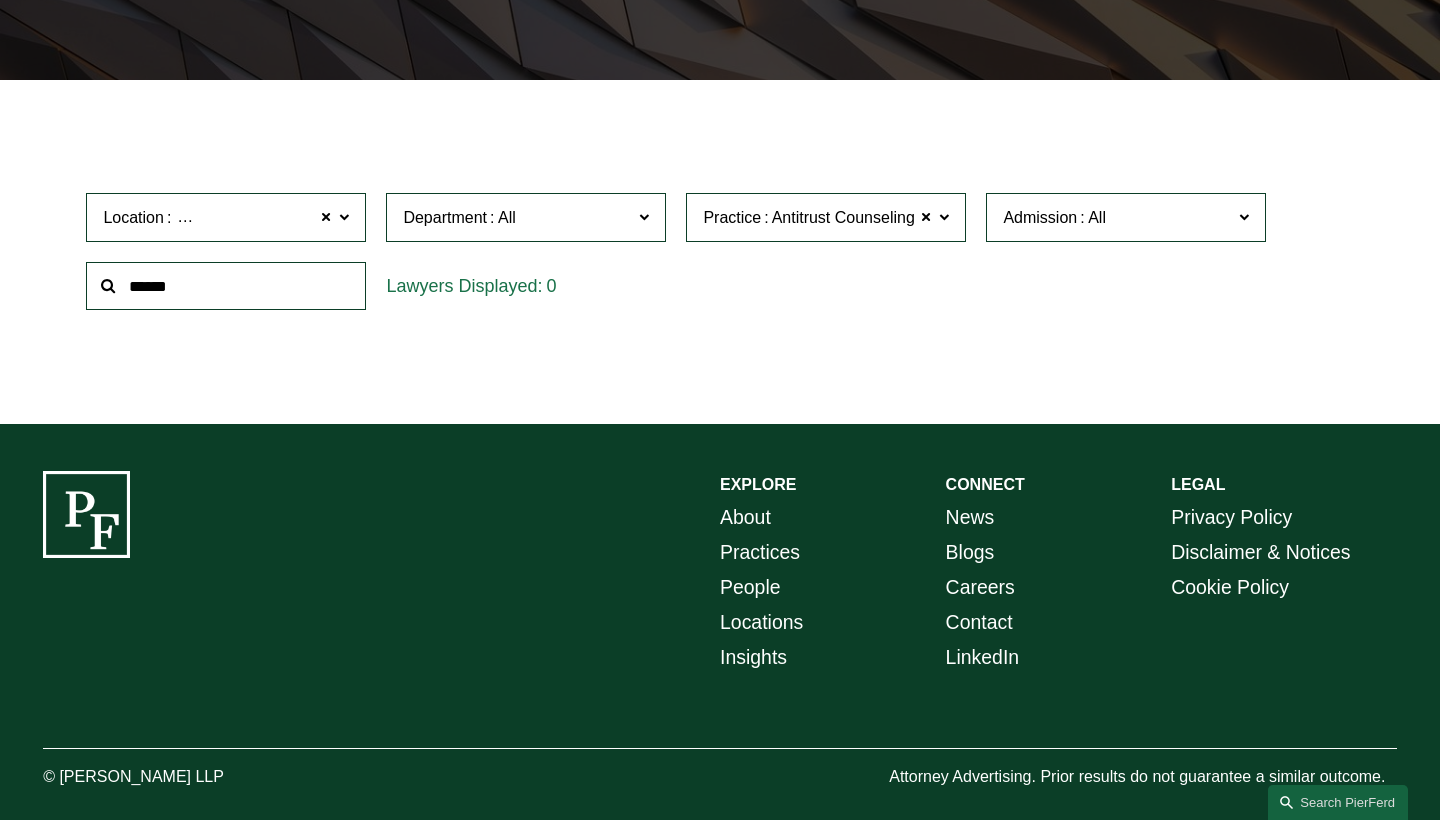 scroll, scrollTop: 481, scrollLeft: 0, axis: vertical 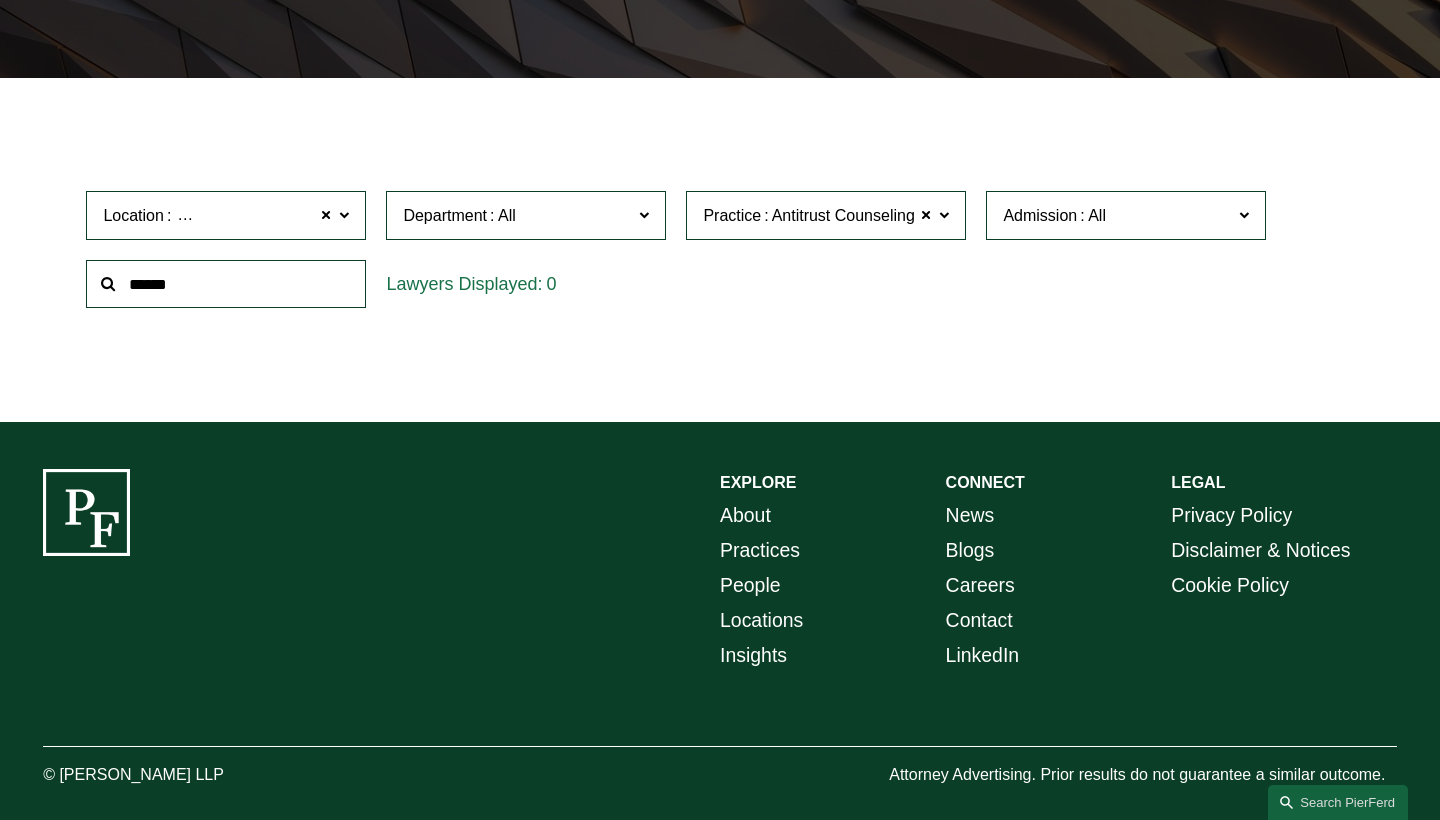 drag, startPoint x: 863, startPoint y: 347, endPoint x: 863, endPoint y: 394, distance: 47 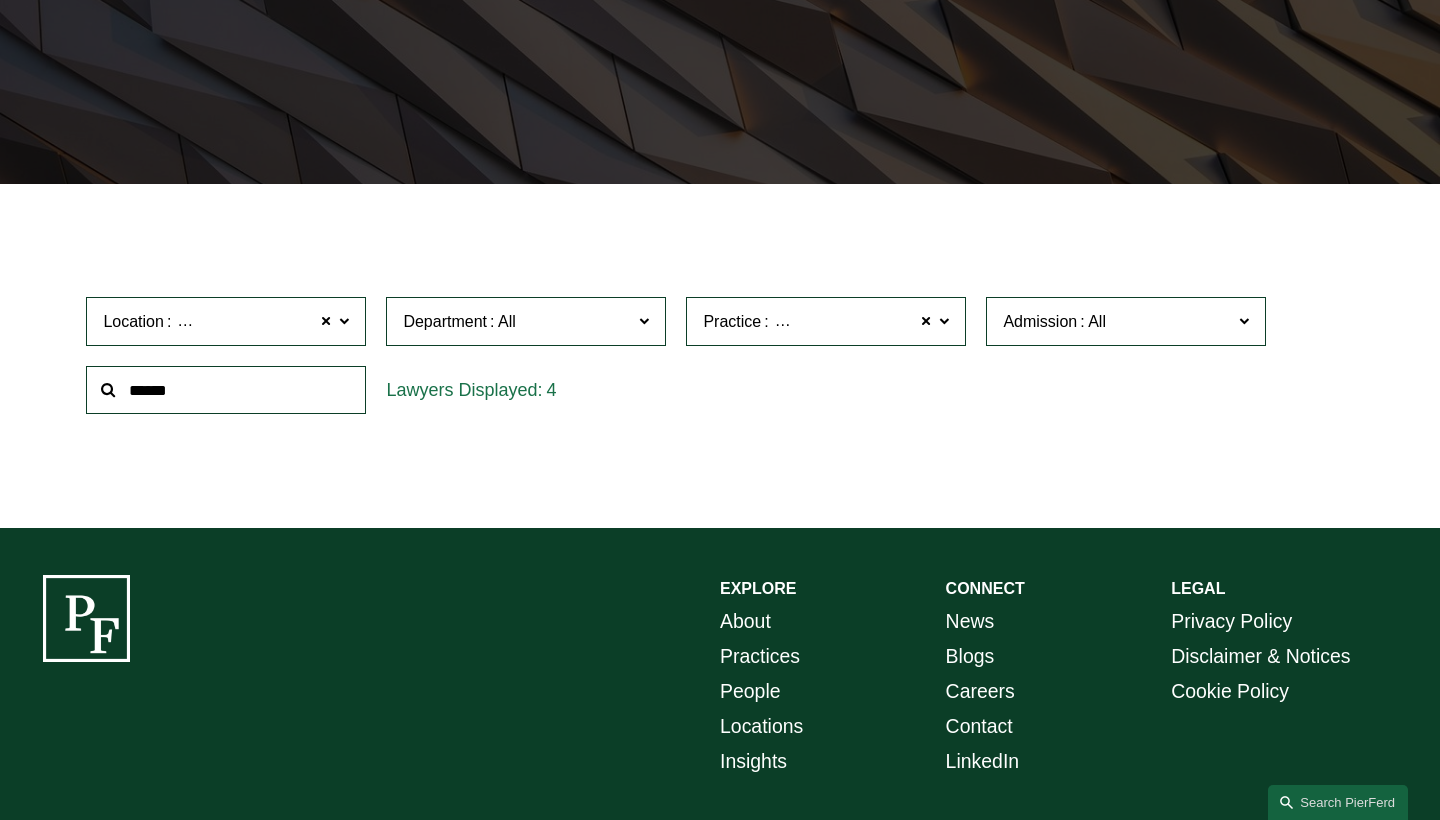 scroll, scrollTop: 352, scrollLeft: 0, axis: vertical 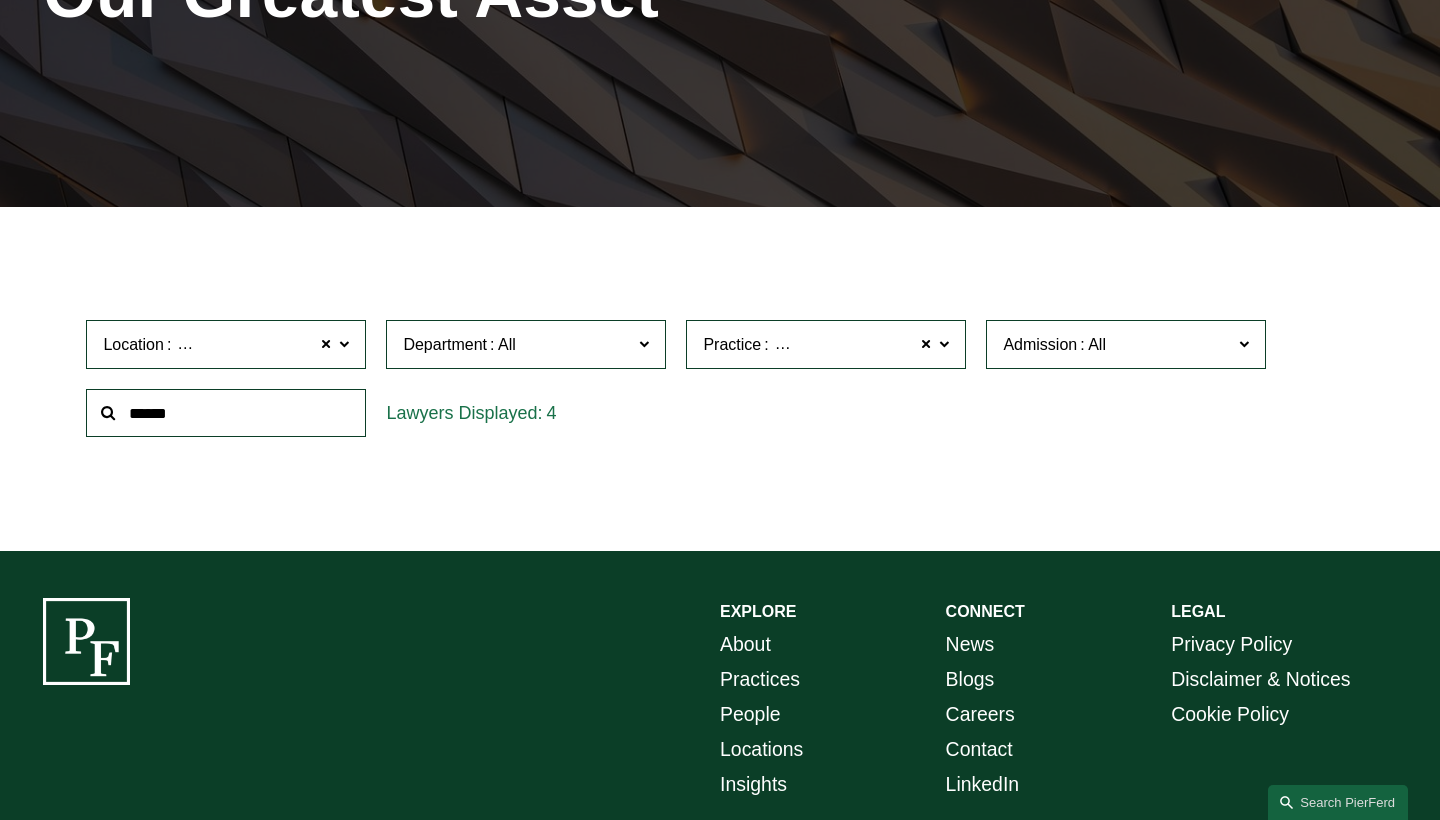 drag, startPoint x: 922, startPoint y: 457, endPoint x: 908, endPoint y: 417, distance: 42.379242 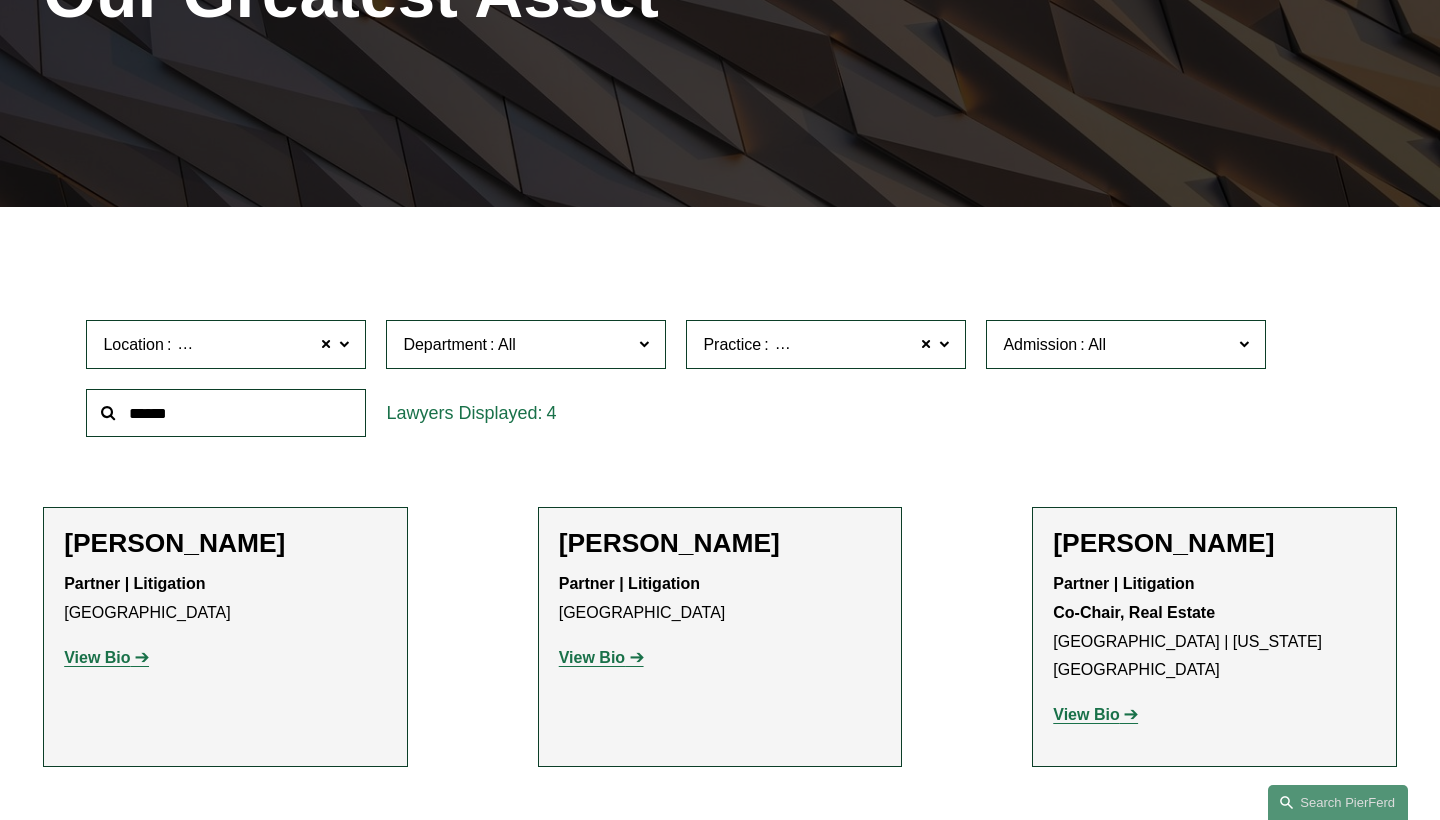 click 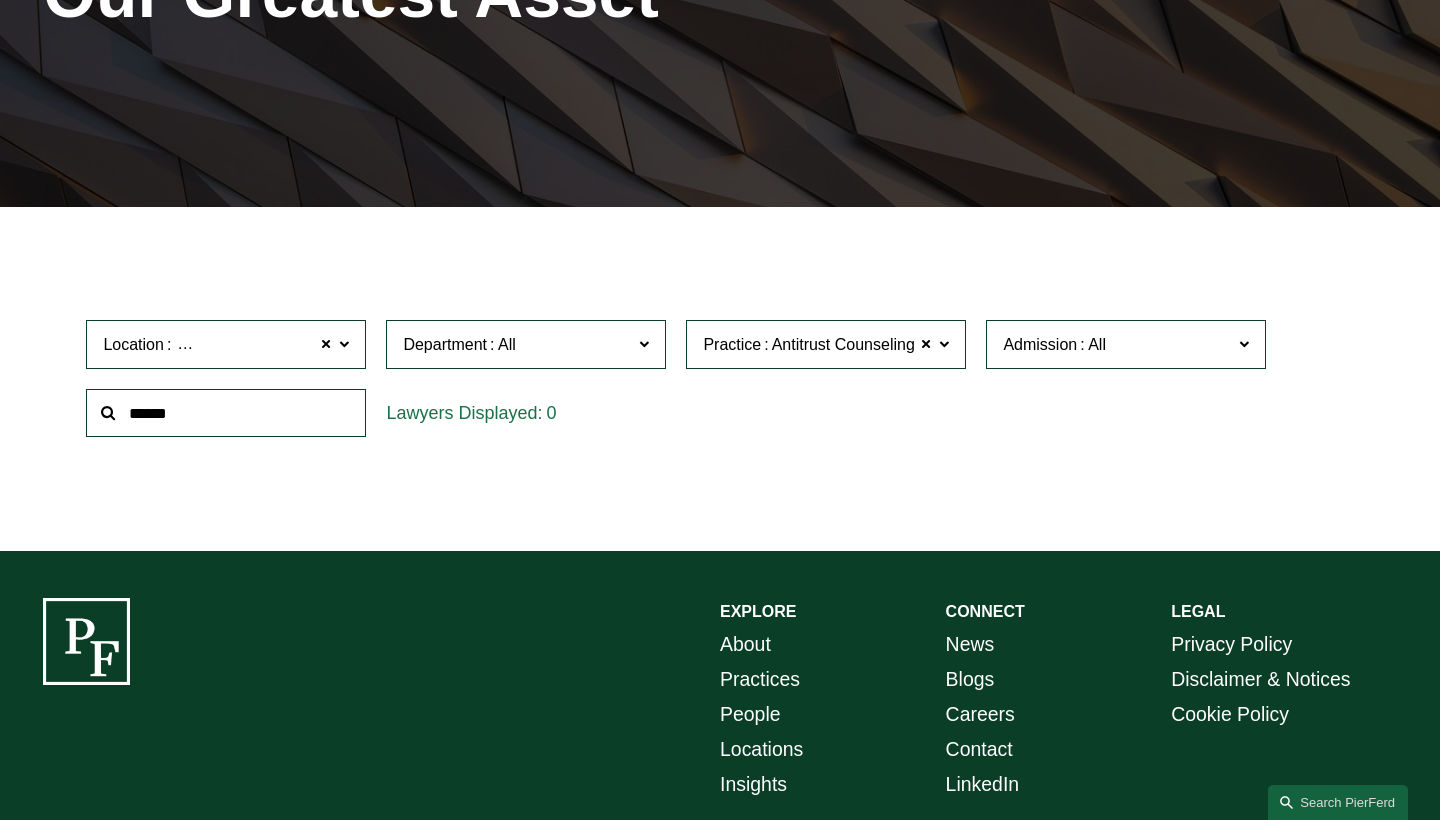 drag, startPoint x: 912, startPoint y: 446, endPoint x: 895, endPoint y: 501, distance: 57.567352 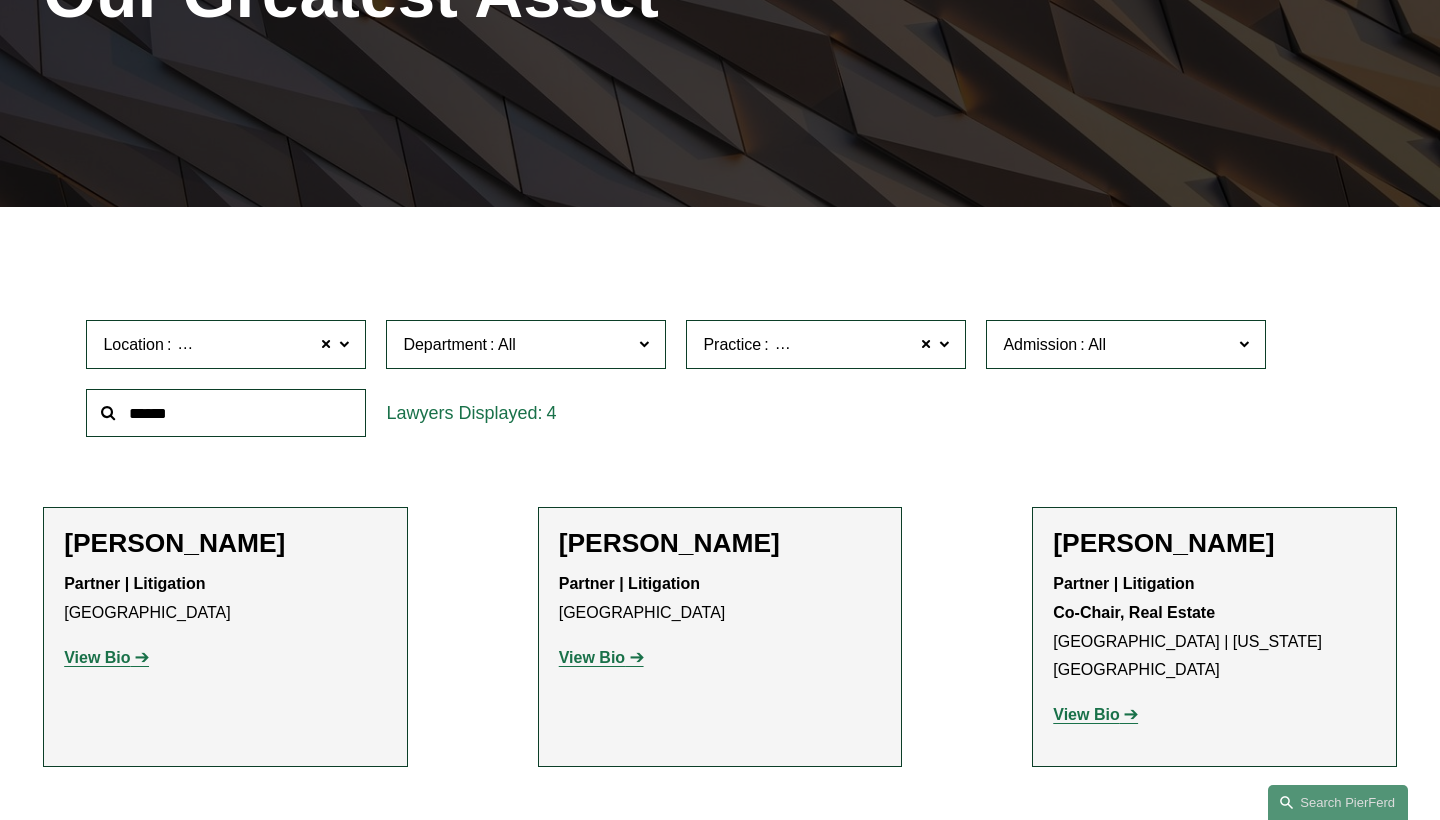 click 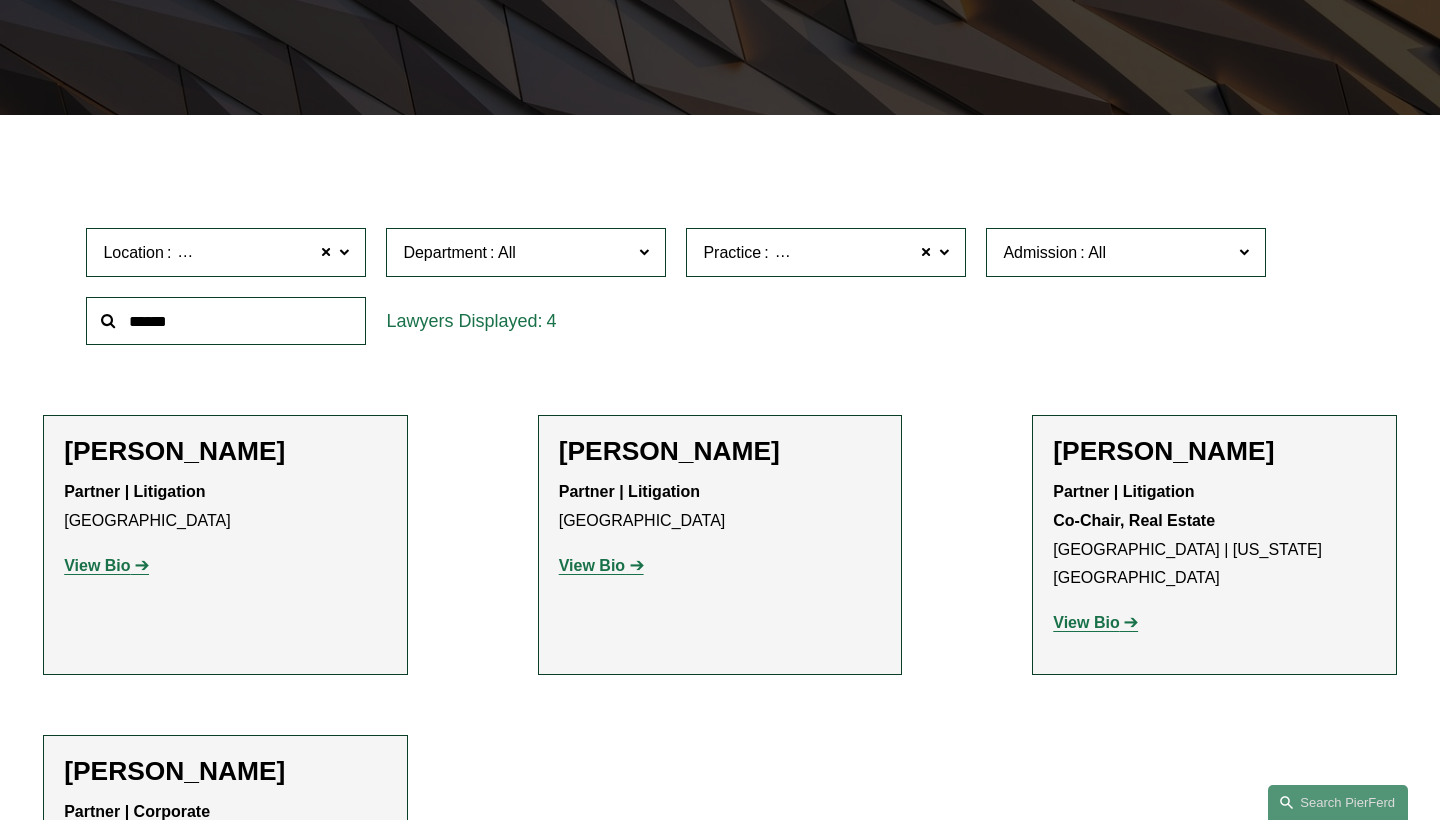 scroll, scrollTop: 473, scrollLeft: 0, axis: vertical 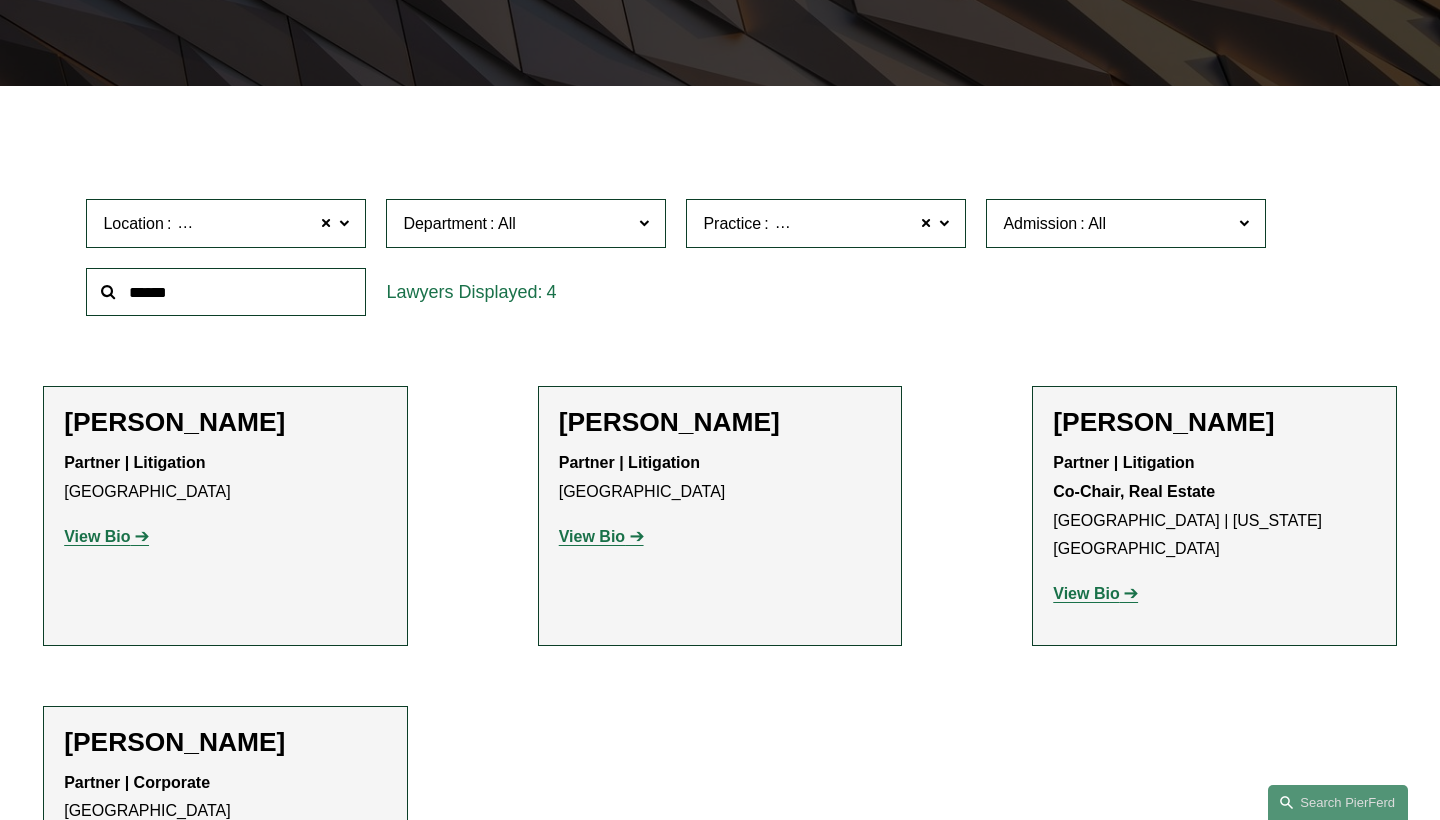 drag, startPoint x: 902, startPoint y: 462, endPoint x: 939, endPoint y: 461, distance: 37.01351 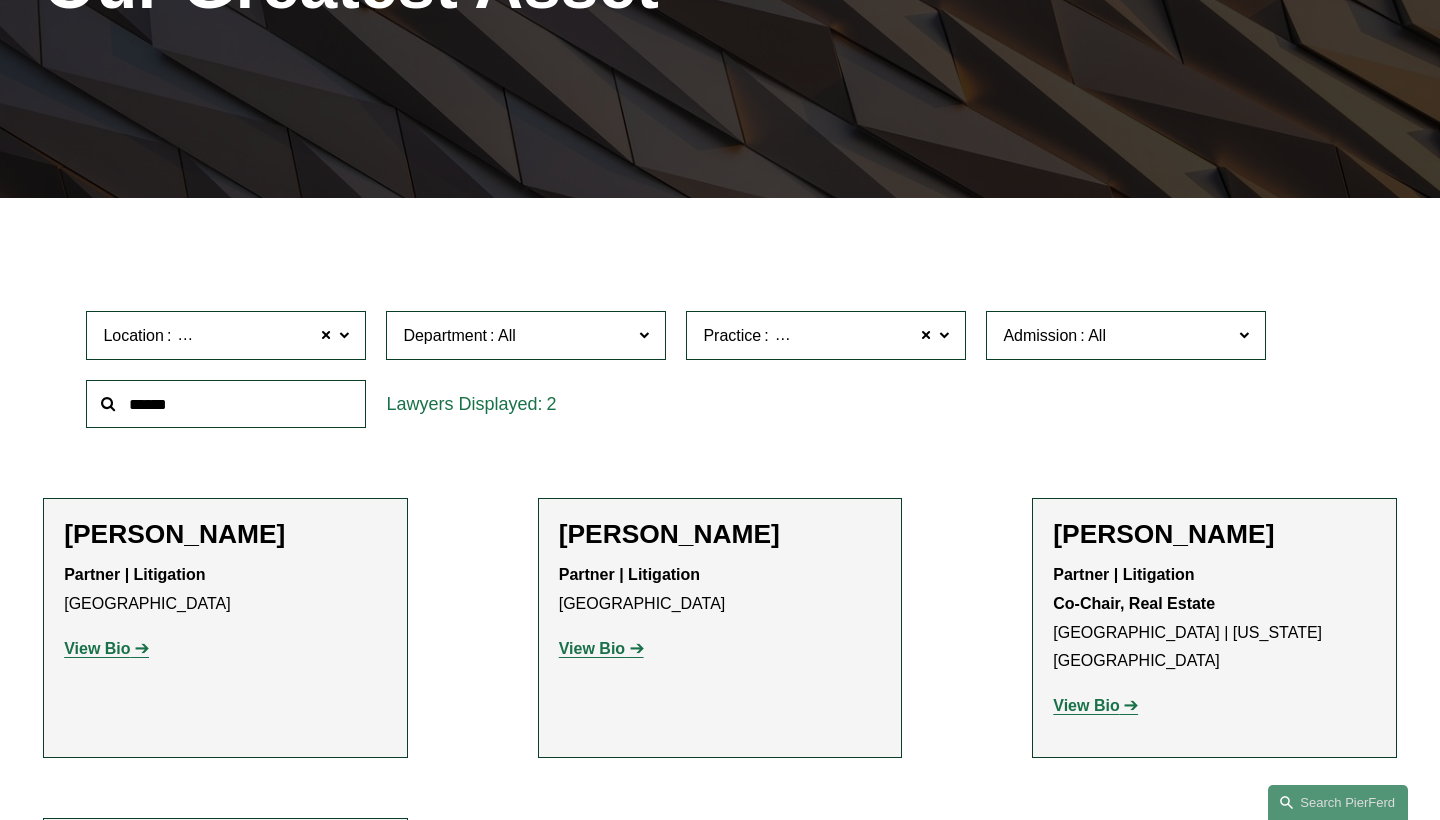 scroll, scrollTop: 352, scrollLeft: 0, axis: vertical 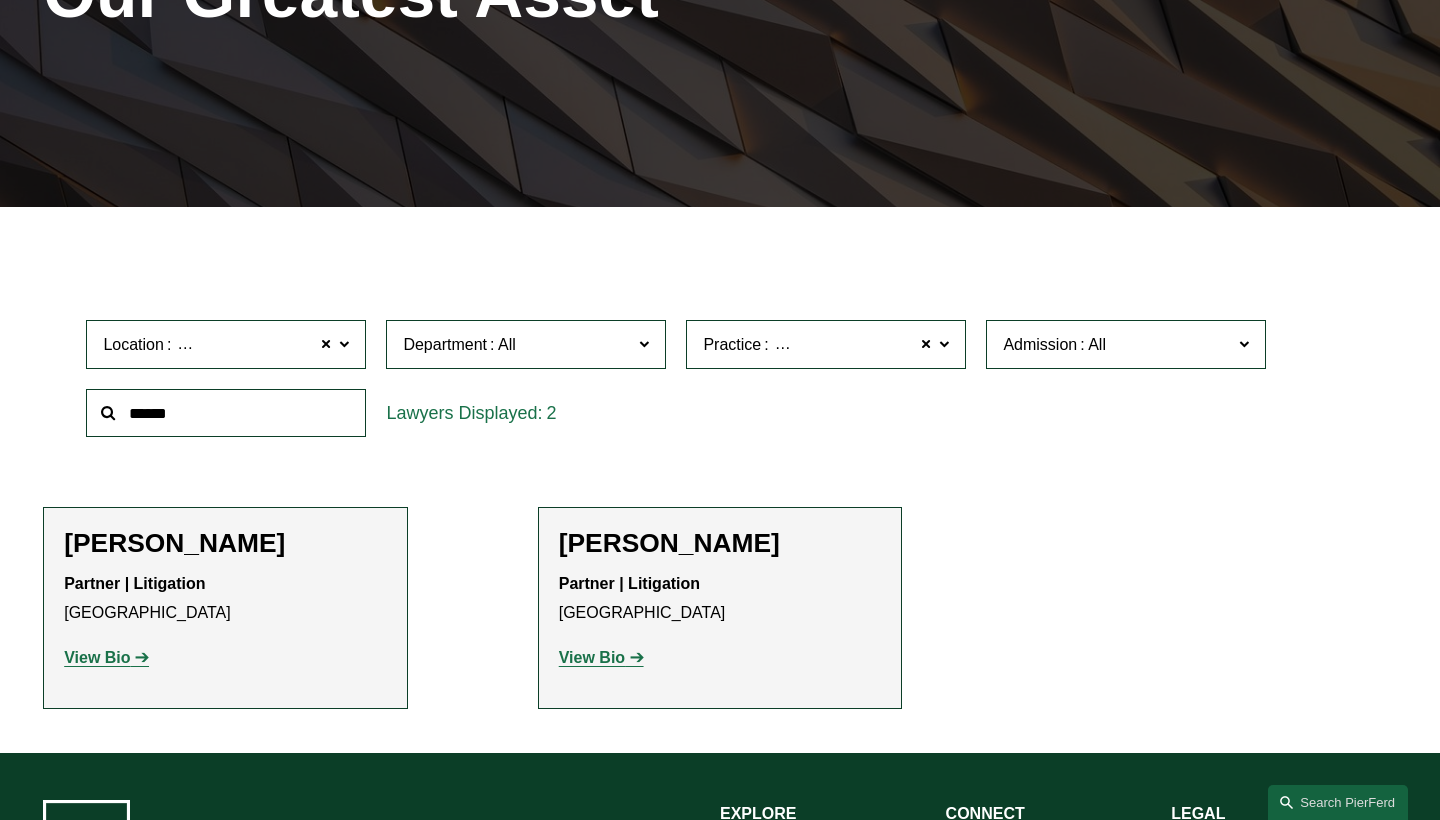 click on "Practice Bankruptcy, Financial Restructuring, and Reorganization" 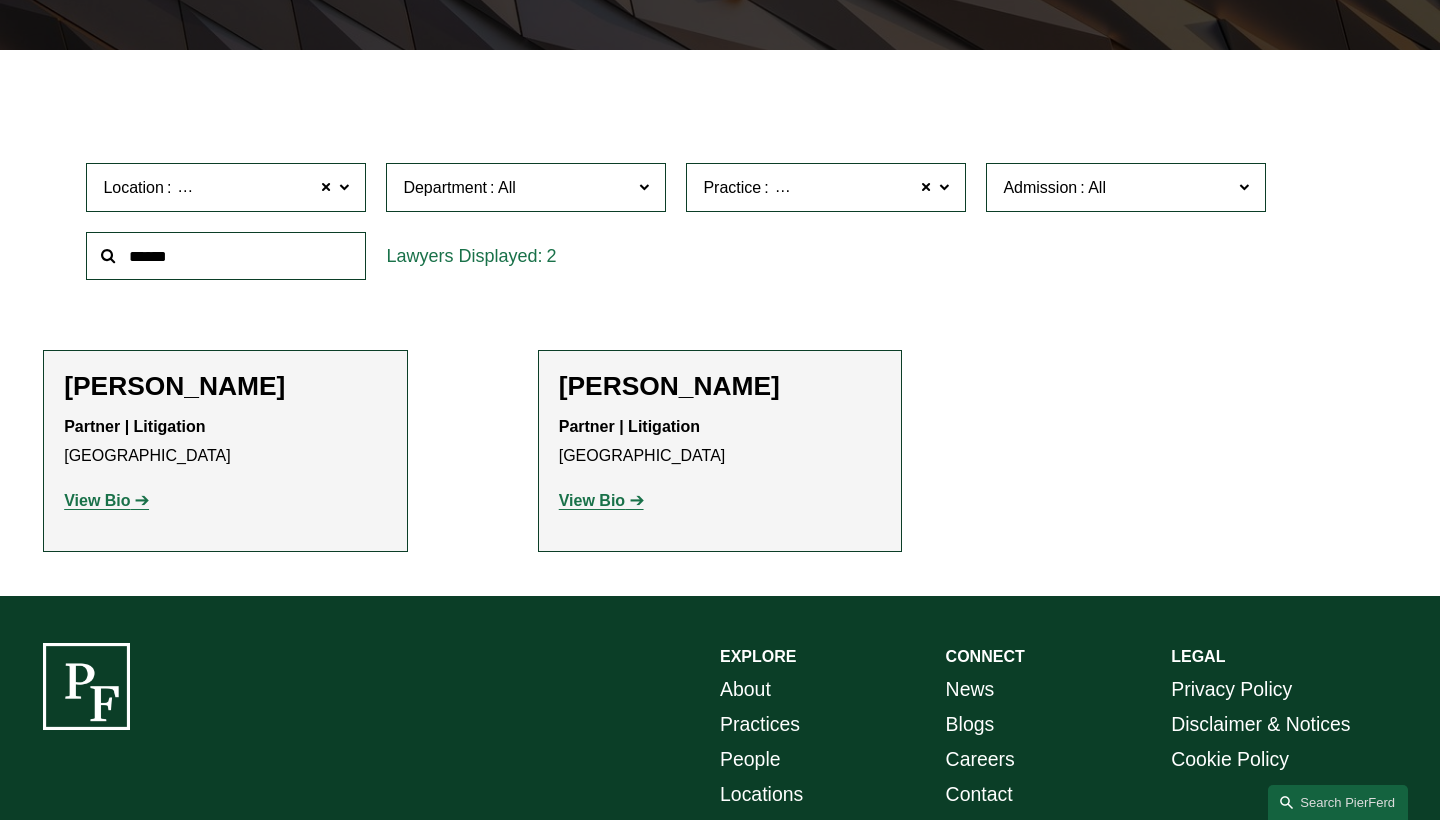 click on "All" 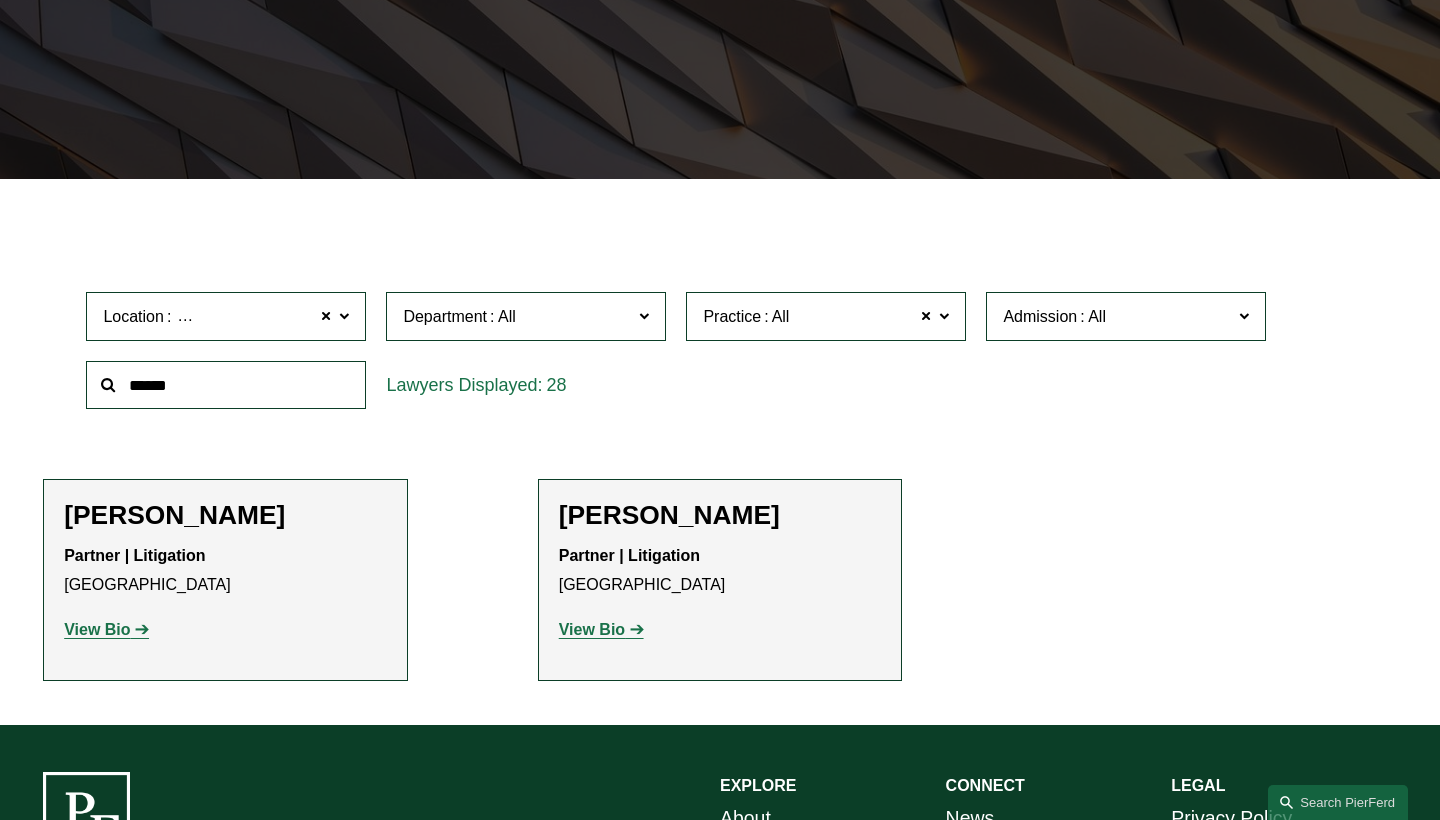 scroll, scrollTop: 352, scrollLeft: 0, axis: vertical 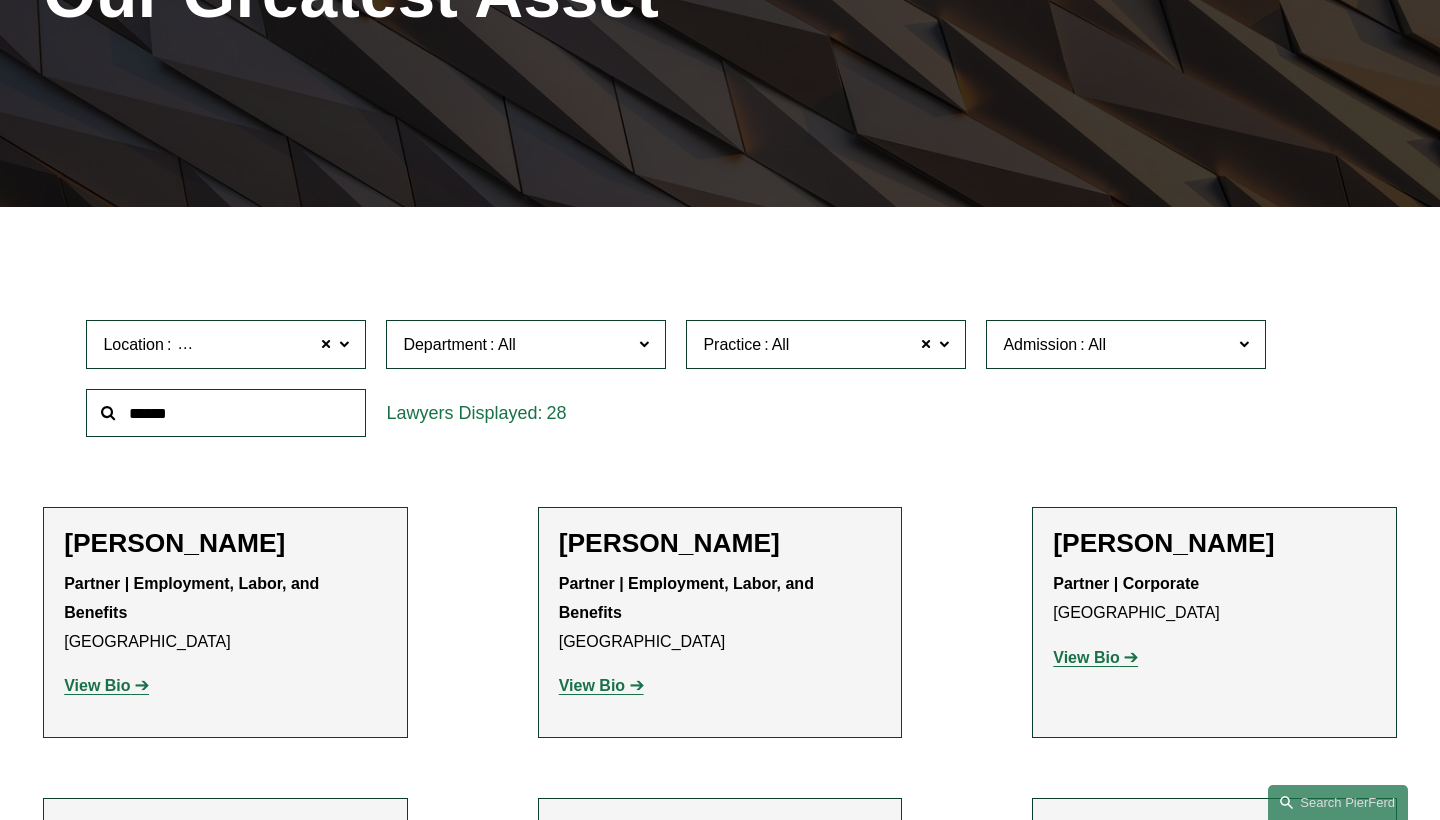 click on "Practice All" 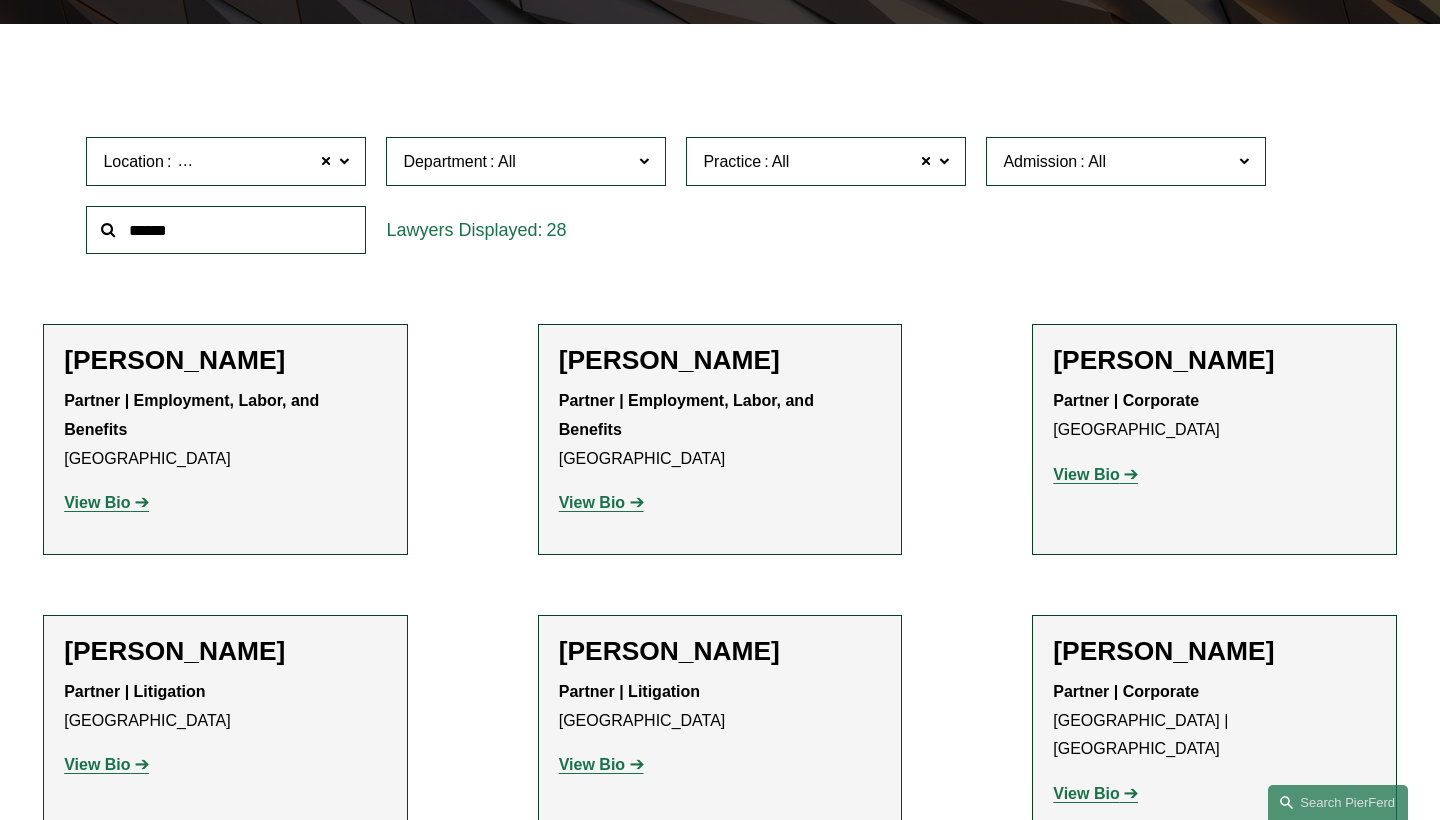 scroll, scrollTop: 536, scrollLeft: 0, axis: vertical 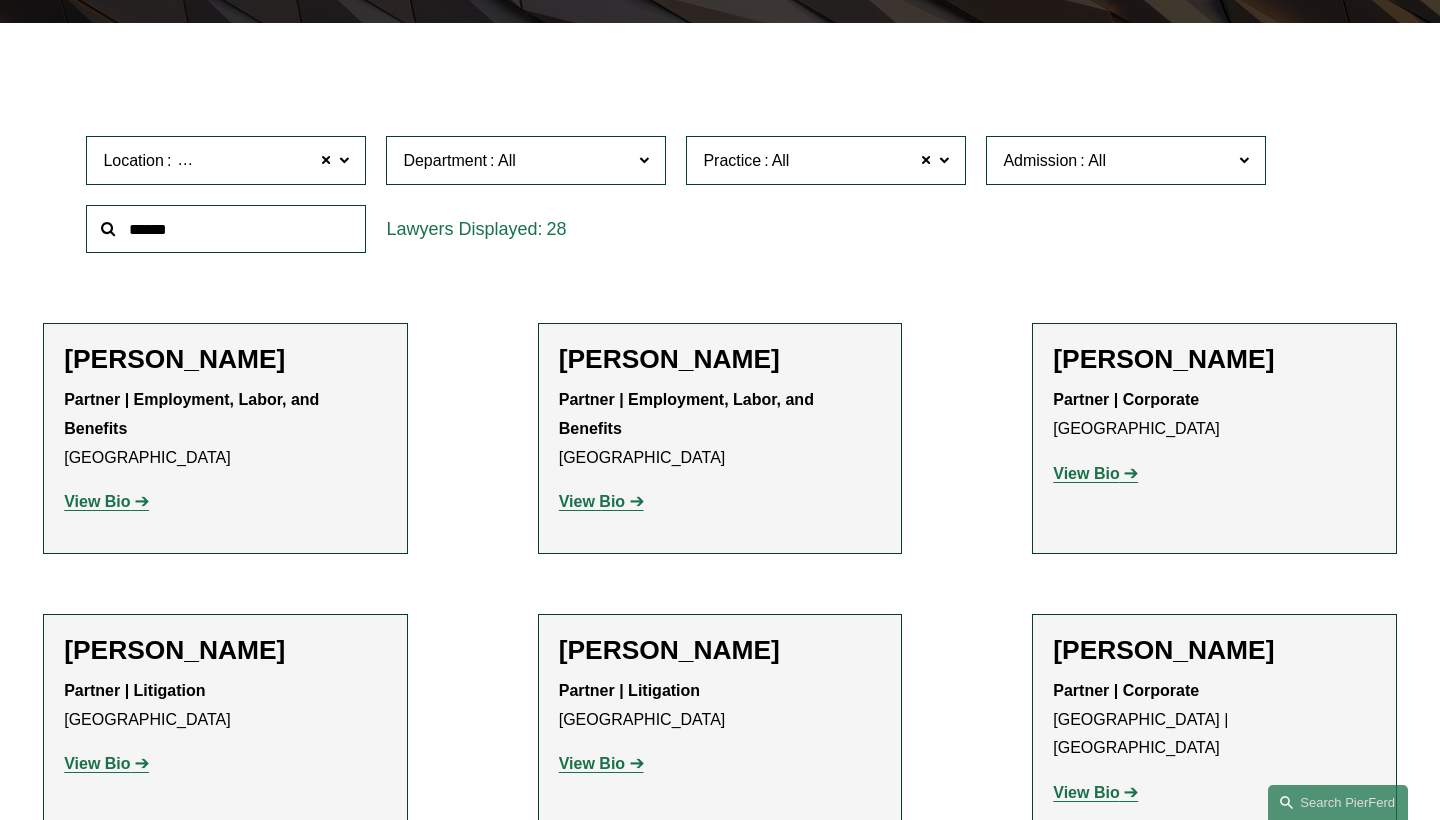 click on "Filter Location Atlanta Atlanta All Atlanta Austin Boston Charlotte Chicago Cincinnati Cleveland Columbus Dallas Denver Detroit Houston London Los Angeles Miami New York Northern Virginia Palo Alto Philadelphia Phoenix Princeton Seattle Tampa Washington, D.C. Wilmington Department All Corporate Employment, Labor, and Benefits Intellectual Property Litigation Practice All All All Antitrust Counseling Appellate Arbitration and Mediation Banking and Financial Services Bankruptcy, Financial Restructuring, and Reorganization Broker-Dealer Regulation Cannabis, Hemp & CBD Capital Markets Civil Pretrial and Trial Services Class Action Defense Commercial Litigation Commercial Transactions Commodities, Futures & Derivatives Communications & Media Condemnation and Eminent Domain Construction and Design Professional Copyrights Cyber, Privacy & Technology Education Emerging Companies Employment and Labor Energy, Gas, and Oil Law Energy, Renewables, and Sustainability Entertainment Environmental, Health, and Safety FDA All" 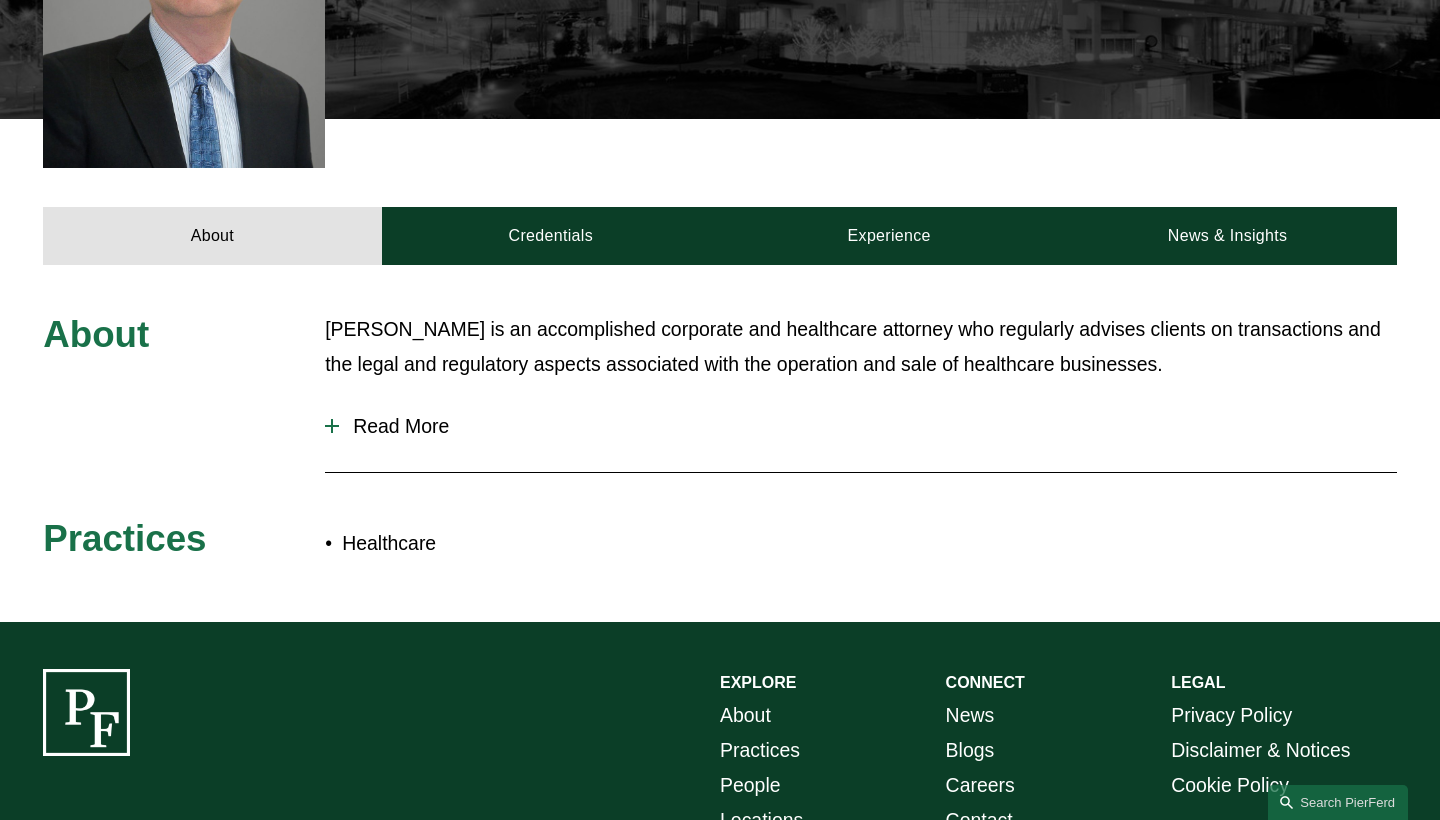 scroll, scrollTop: 684, scrollLeft: 0, axis: vertical 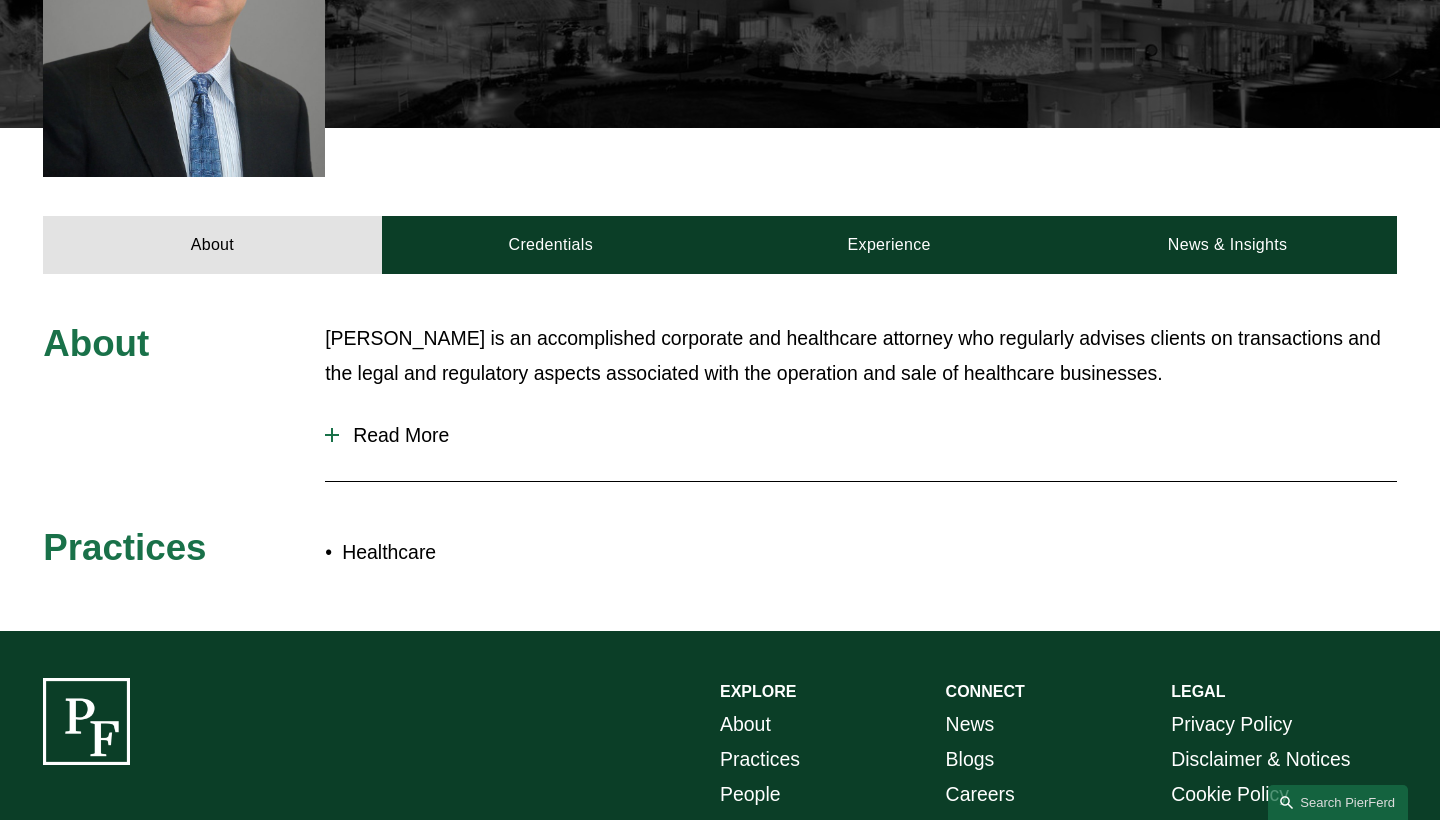click on "Read More" at bounding box center (868, 435) 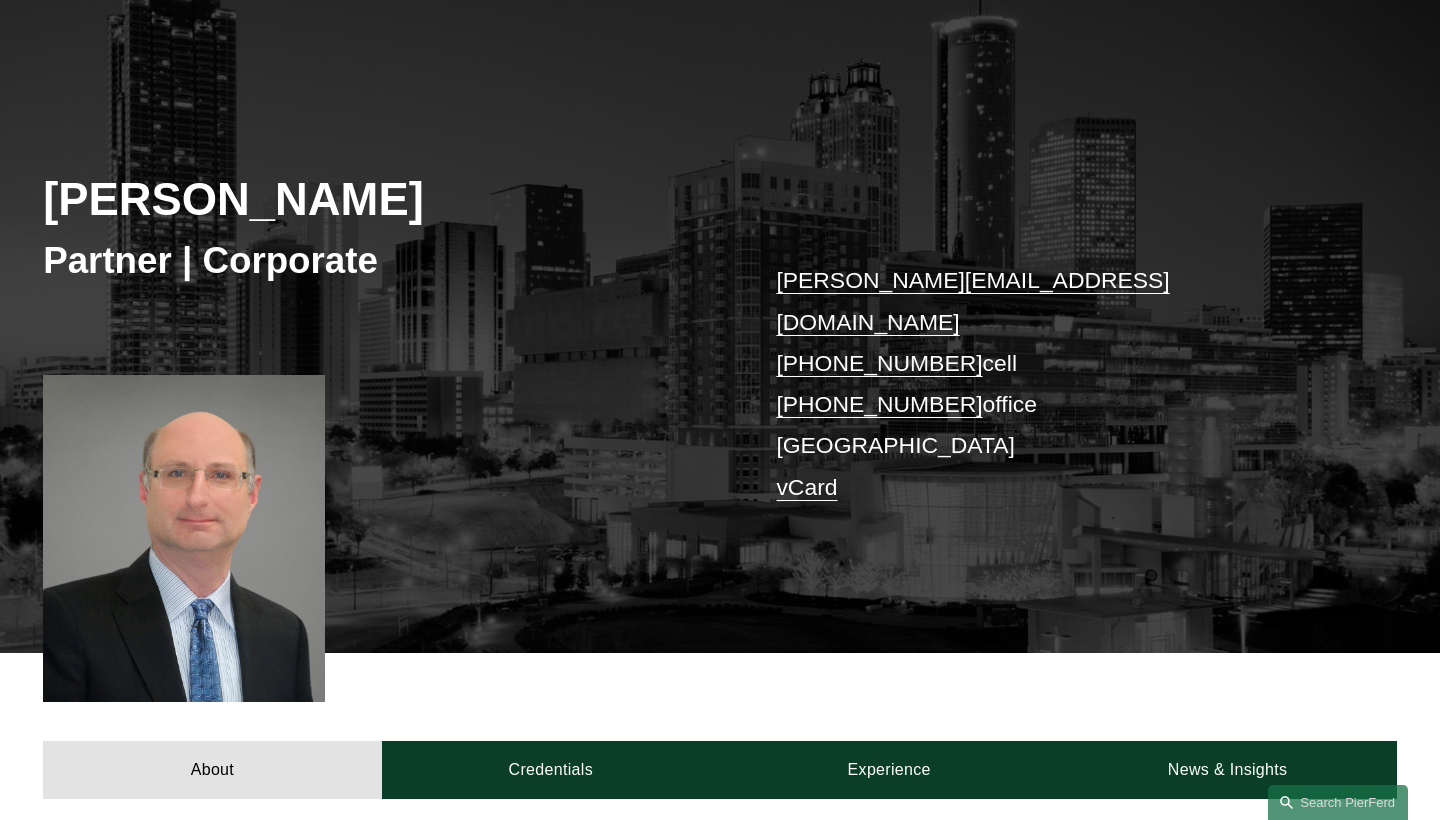 scroll, scrollTop: 147, scrollLeft: 0, axis: vertical 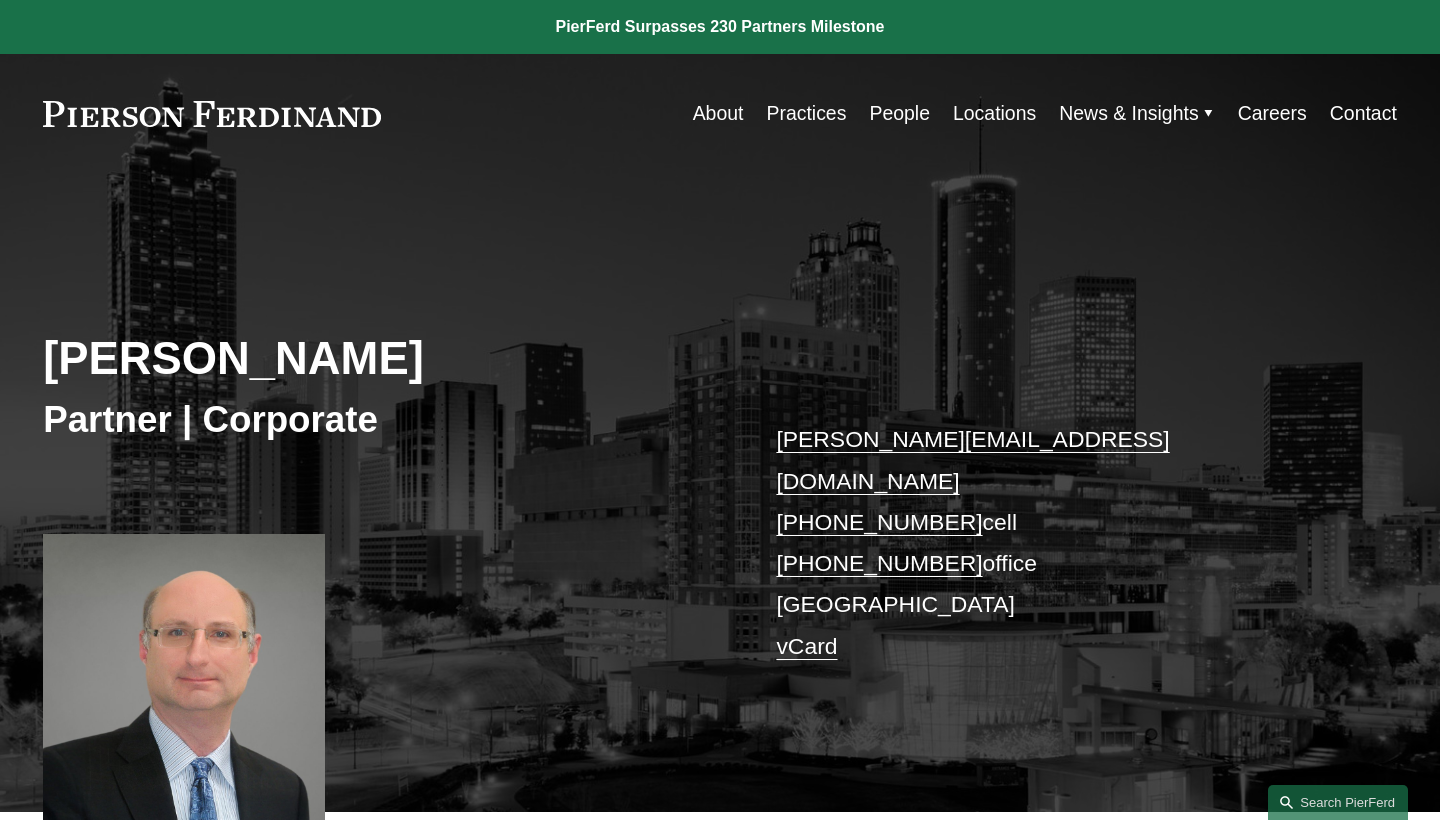 click on "People" at bounding box center (899, 113) 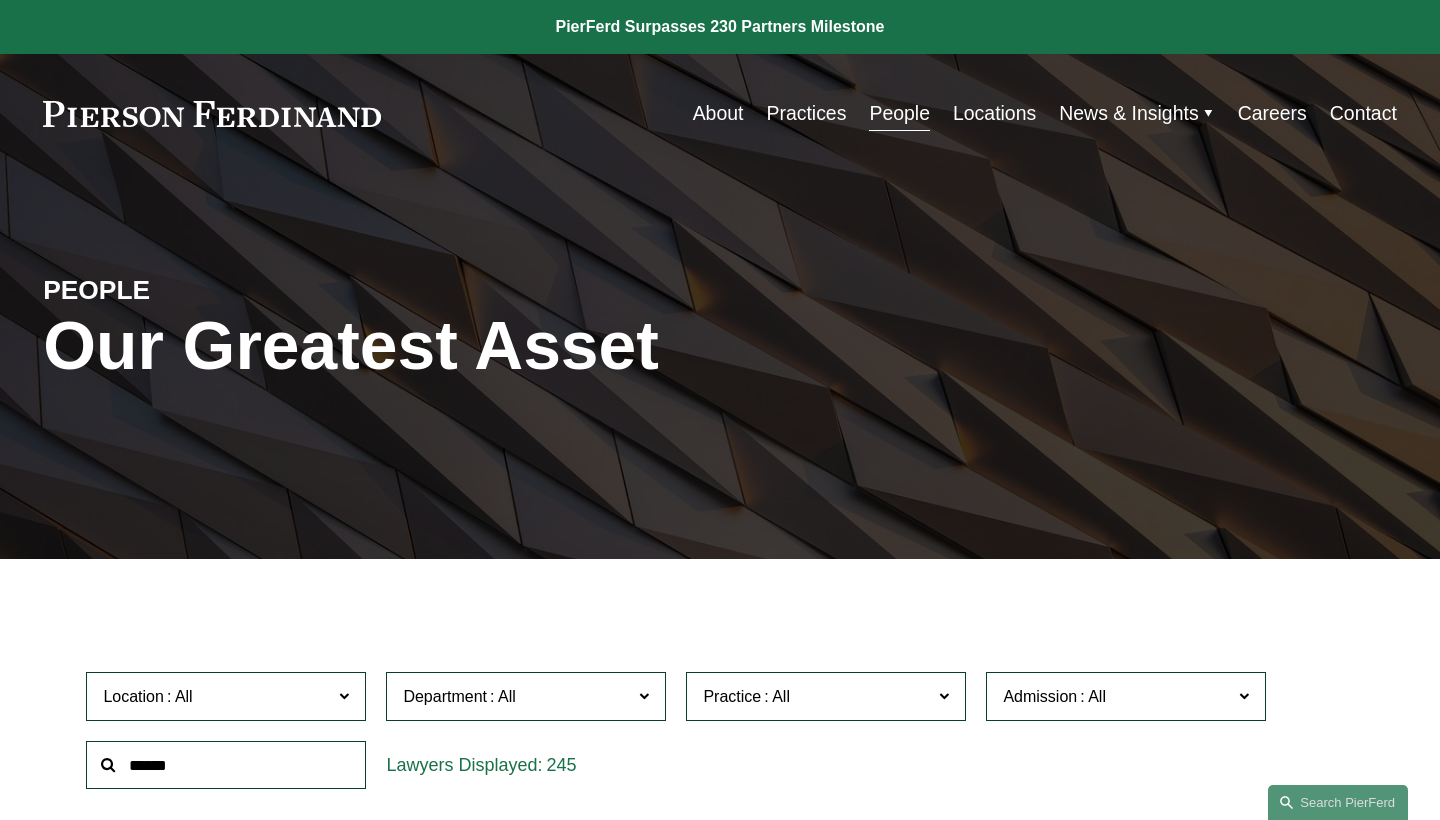 scroll, scrollTop: 0, scrollLeft: 0, axis: both 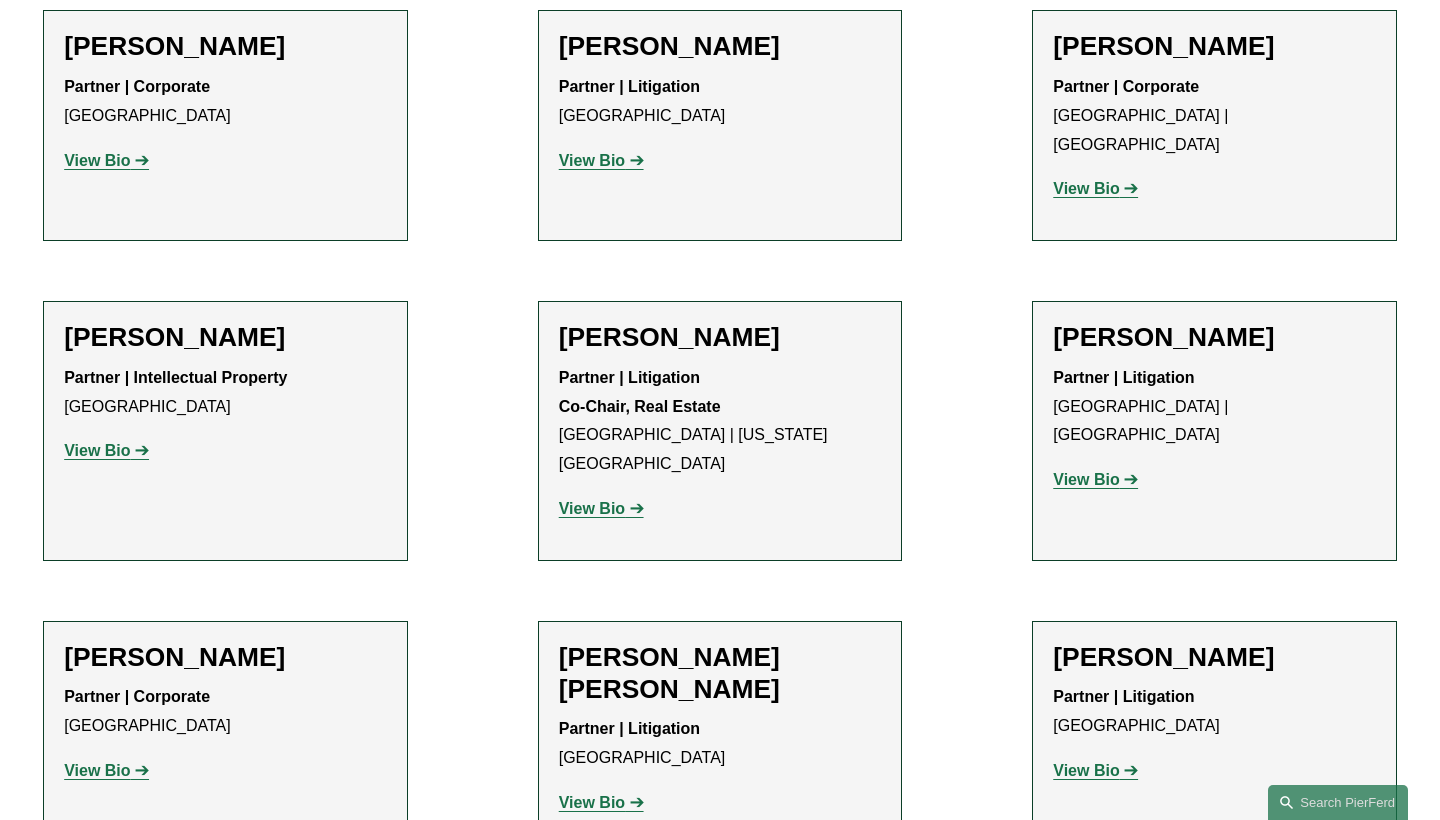 click on "View Bio" 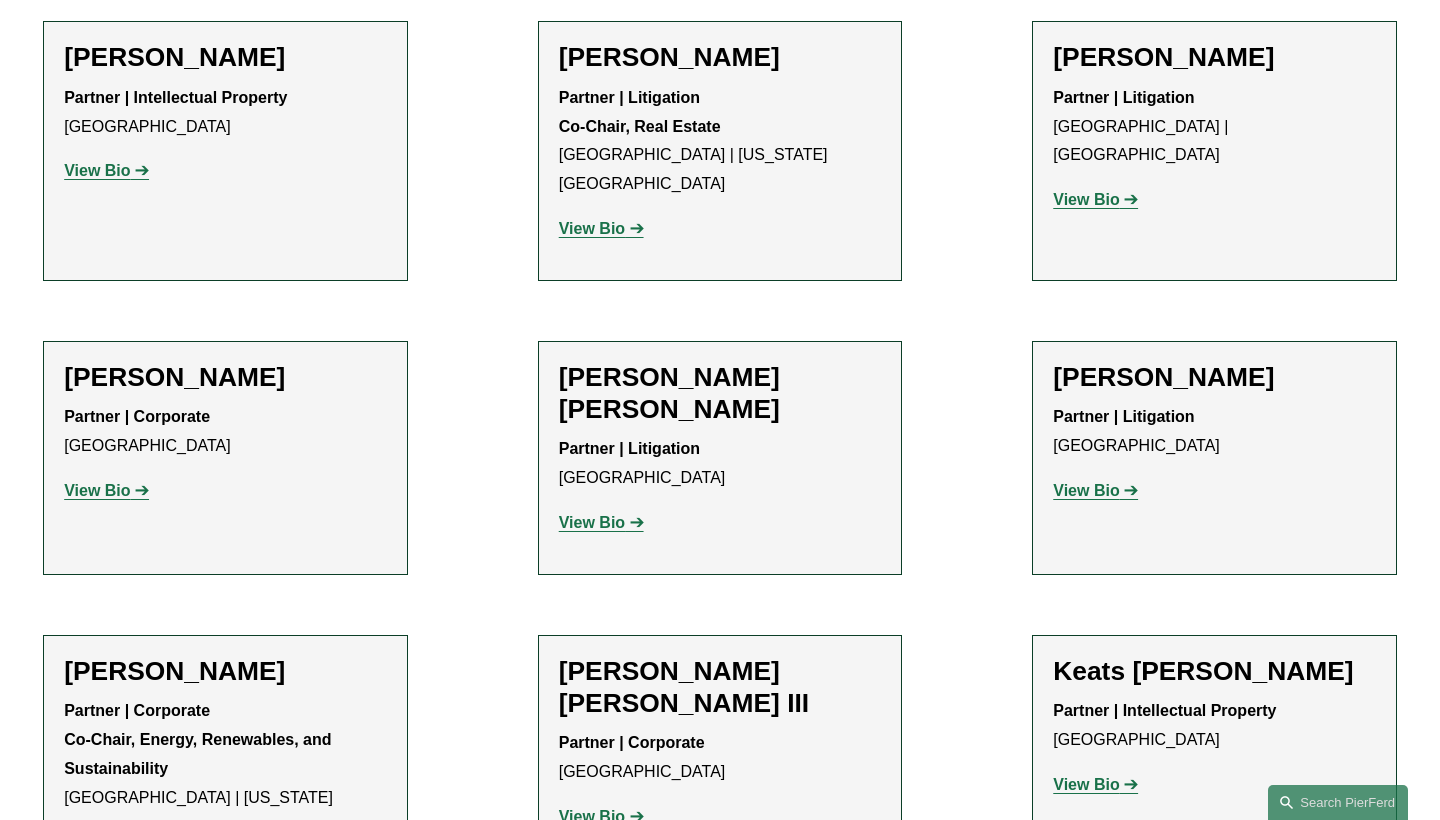 scroll, scrollTop: 2064, scrollLeft: 0, axis: vertical 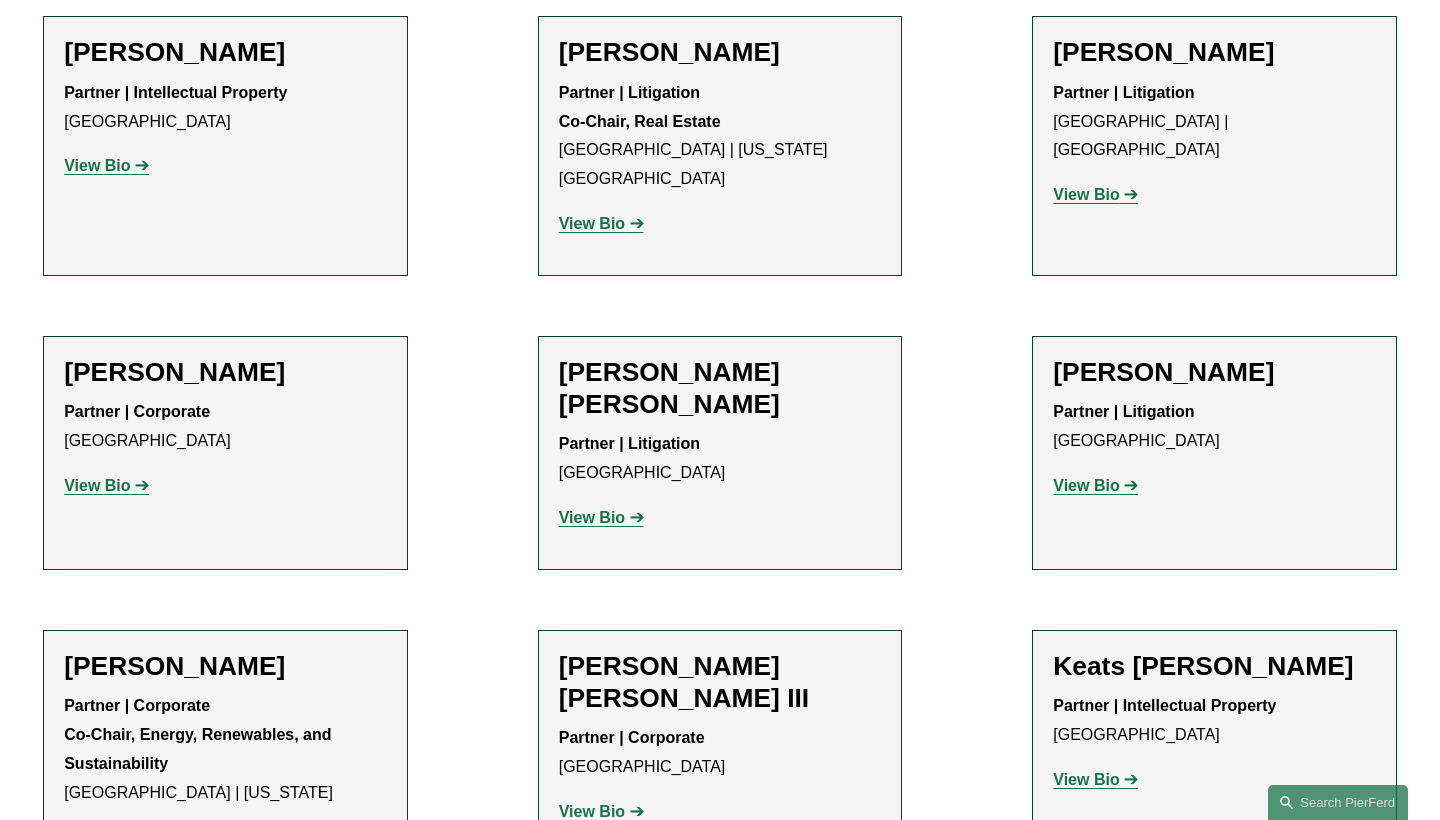 click on "[PERSON_NAME] [PERSON_NAME] III" 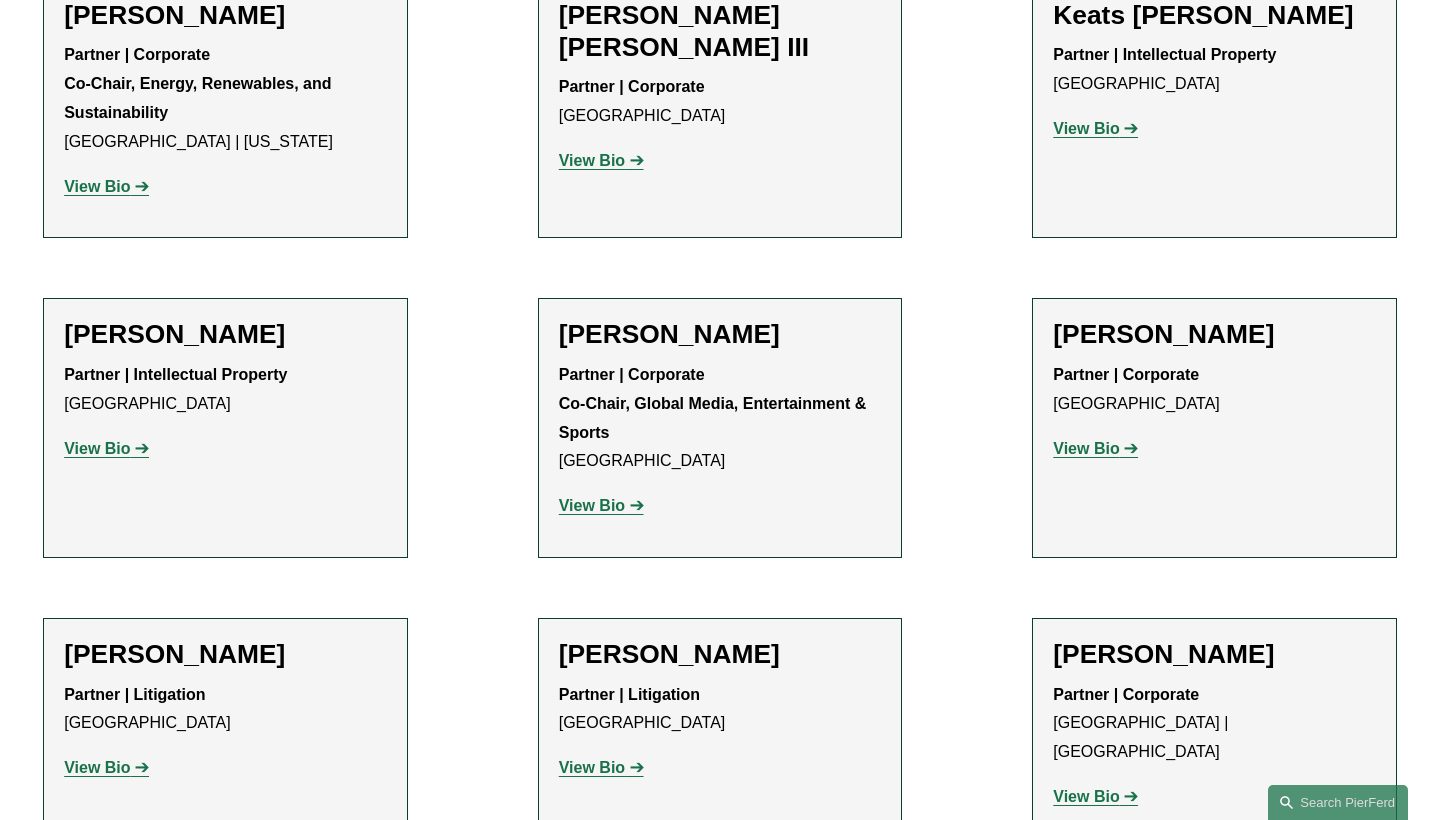 scroll, scrollTop: 2731, scrollLeft: 0, axis: vertical 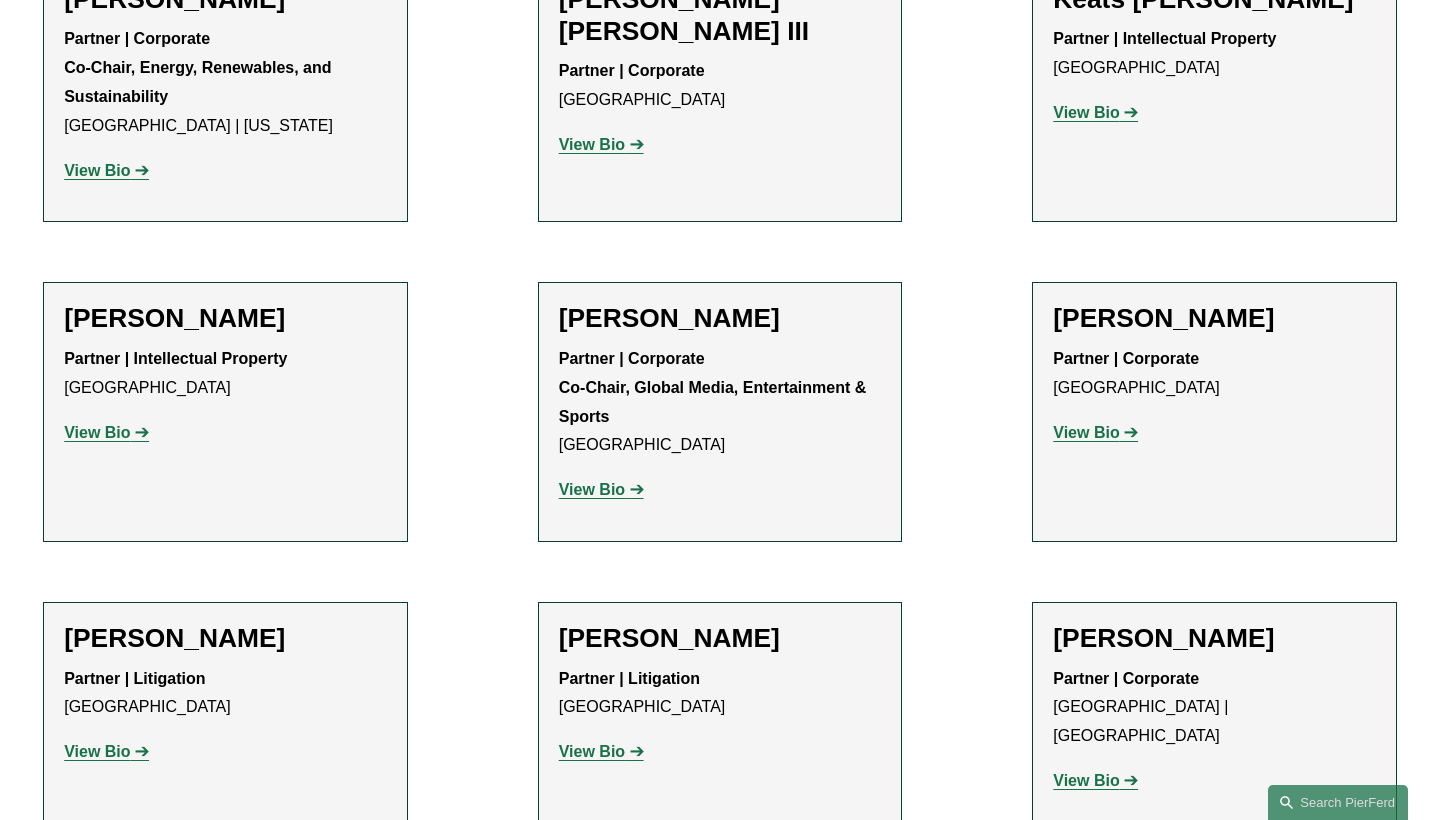 click on "James C. Wheeler" 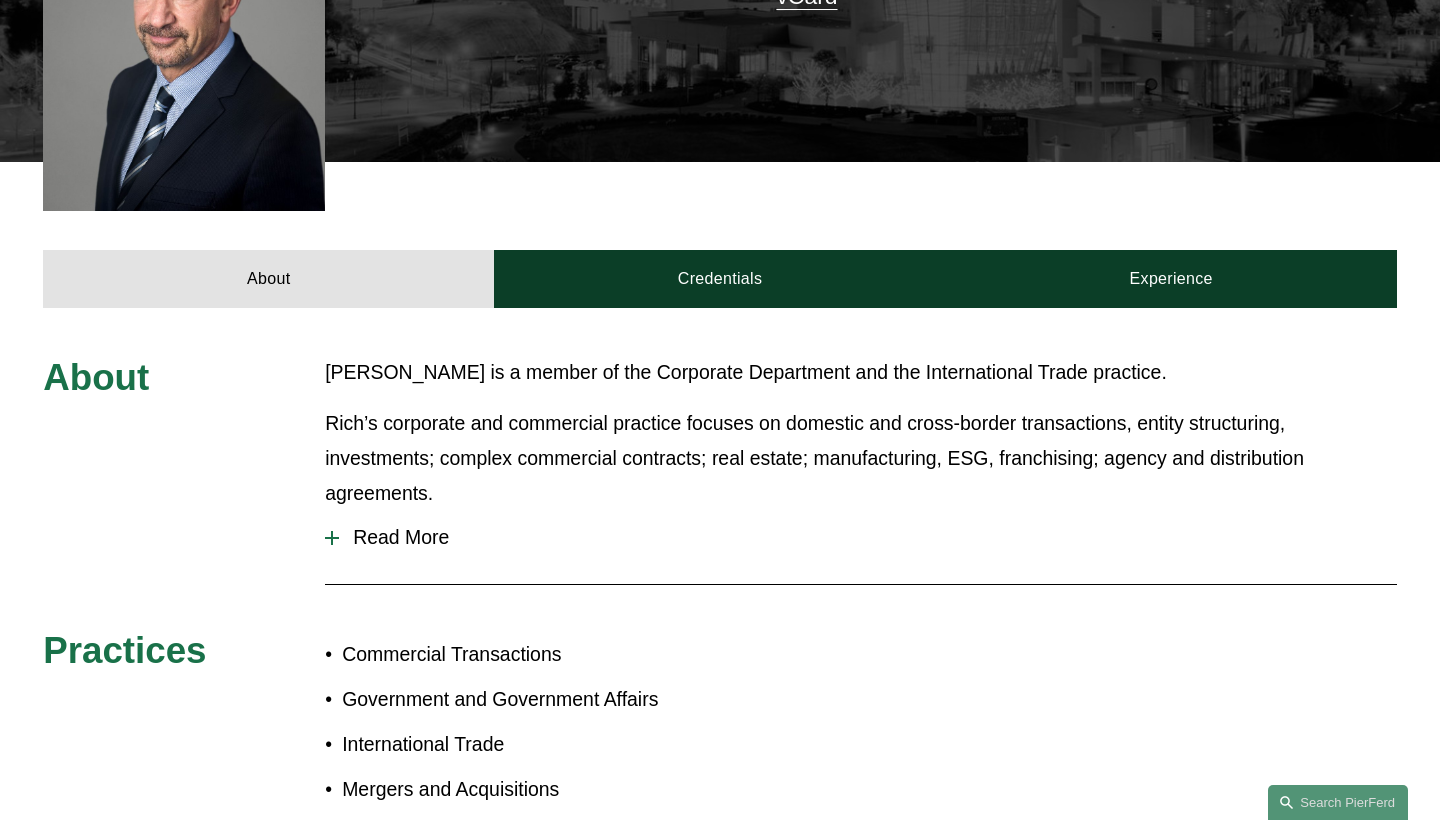 scroll, scrollTop: 639, scrollLeft: 0, axis: vertical 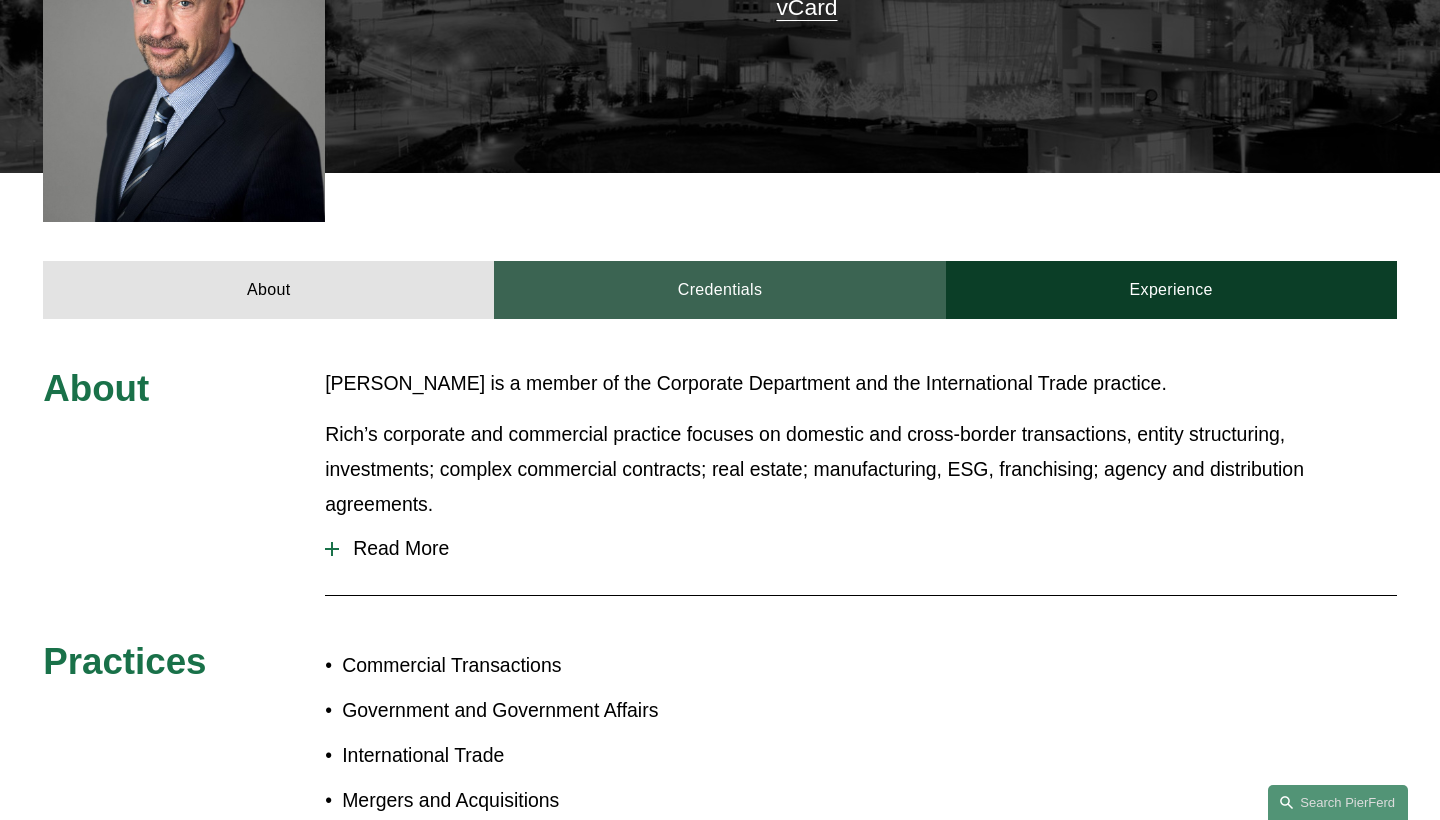 click on "Credentials" at bounding box center (719, 290) 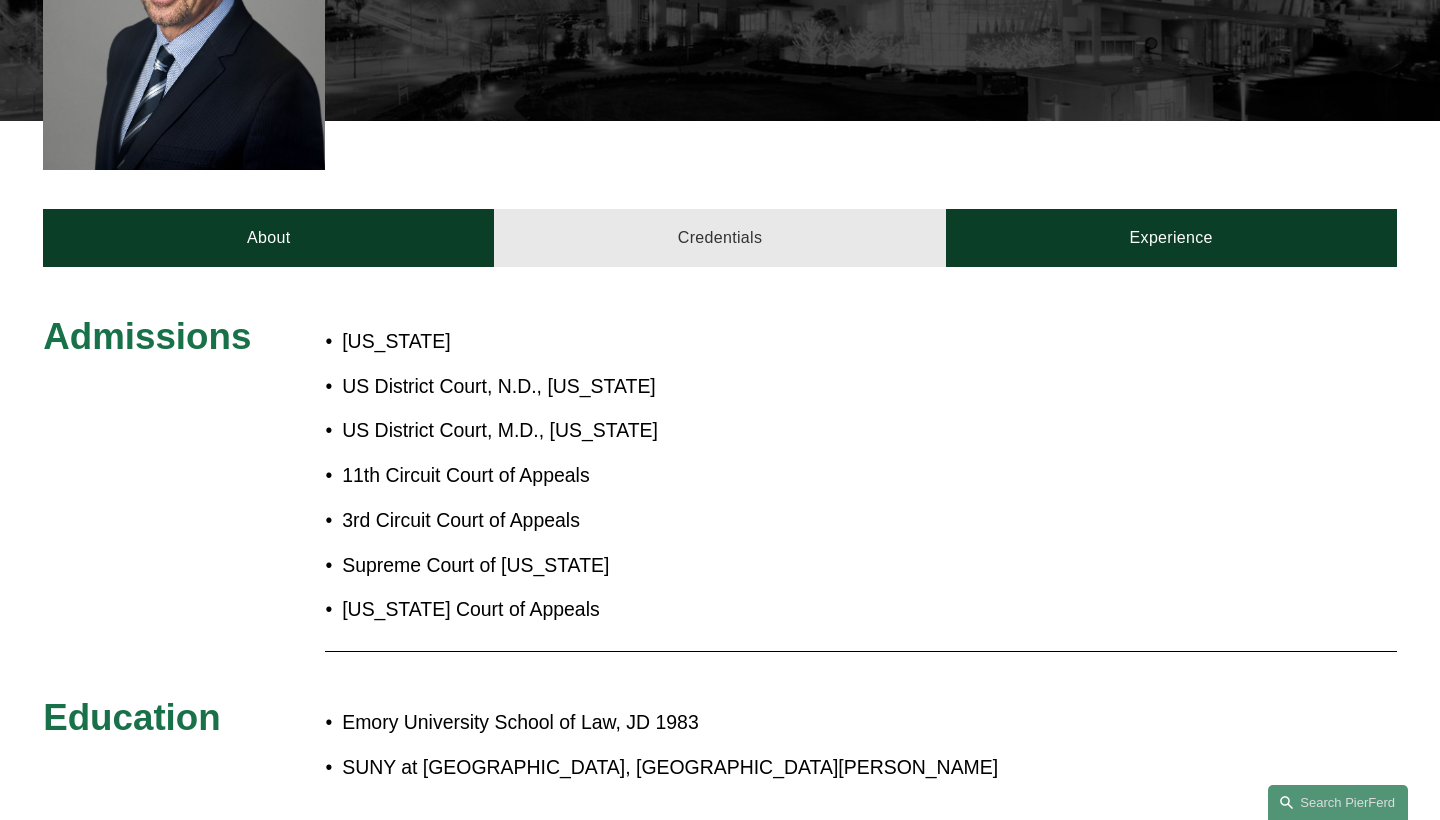 scroll, scrollTop: 761, scrollLeft: 0, axis: vertical 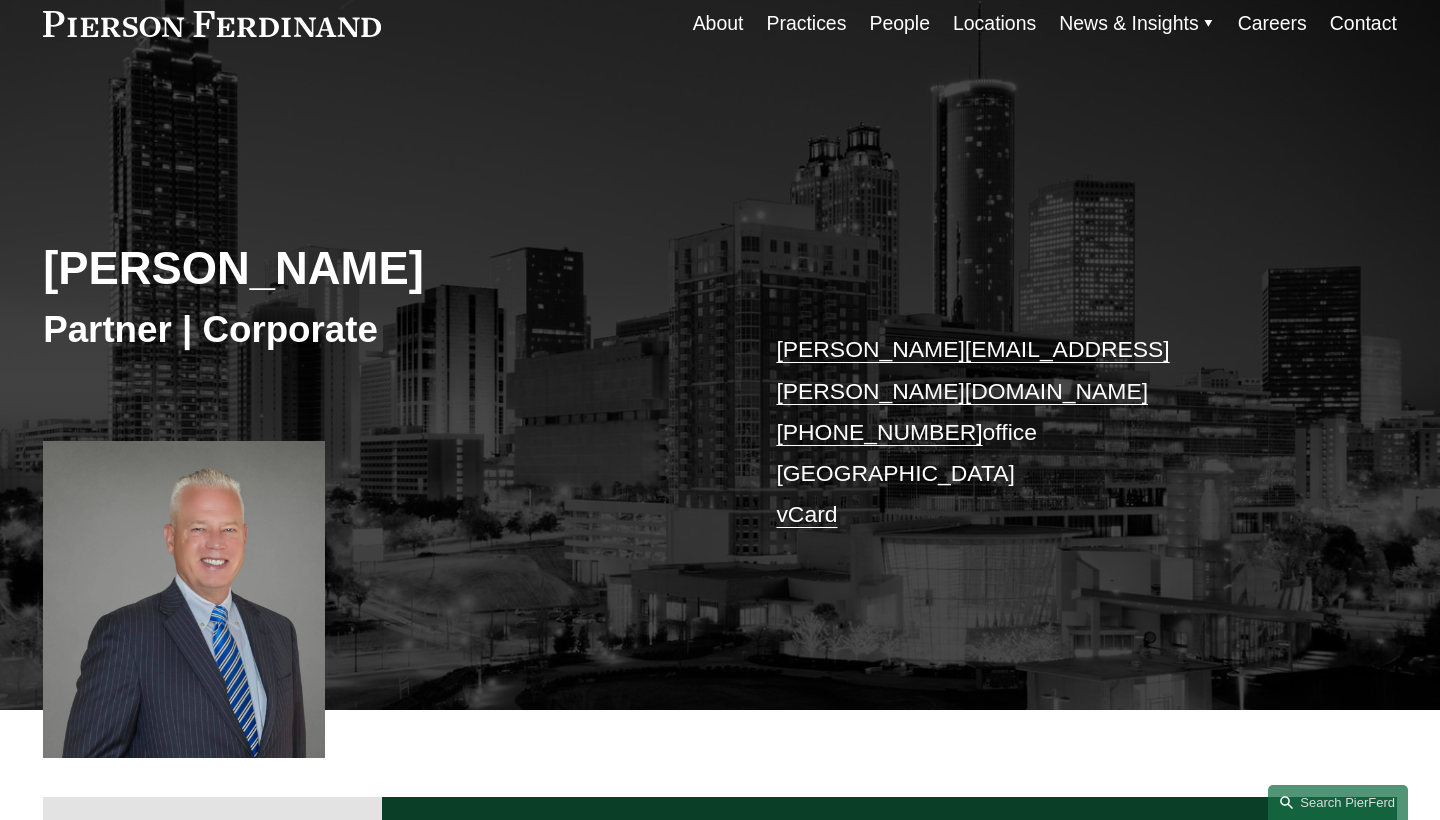 click on "People" at bounding box center [899, 23] 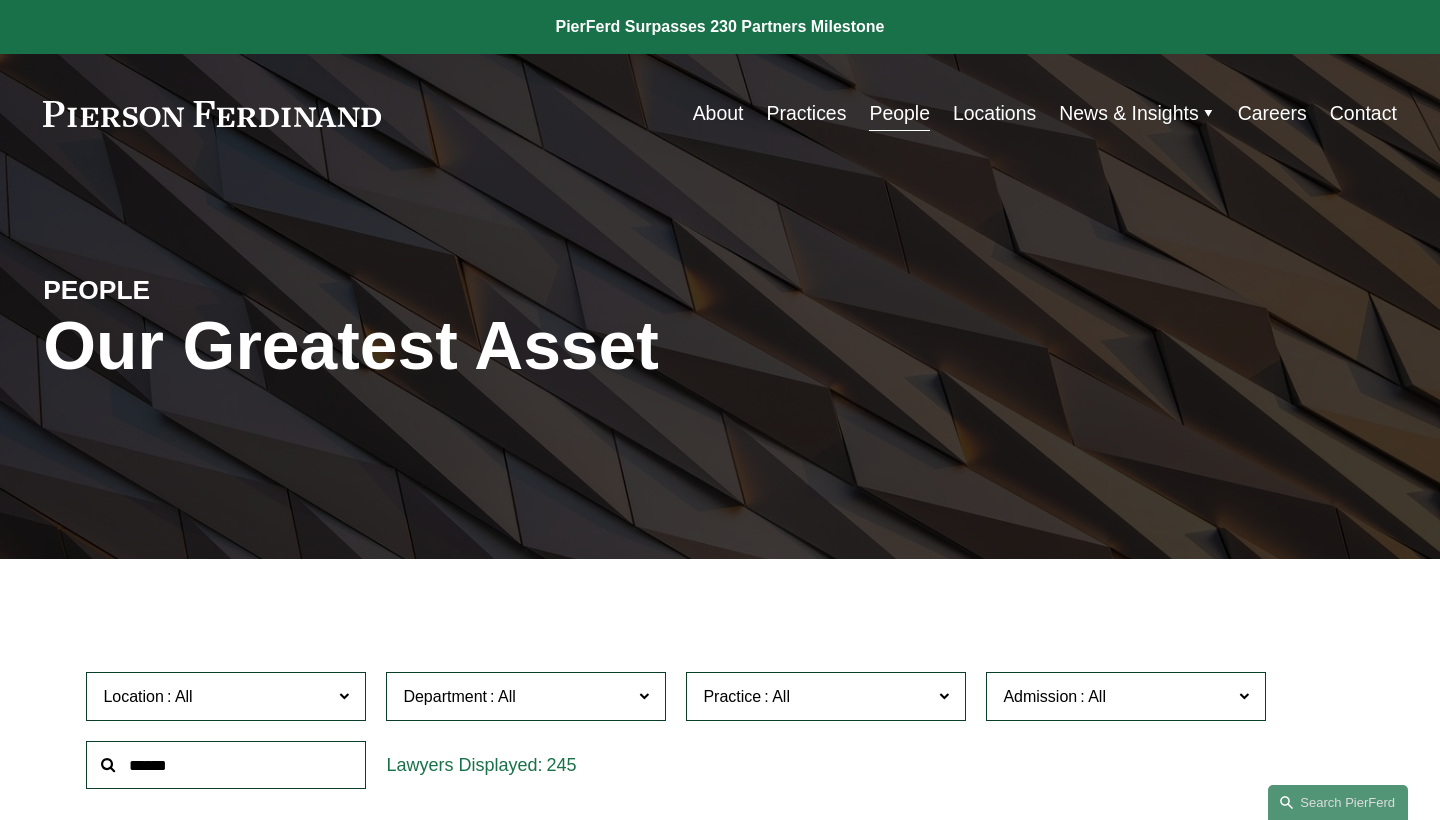 scroll, scrollTop: 0, scrollLeft: 0, axis: both 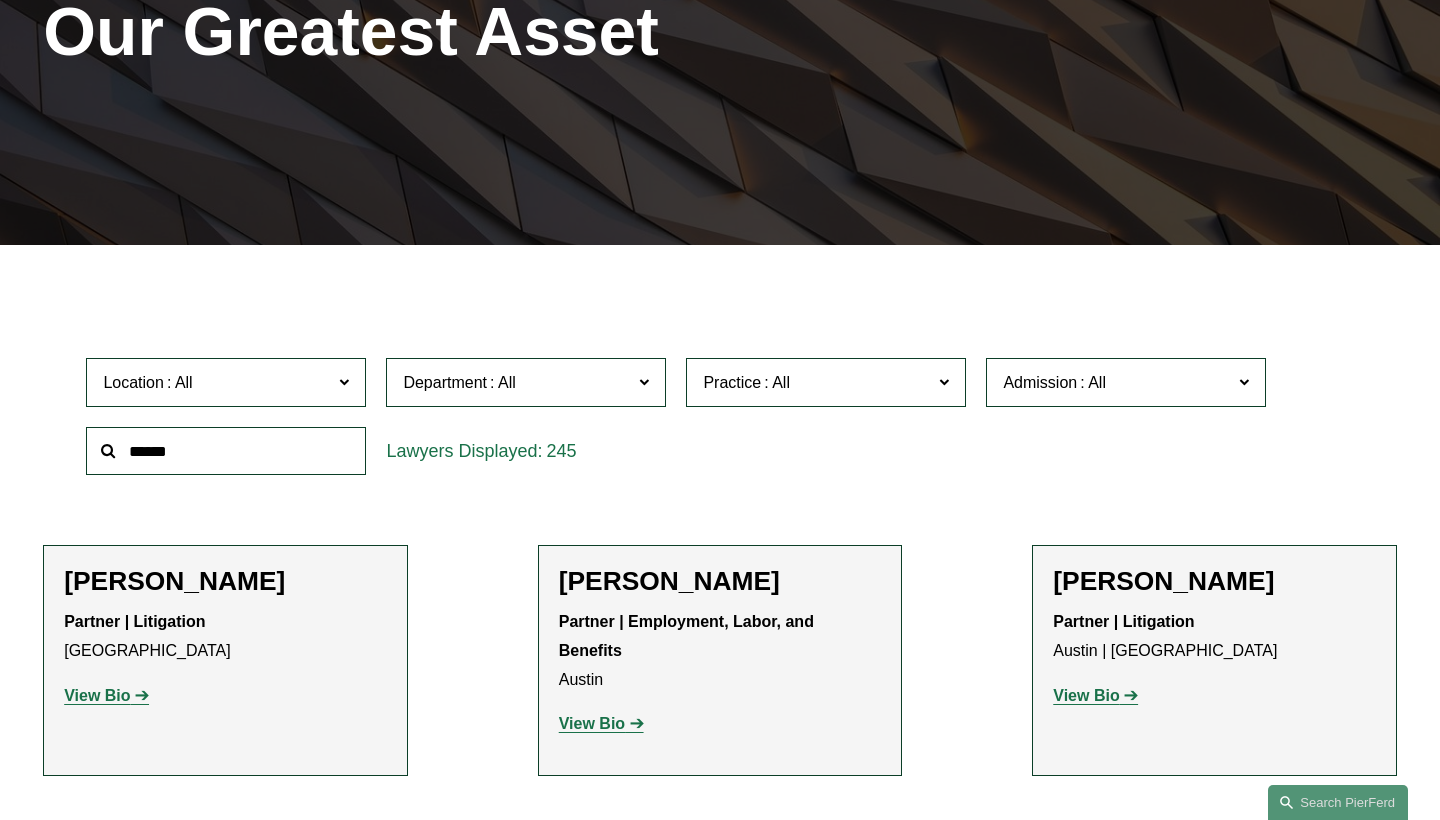 click on "245" 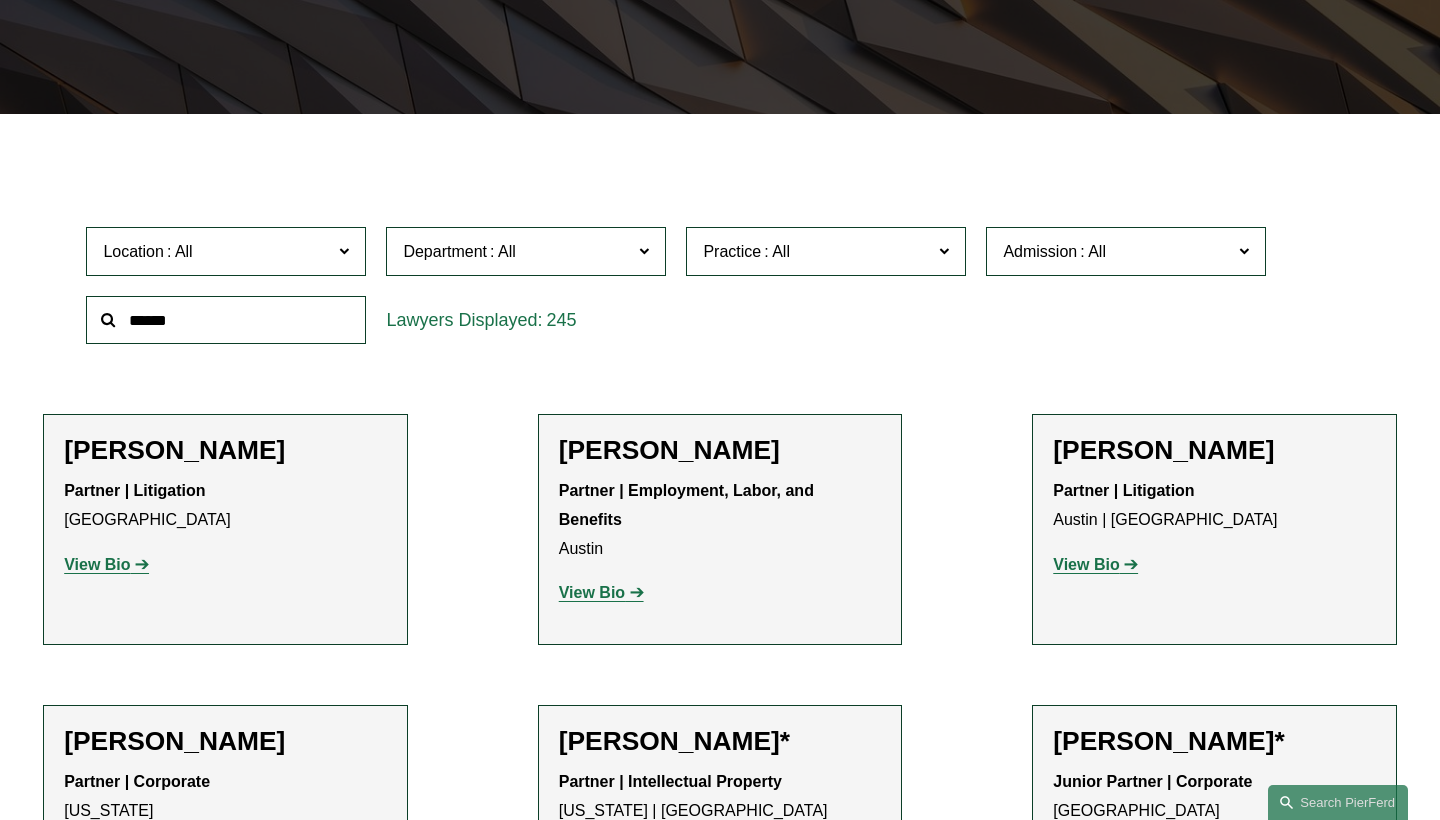 scroll, scrollTop: 447, scrollLeft: 0, axis: vertical 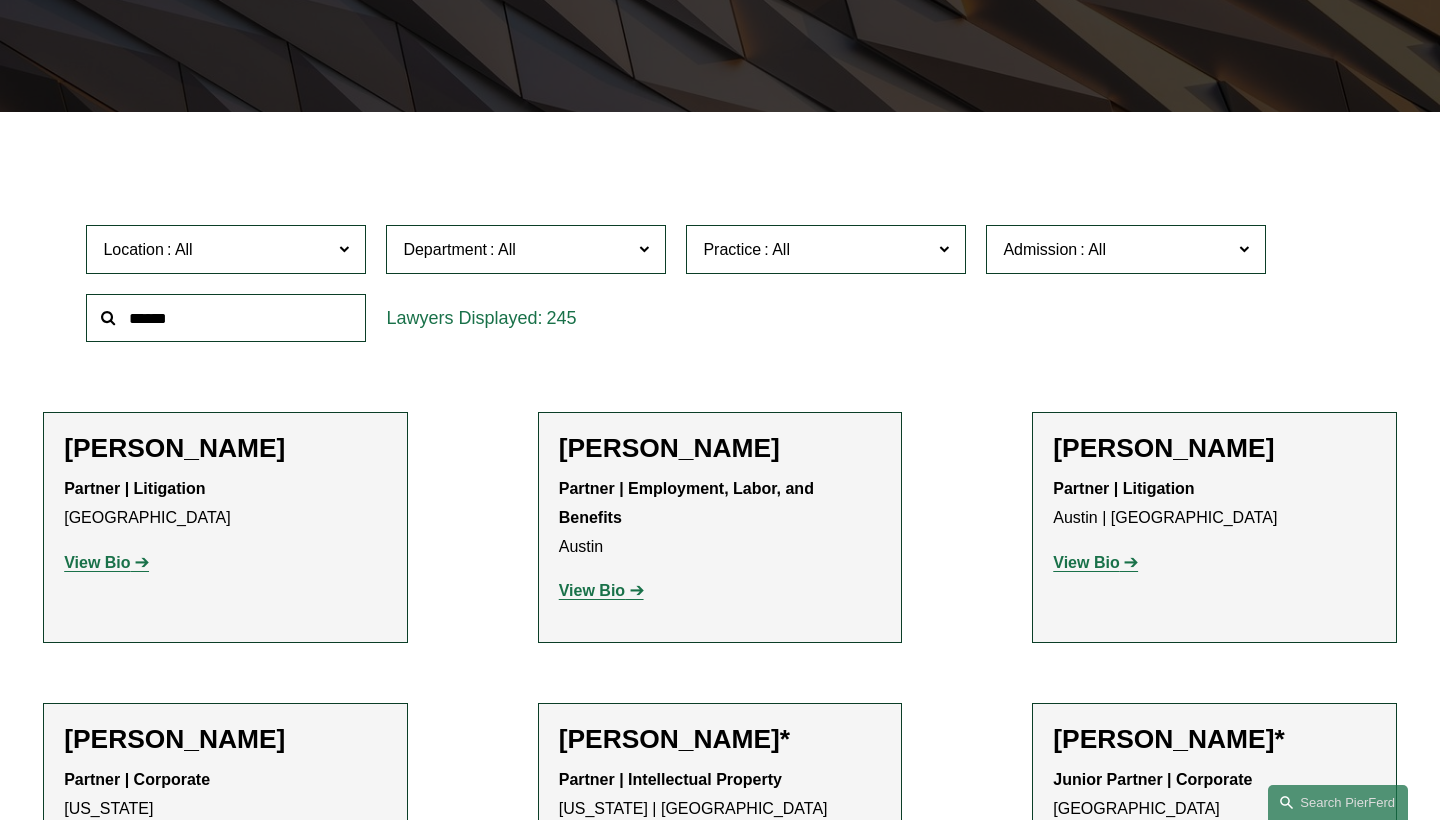 click on "Charlotte" 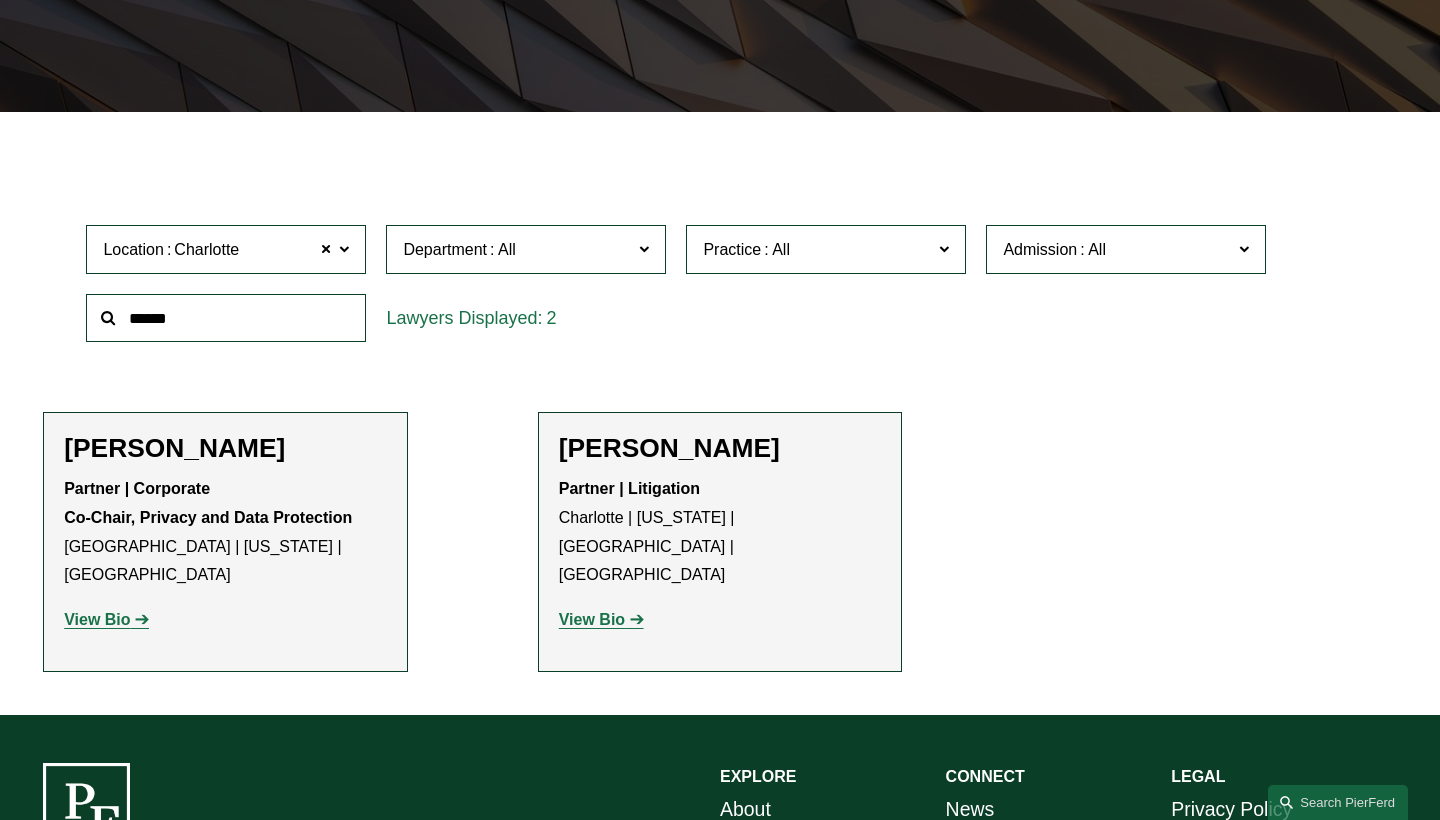 click 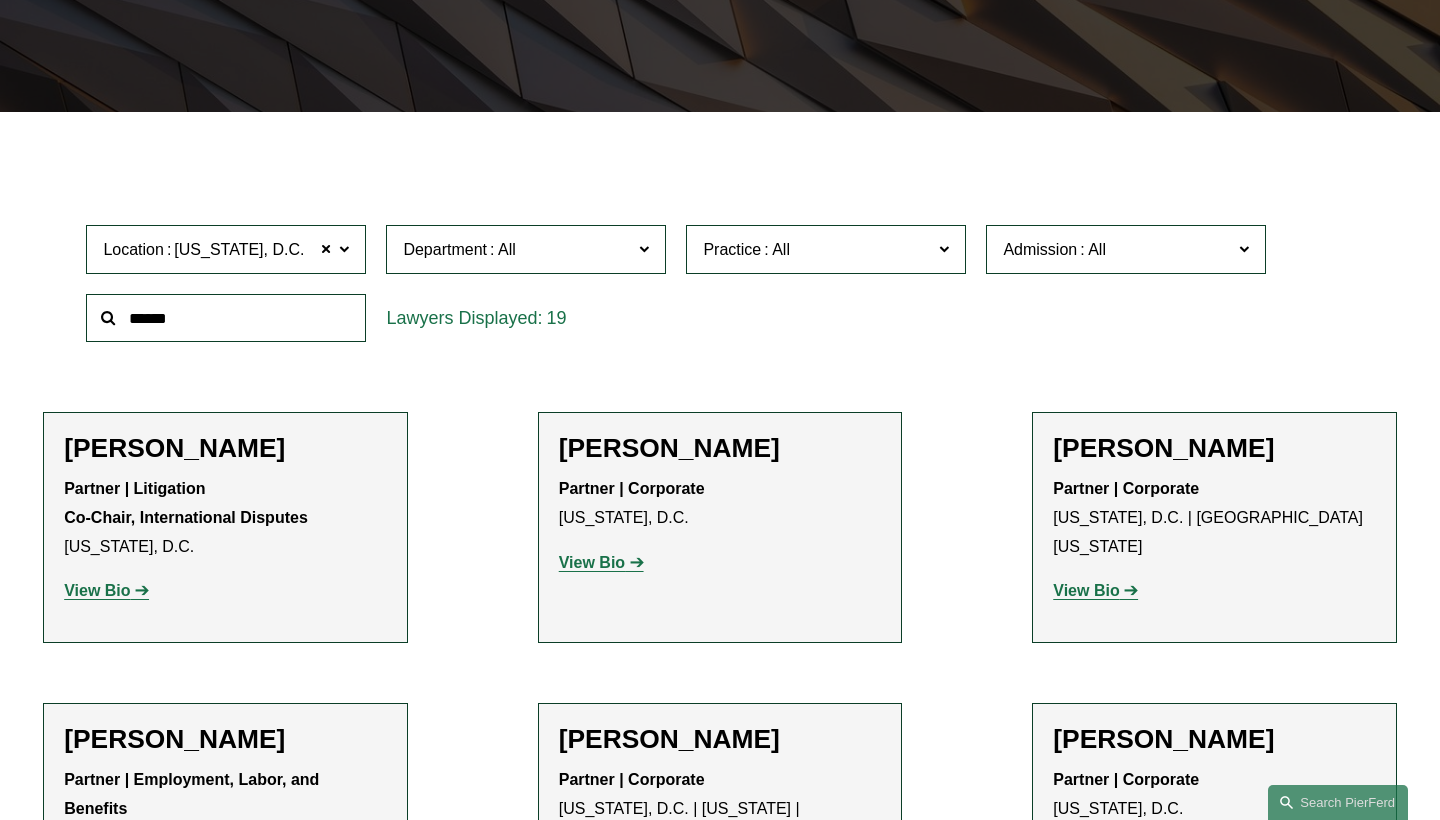 click 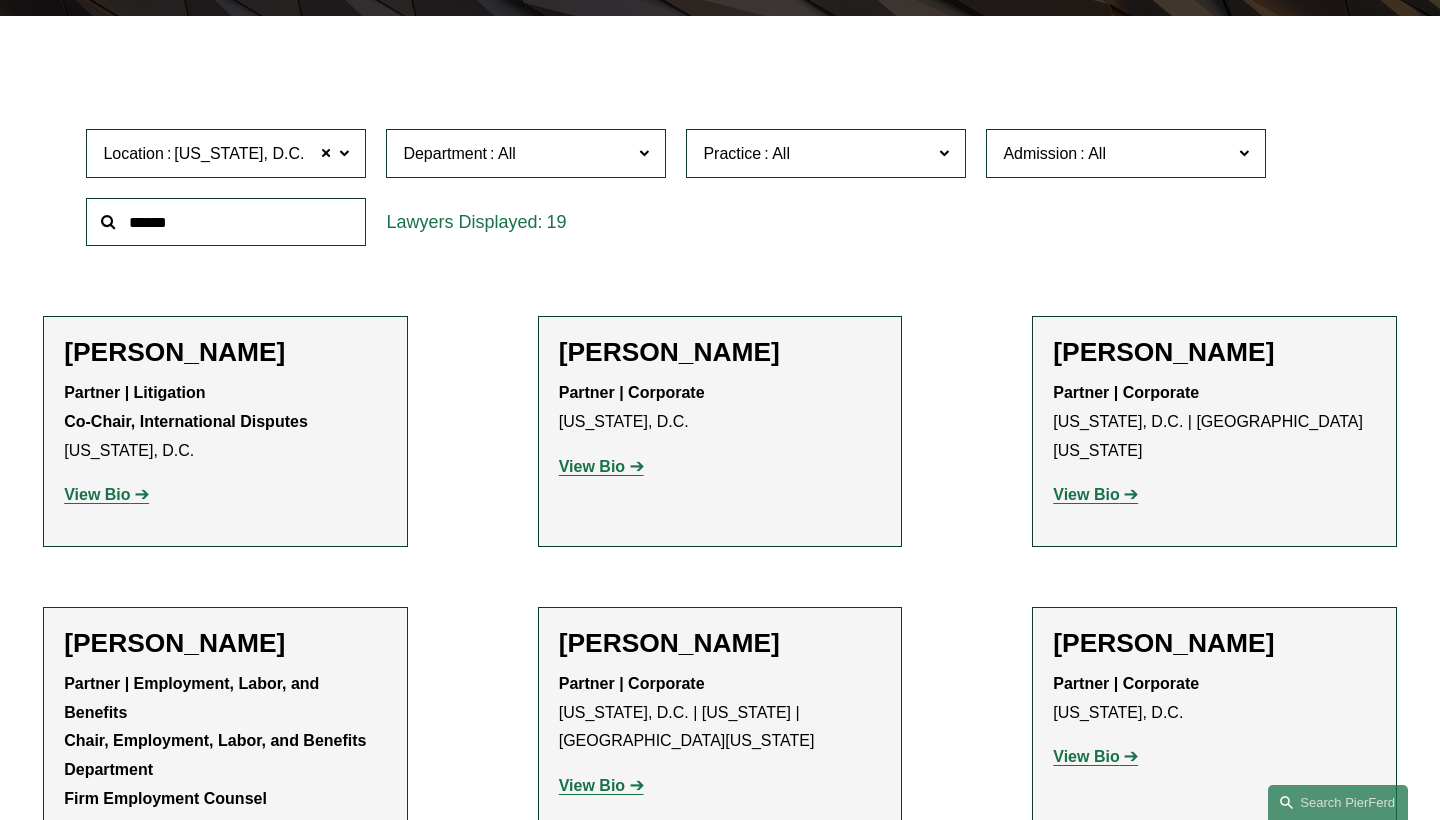 scroll, scrollTop: 544, scrollLeft: 0, axis: vertical 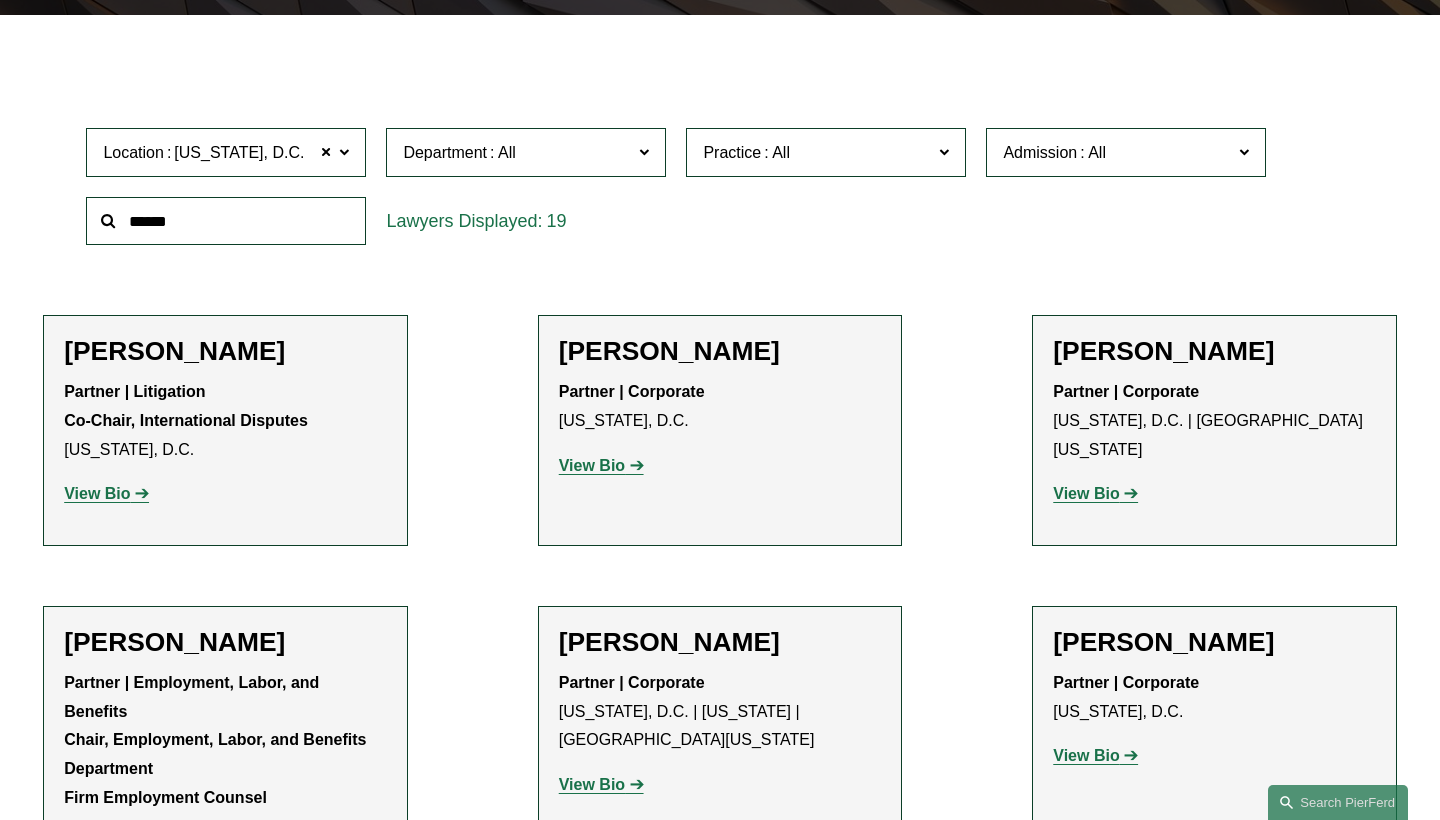 click on "Real Estate" 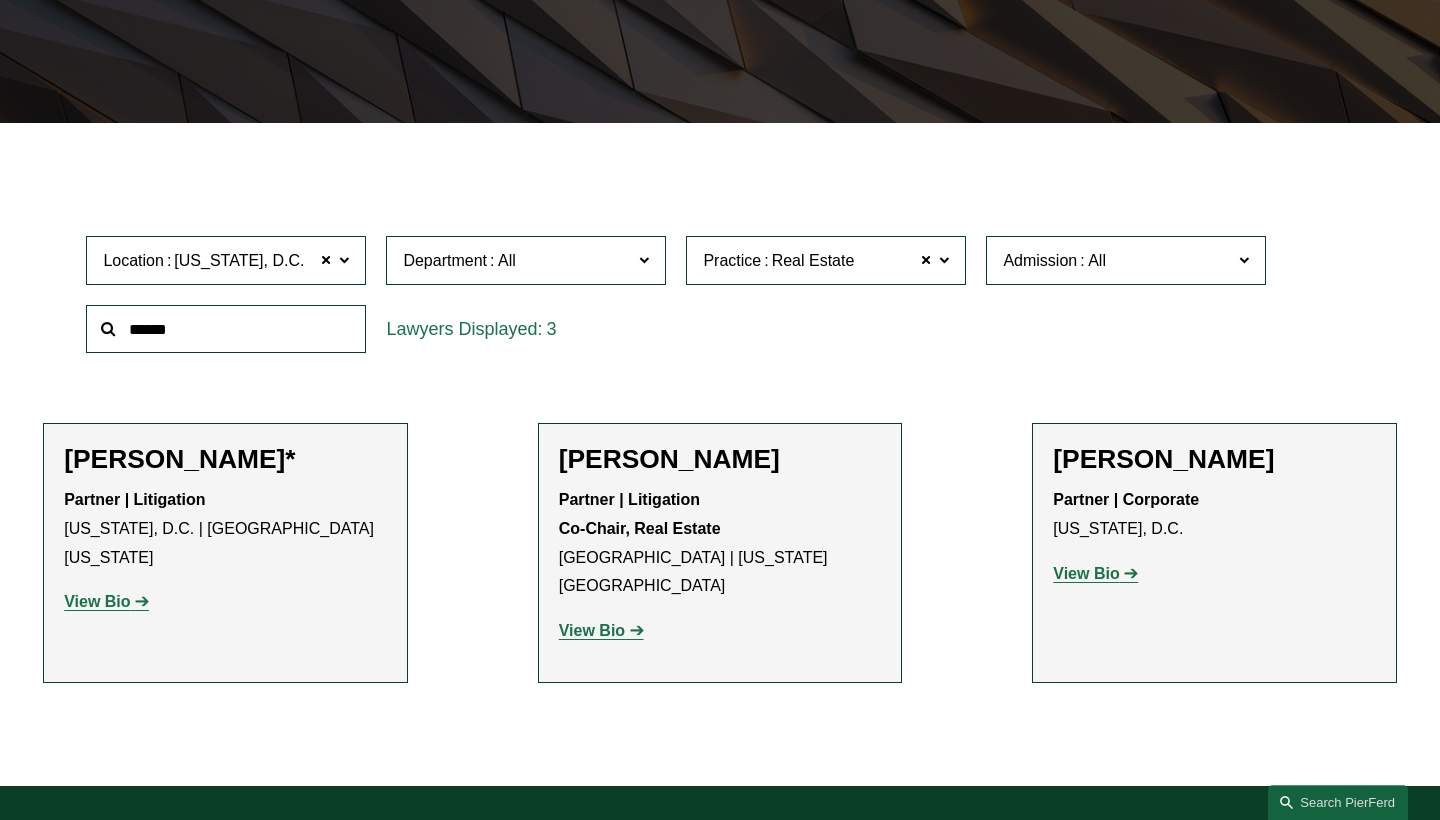 scroll, scrollTop: 418, scrollLeft: 0, axis: vertical 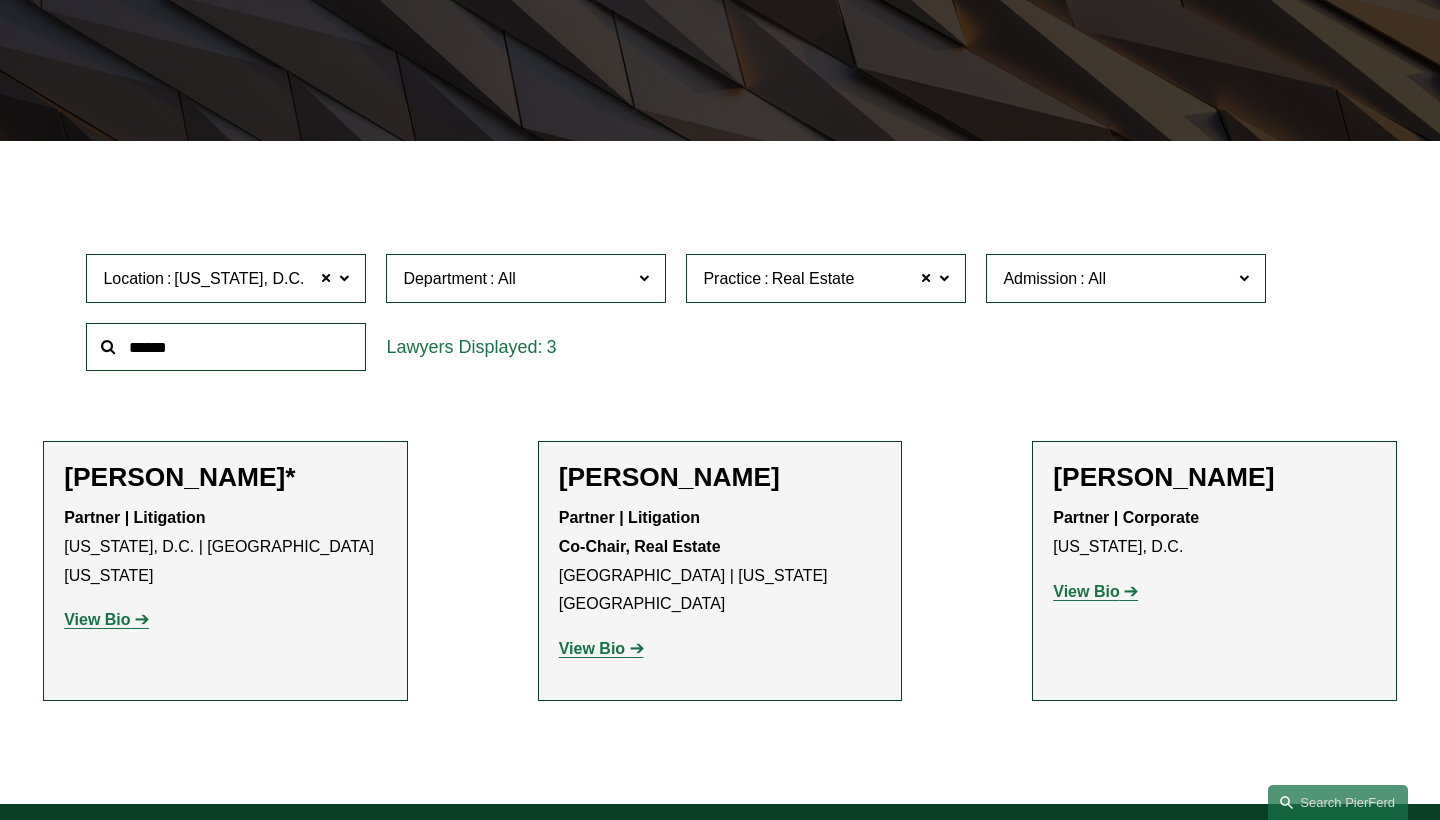 click on "Location Washington, D.C." 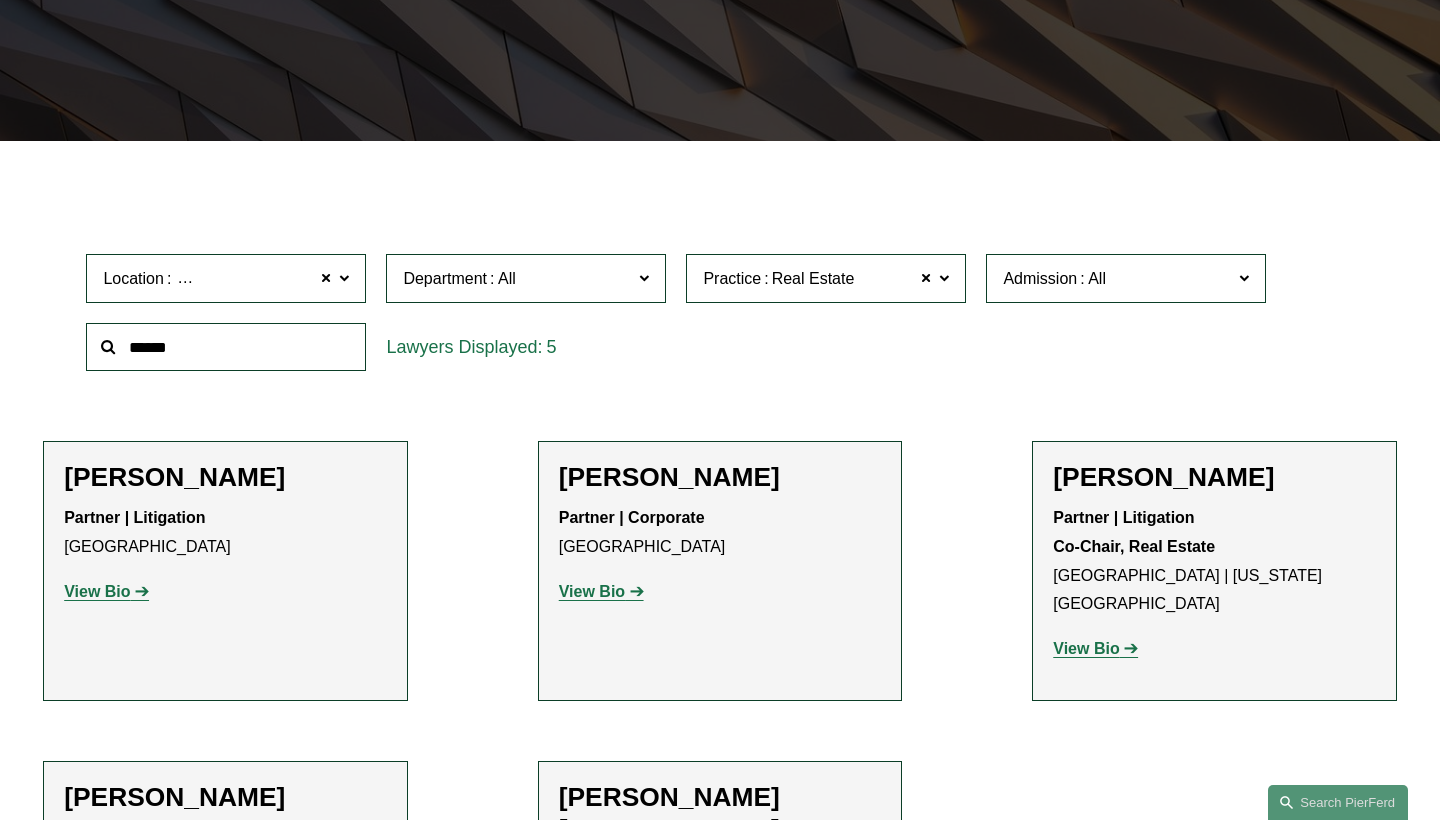 click on "View Bio" 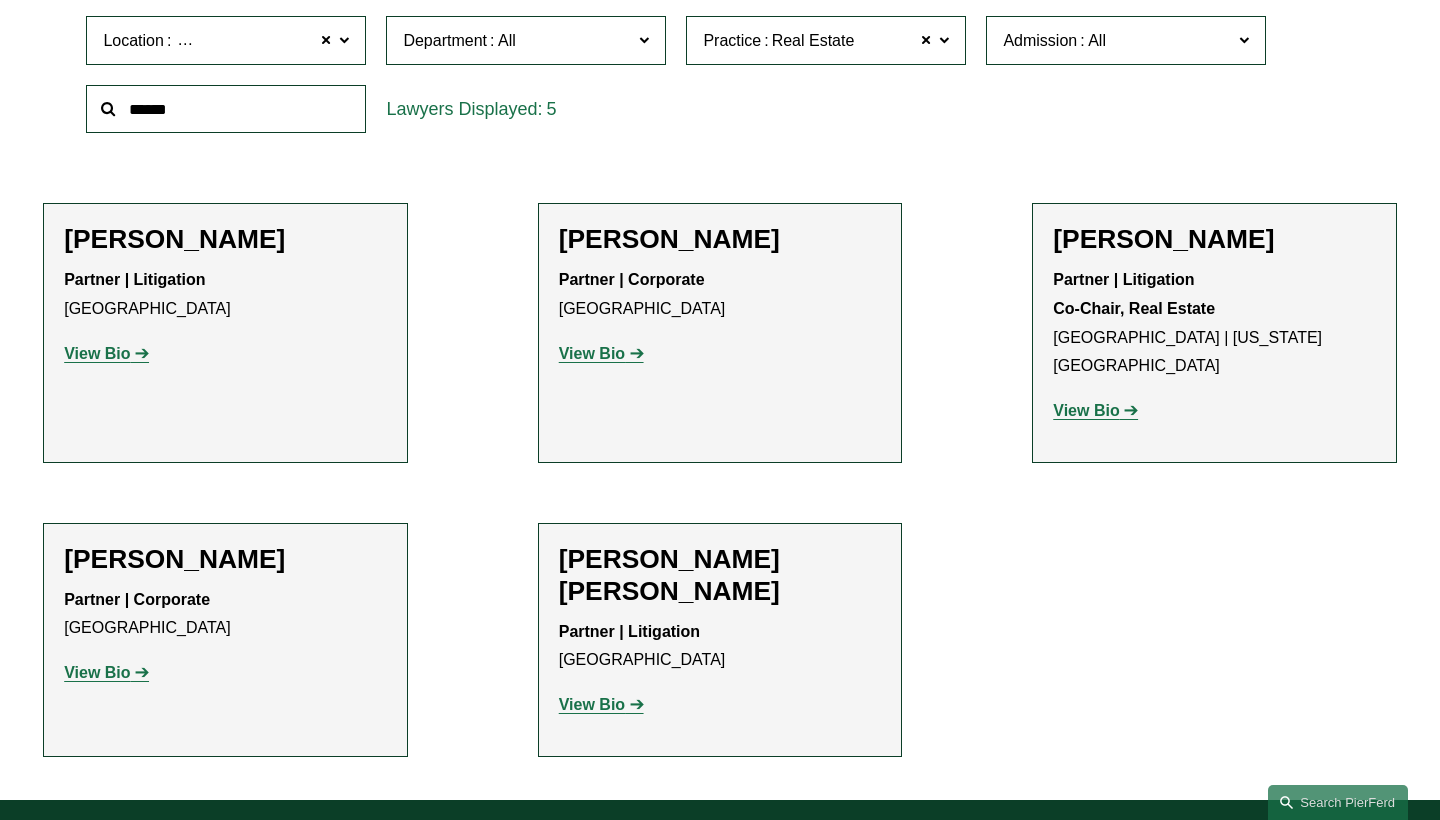scroll, scrollTop: 710, scrollLeft: 0, axis: vertical 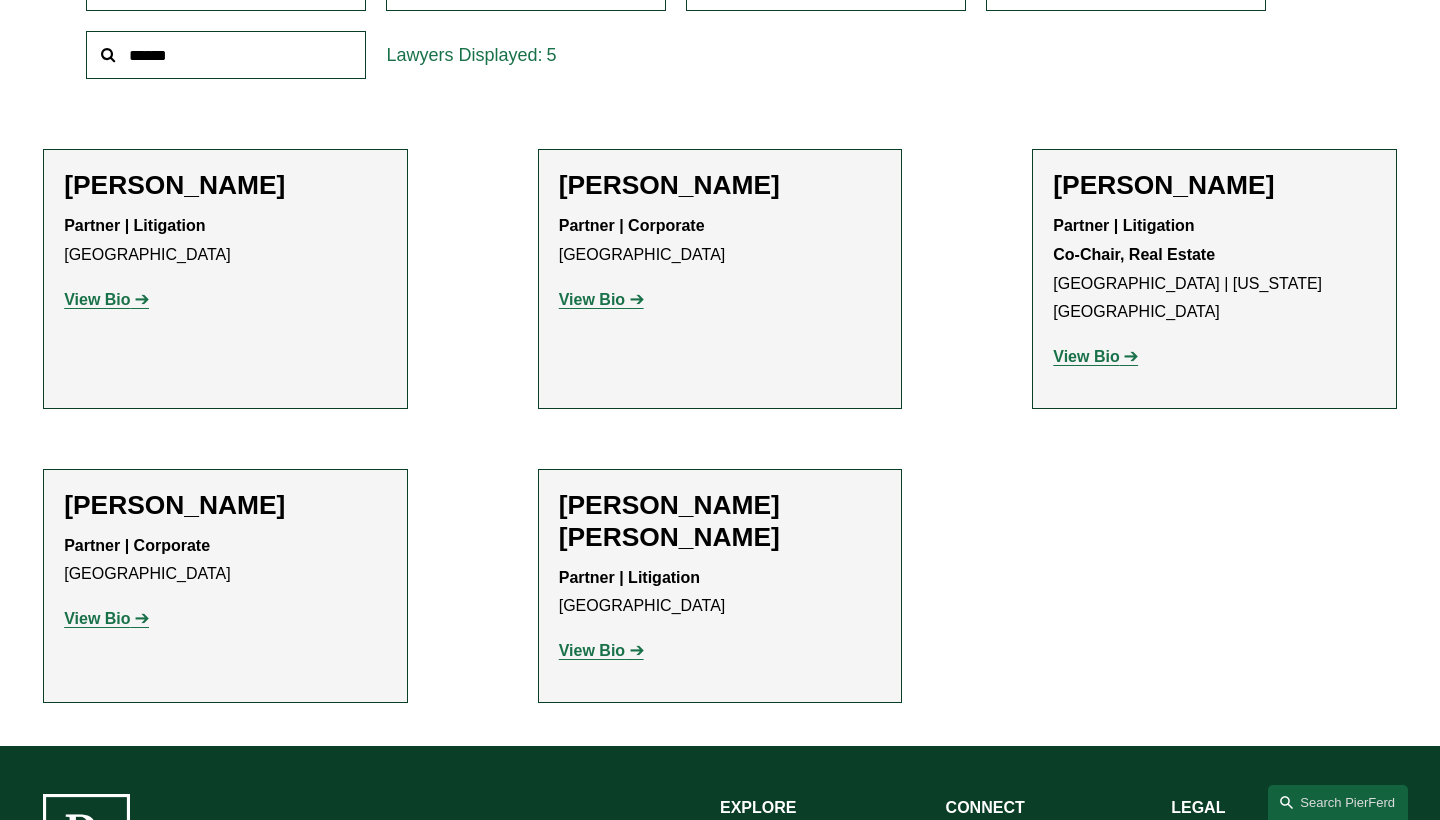 click on "[PERSON_NAME]" 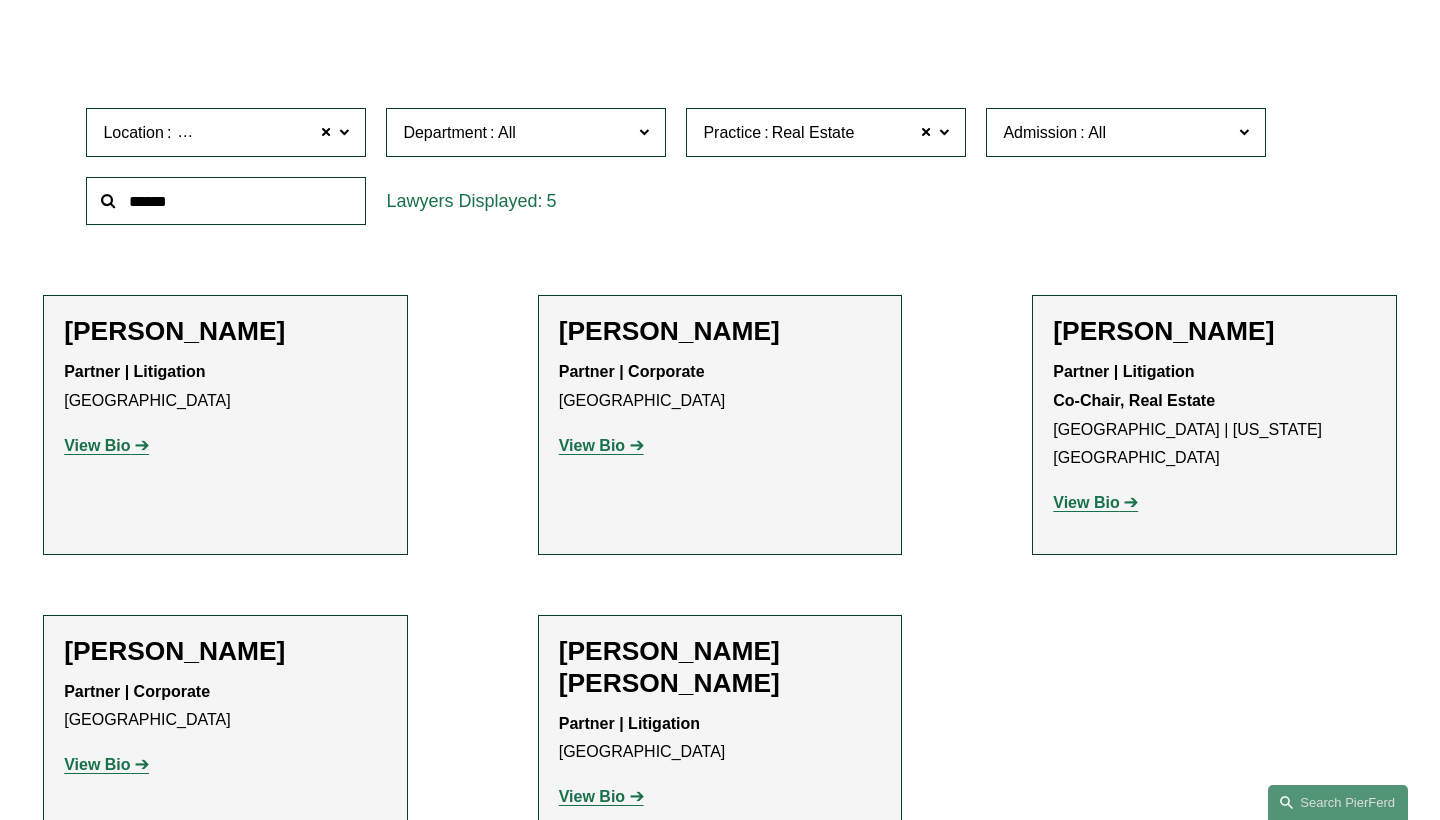 scroll, scrollTop: 513, scrollLeft: 0, axis: vertical 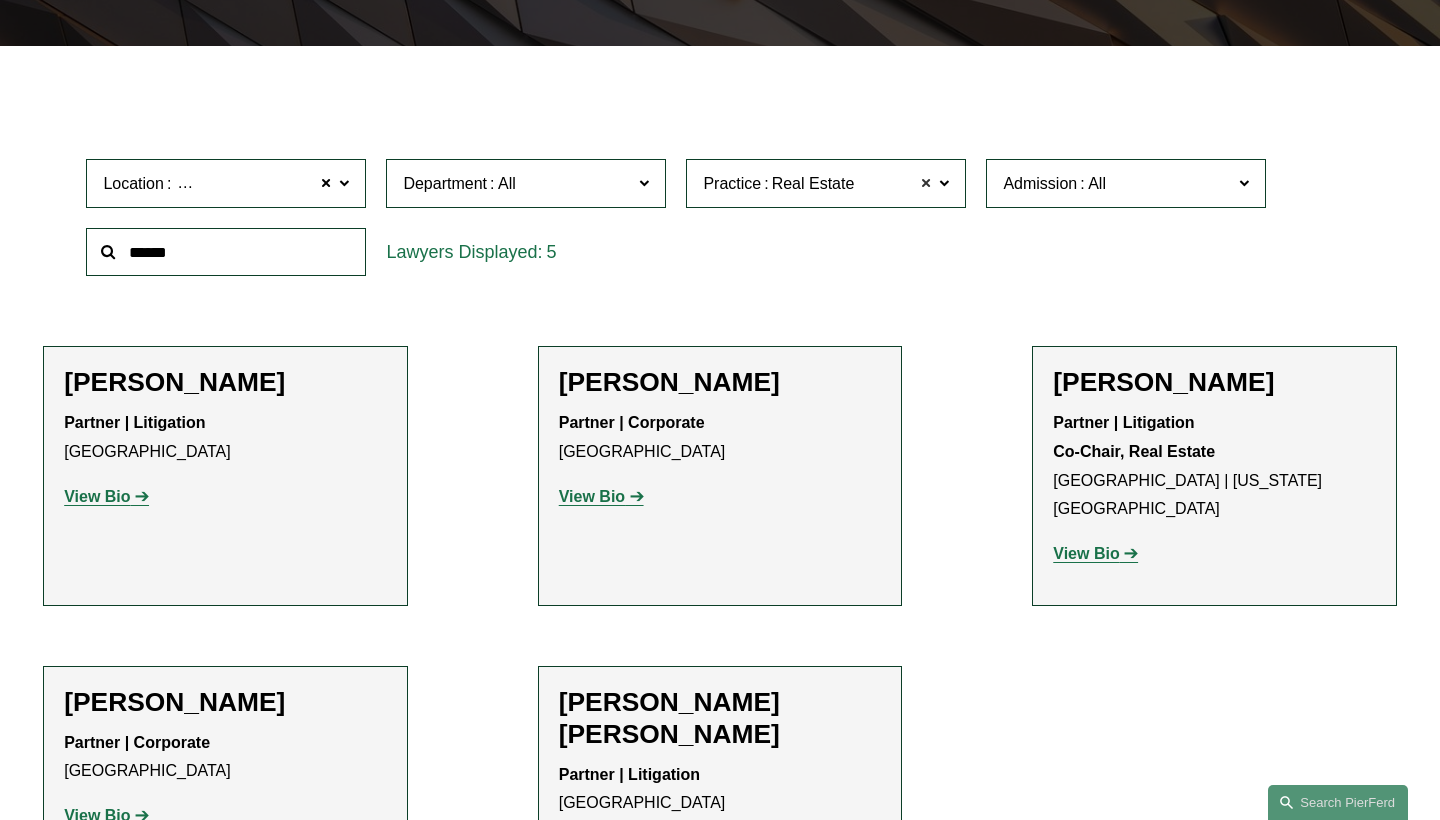 click 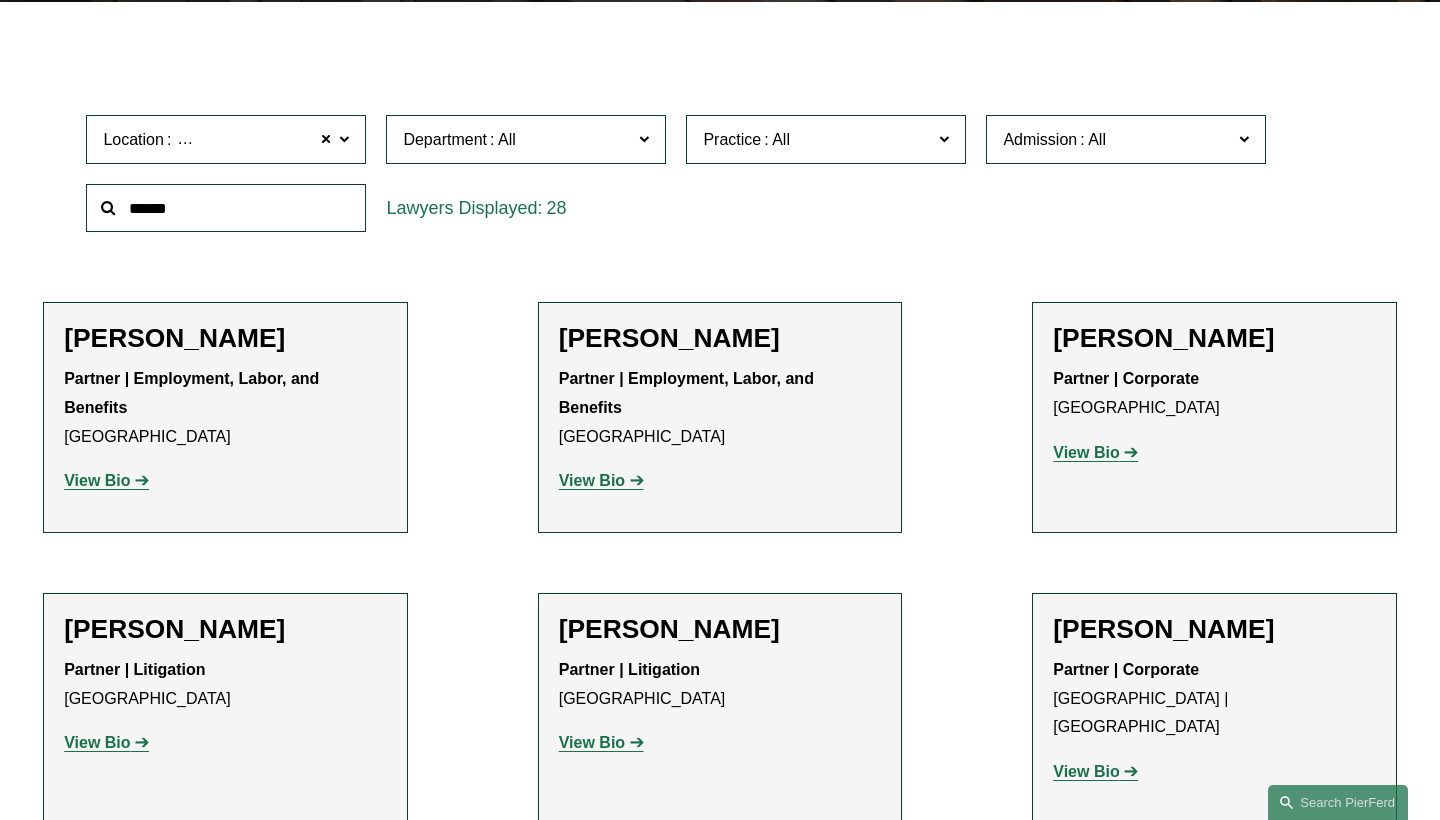 scroll, scrollTop: 565, scrollLeft: 0, axis: vertical 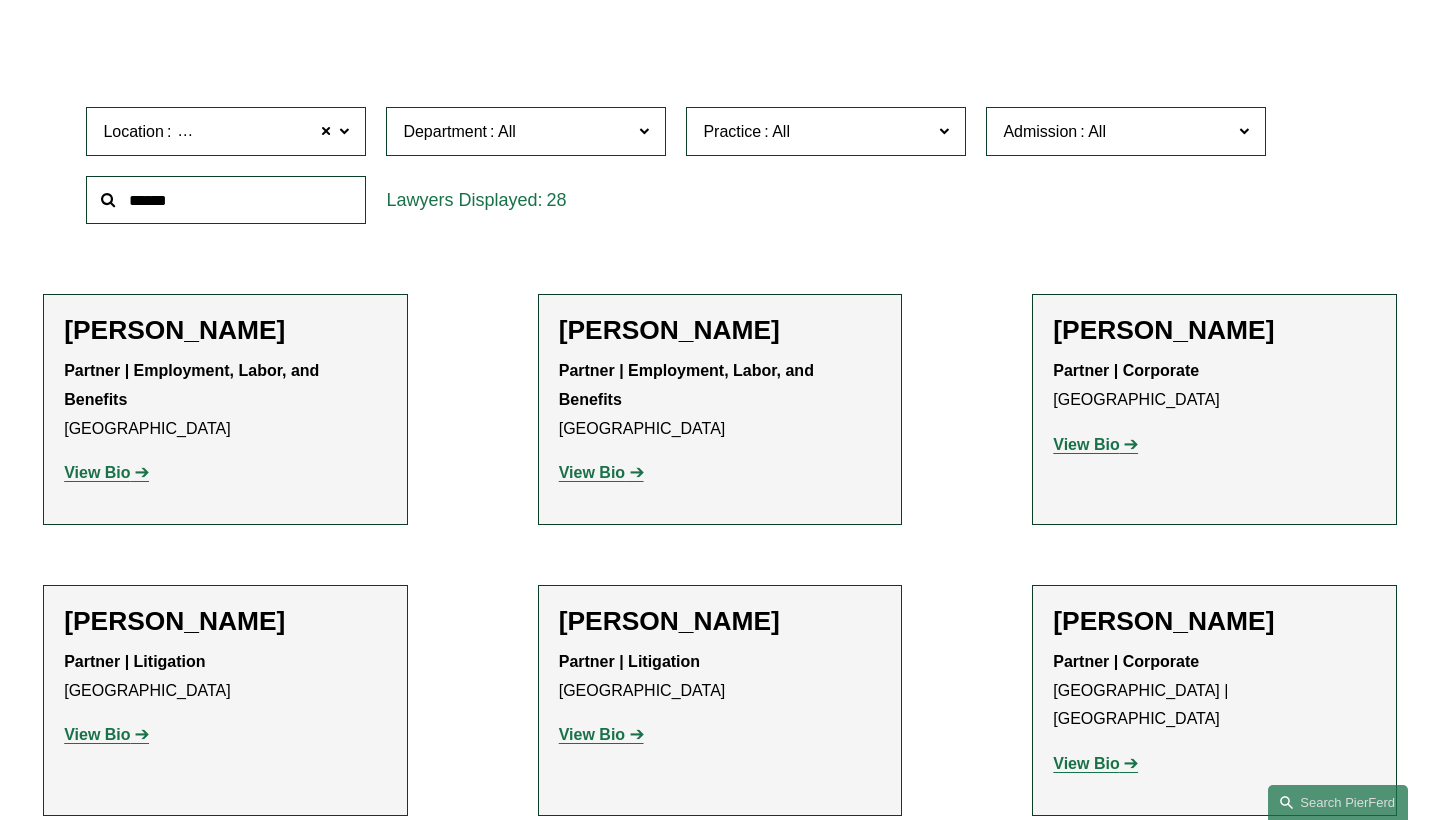 click on "[PERSON_NAME]" 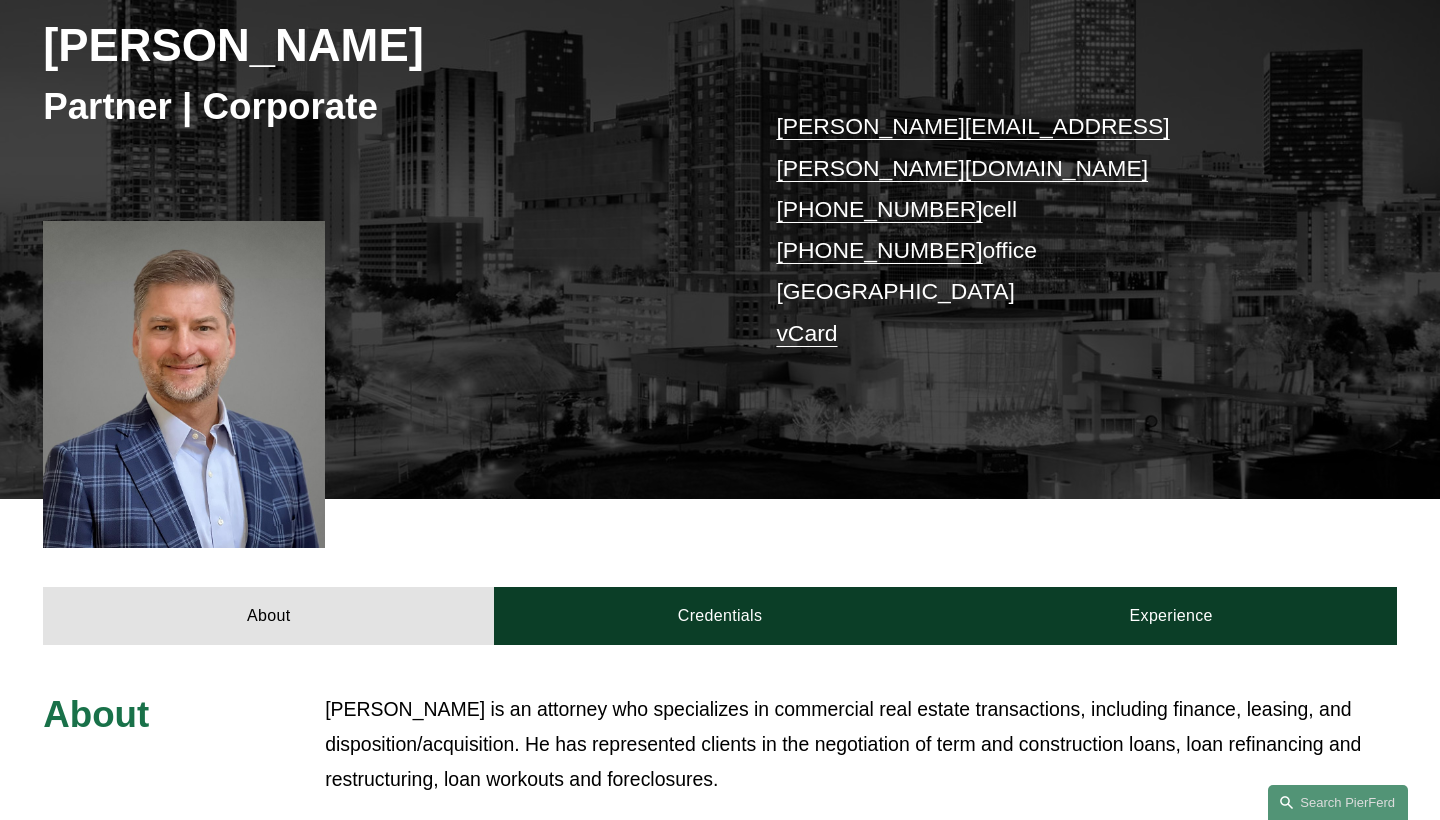 scroll, scrollTop: 297, scrollLeft: 0, axis: vertical 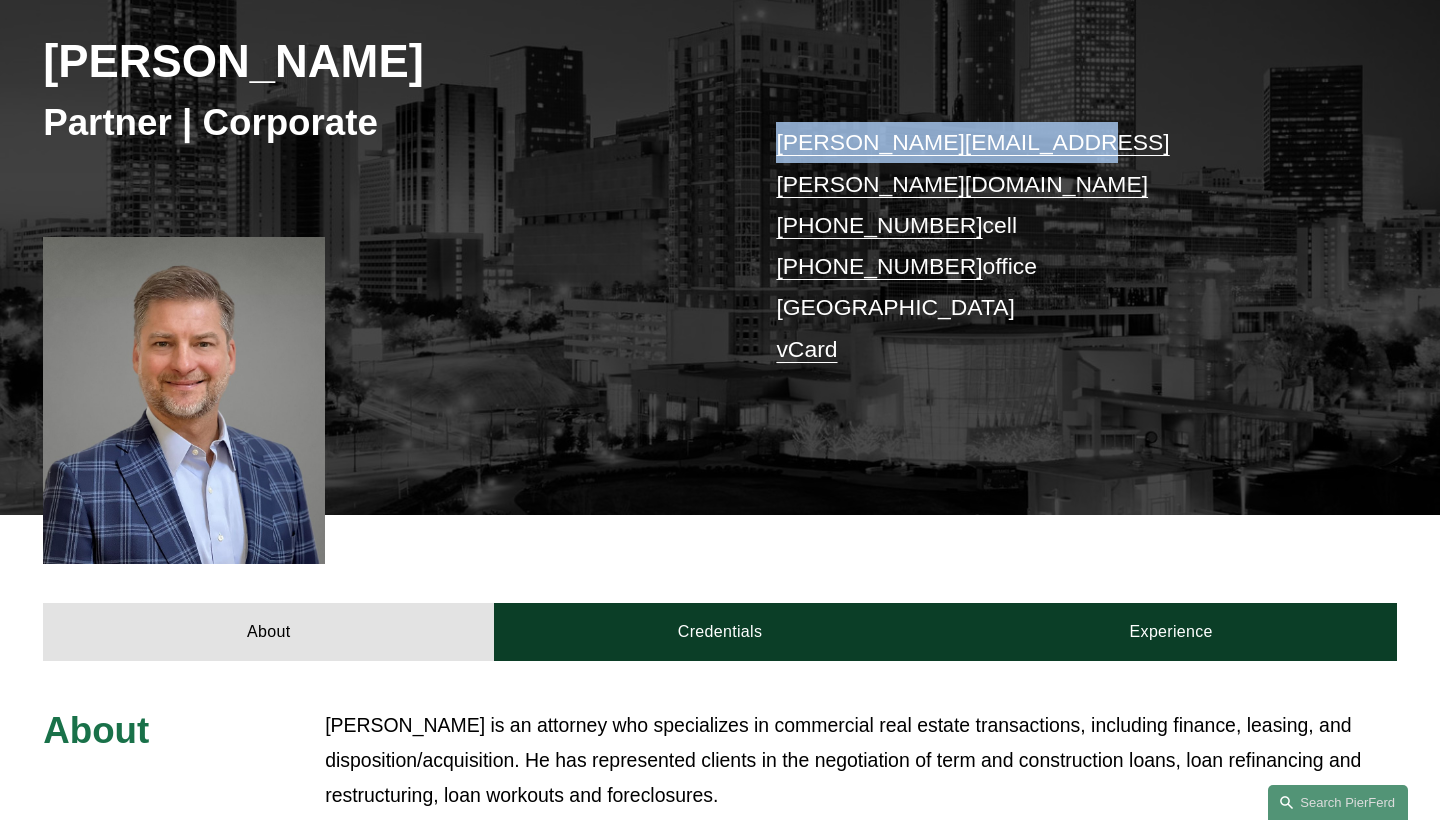 drag, startPoint x: 1069, startPoint y: 105, endPoint x: 1083, endPoint y: 134, distance: 32.202484 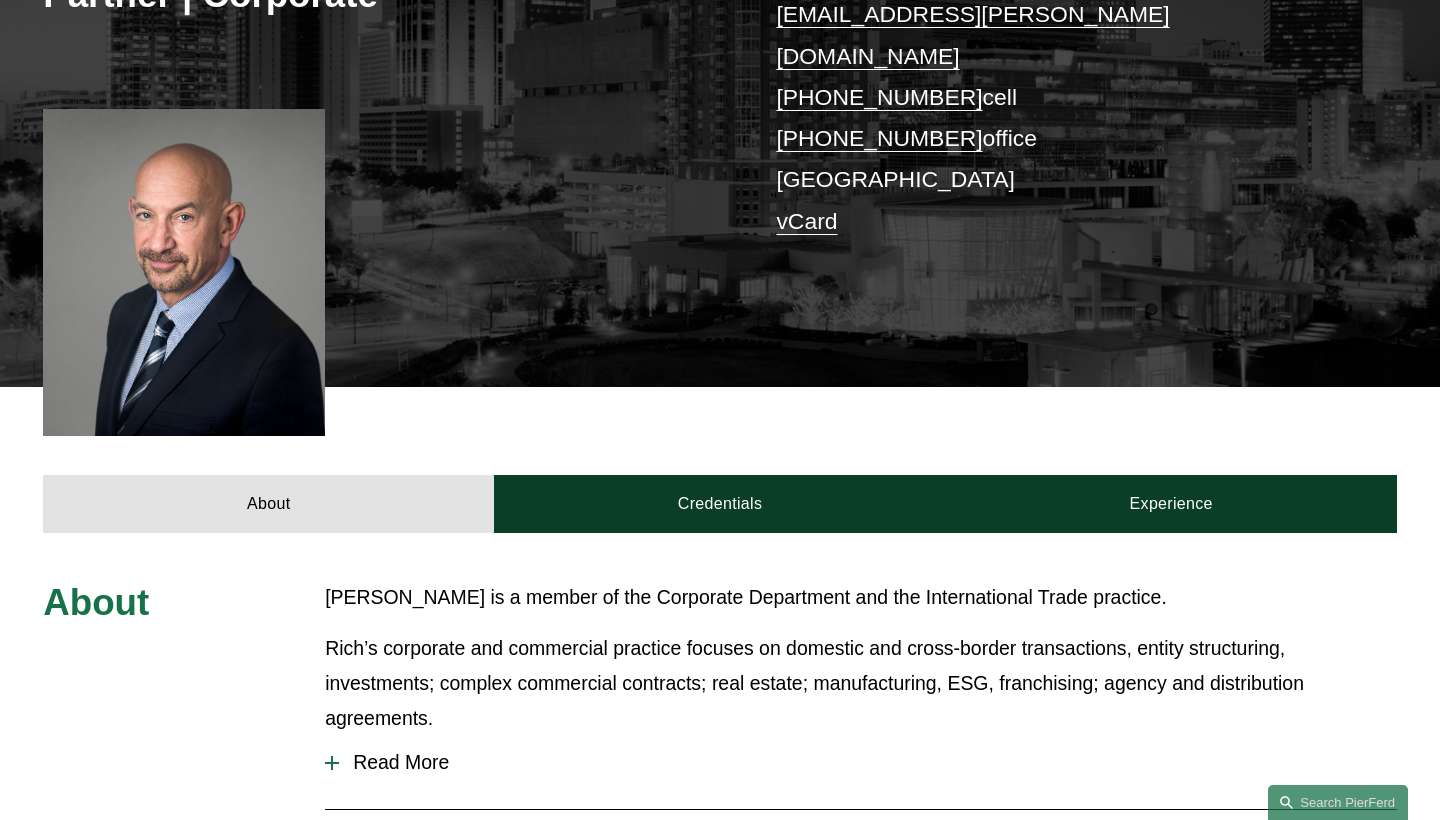 scroll, scrollTop: 409, scrollLeft: 0, axis: vertical 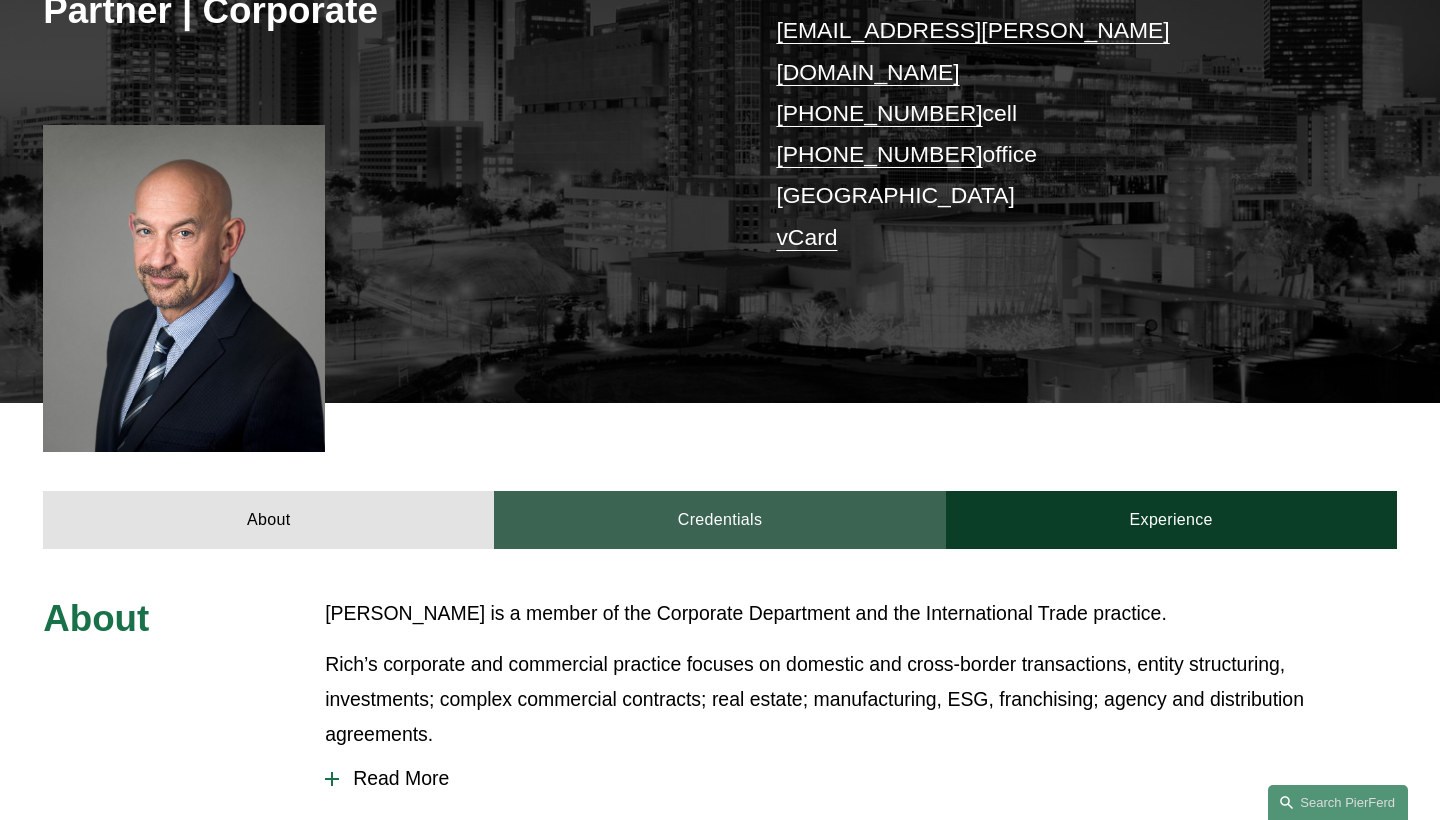 click on "Credentials" at bounding box center (719, 520) 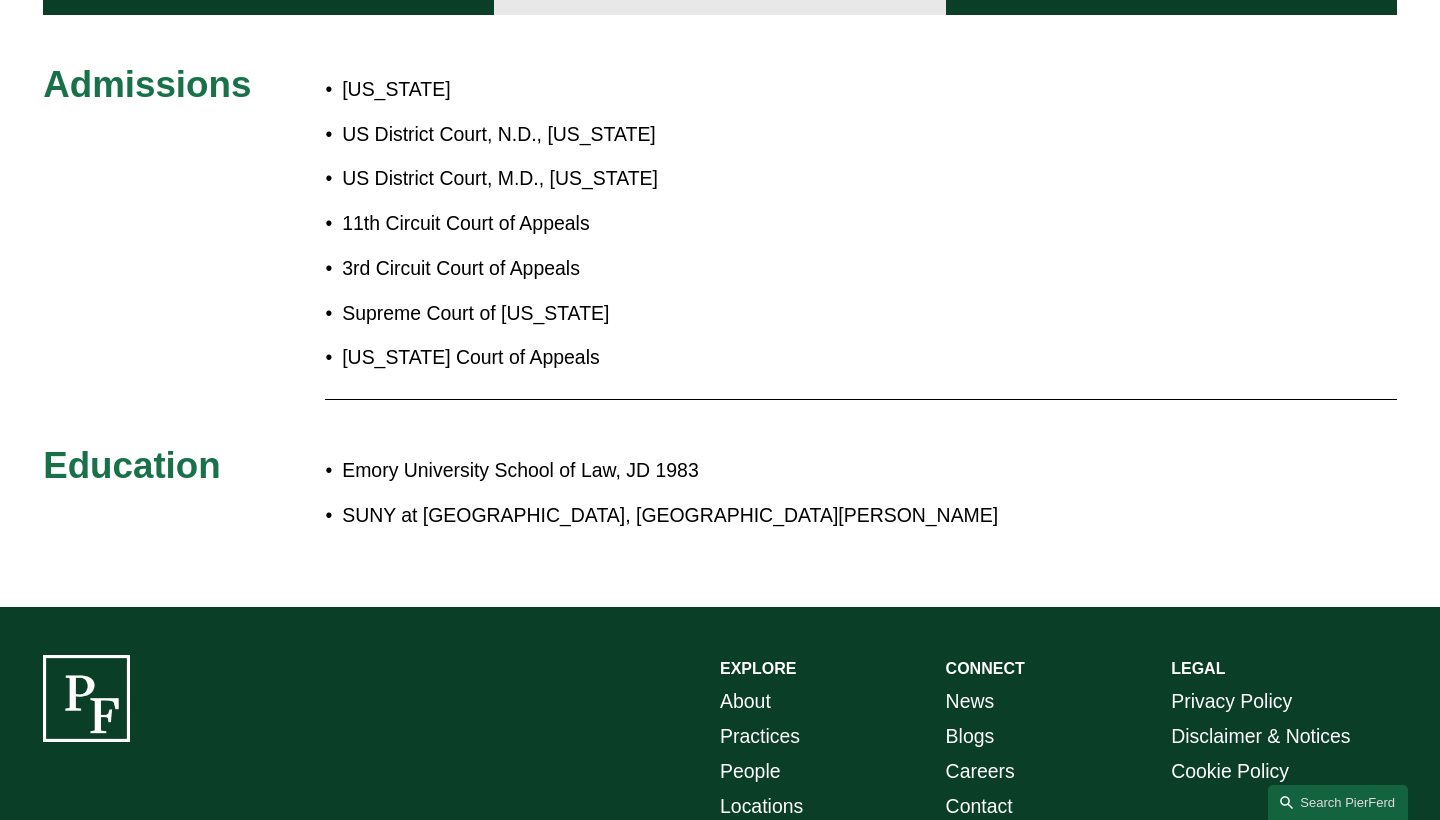 scroll, scrollTop: 946, scrollLeft: 0, axis: vertical 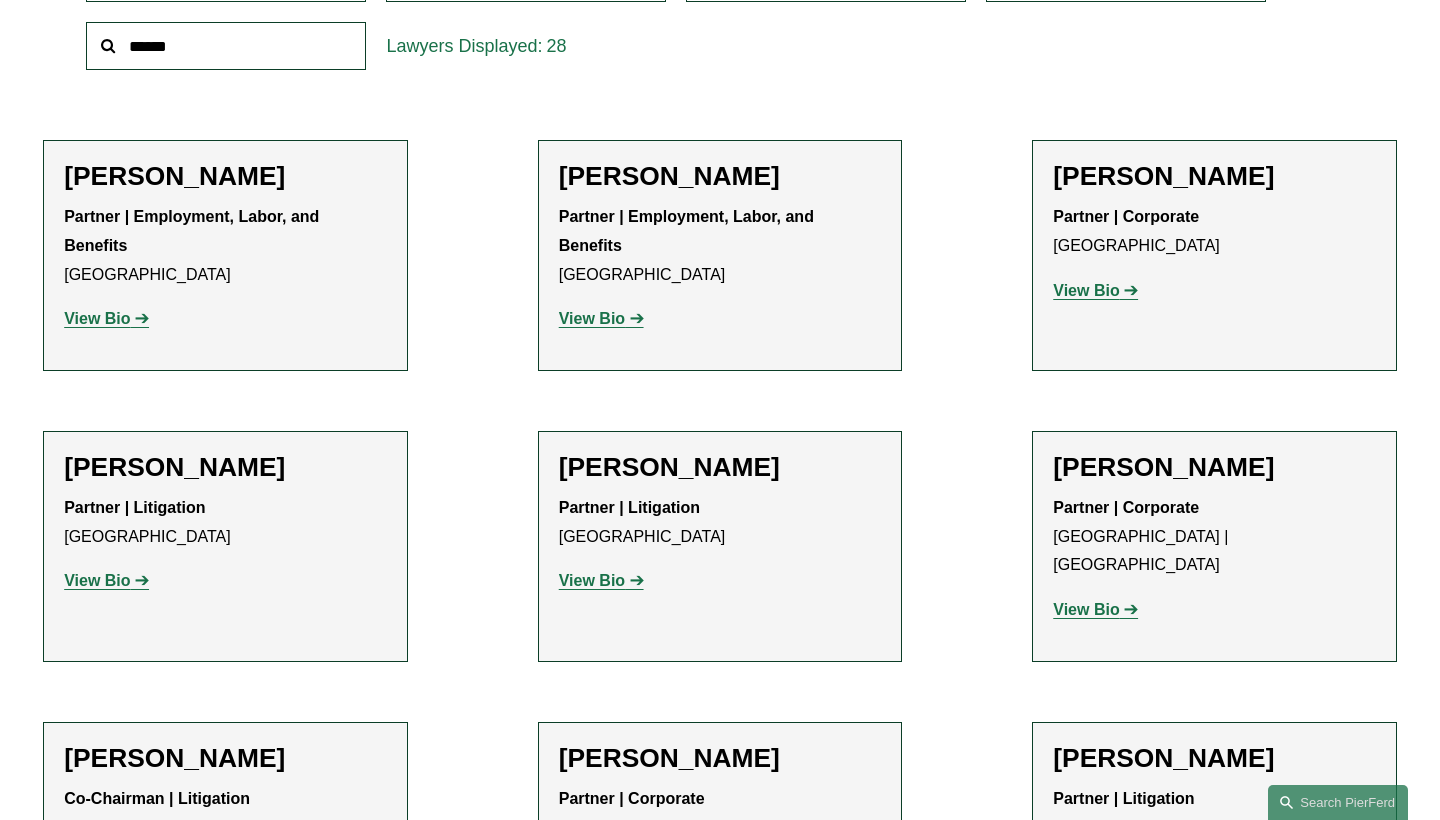 click on "[PERSON_NAME]" 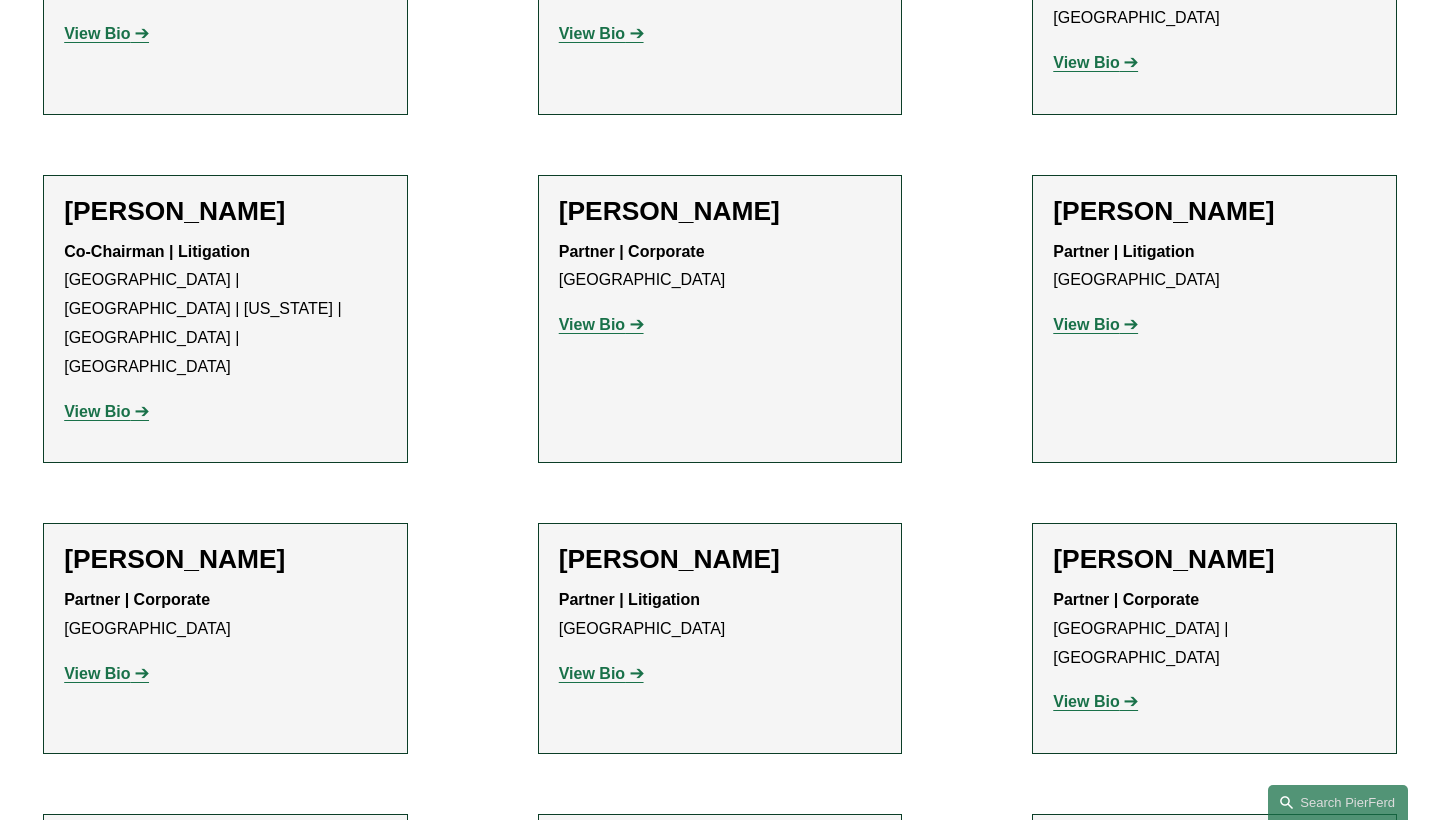 scroll, scrollTop: 1256, scrollLeft: 0, axis: vertical 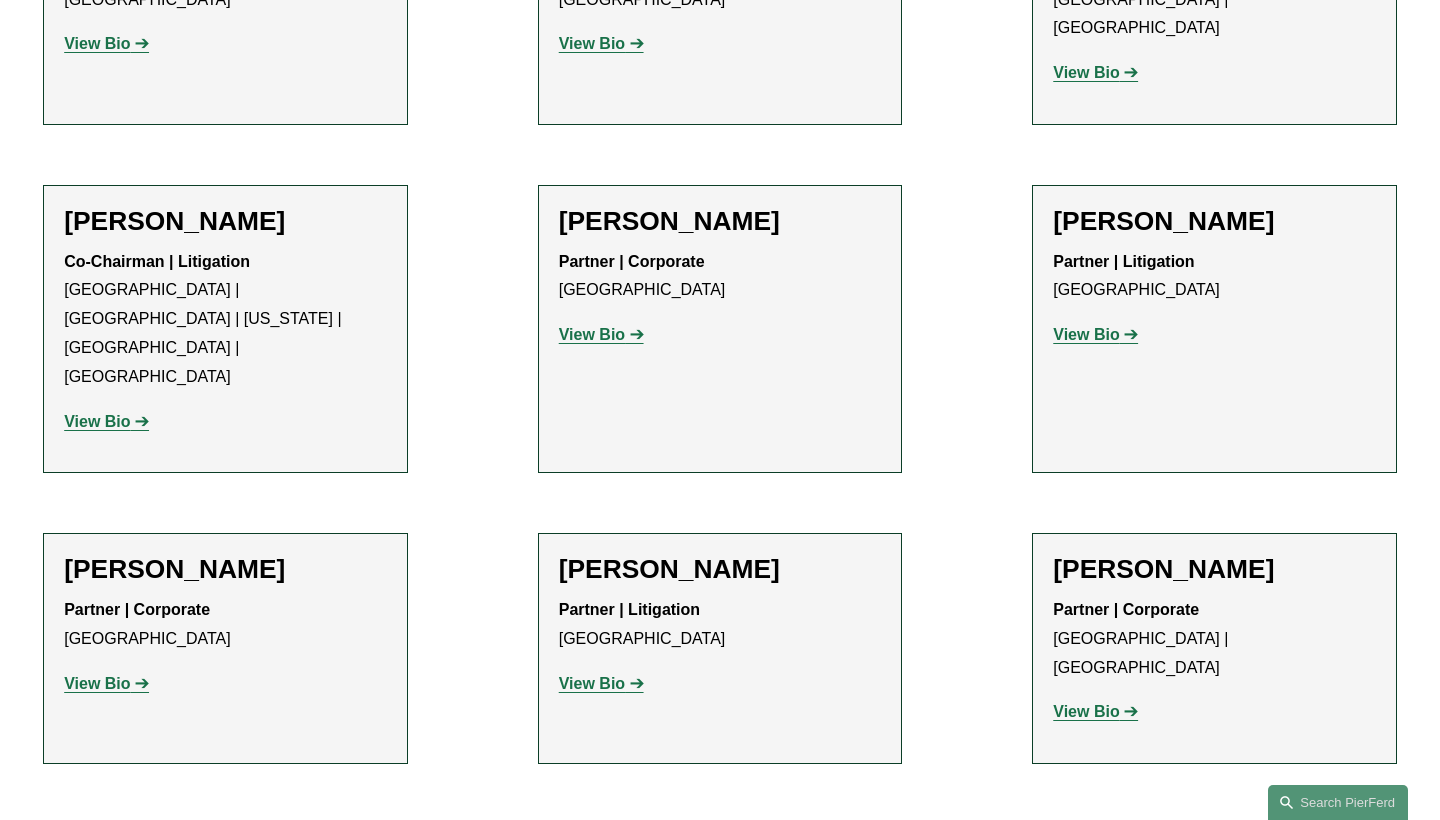 click on "[PERSON_NAME]" 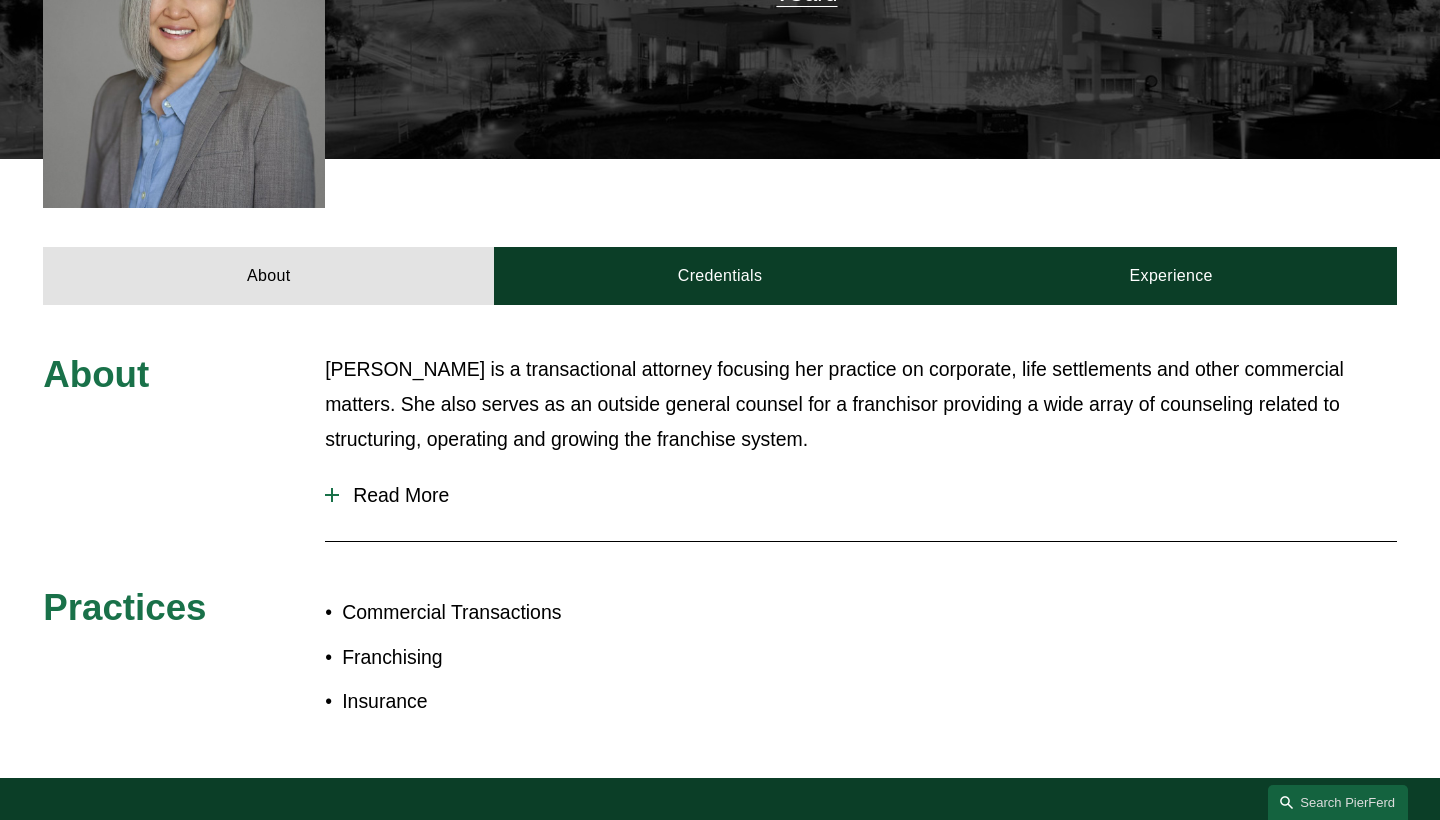 scroll, scrollTop: 669, scrollLeft: 0, axis: vertical 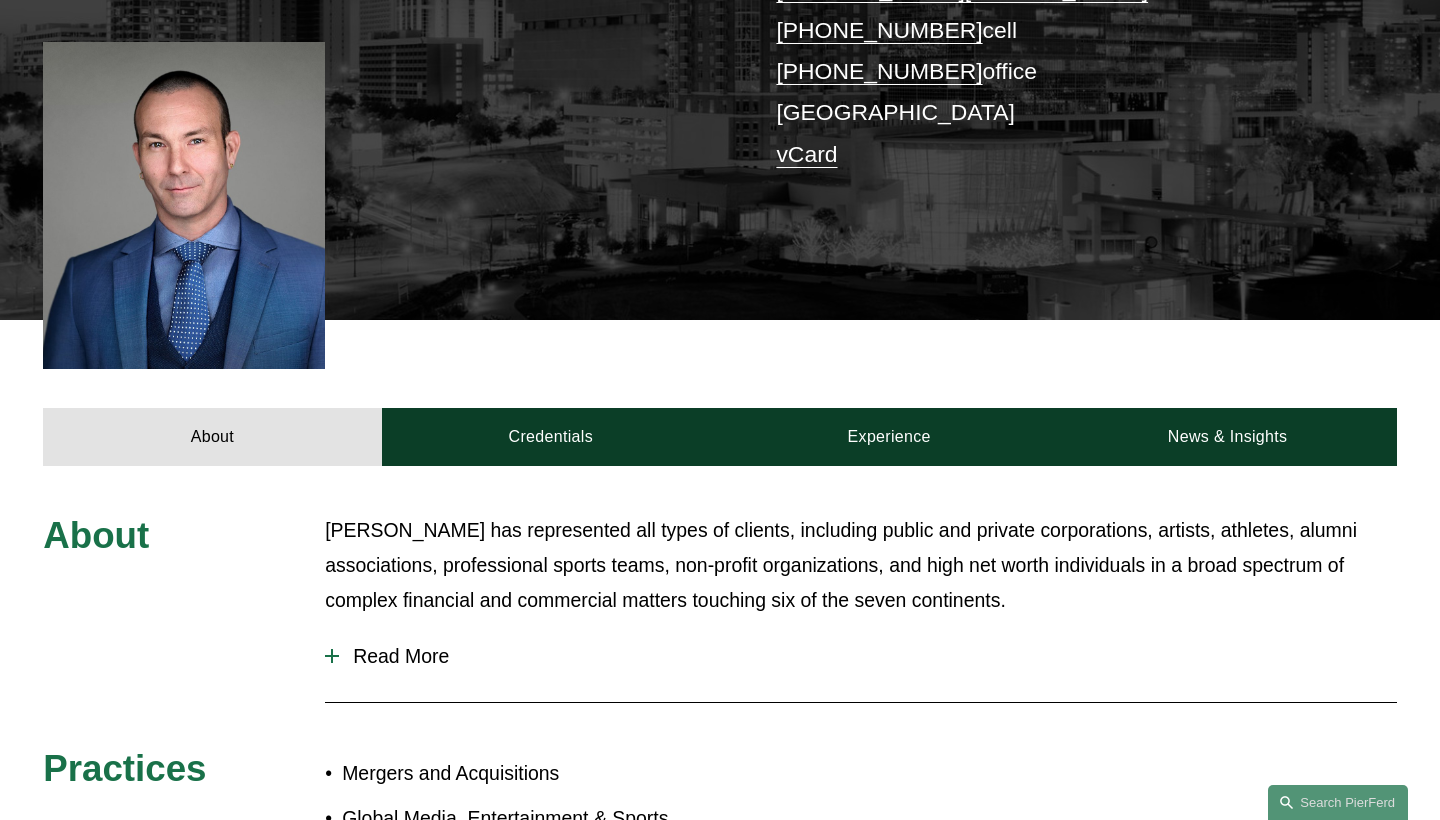 click on "Read More" at bounding box center (868, 656) 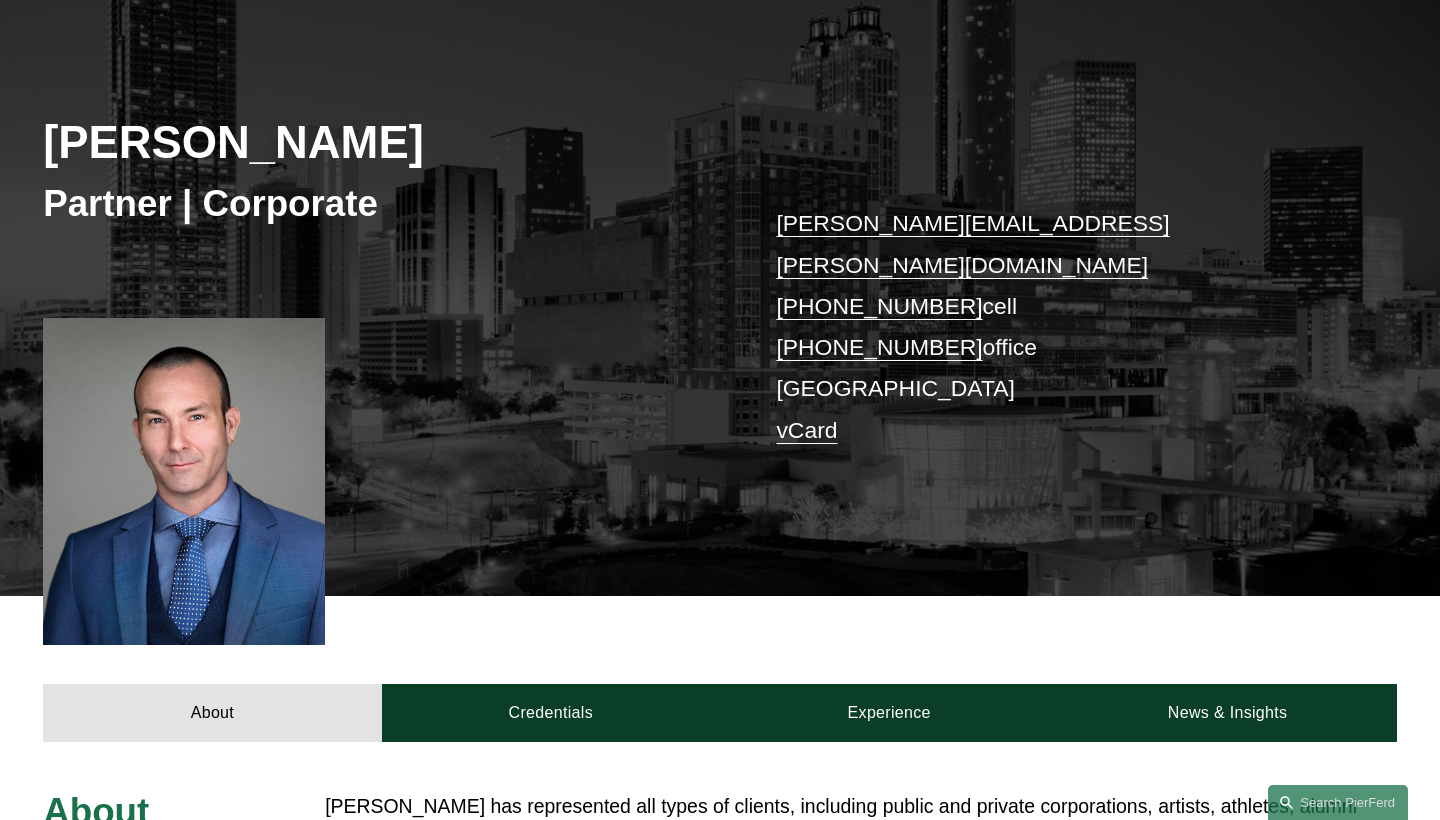 scroll, scrollTop: 211, scrollLeft: 0, axis: vertical 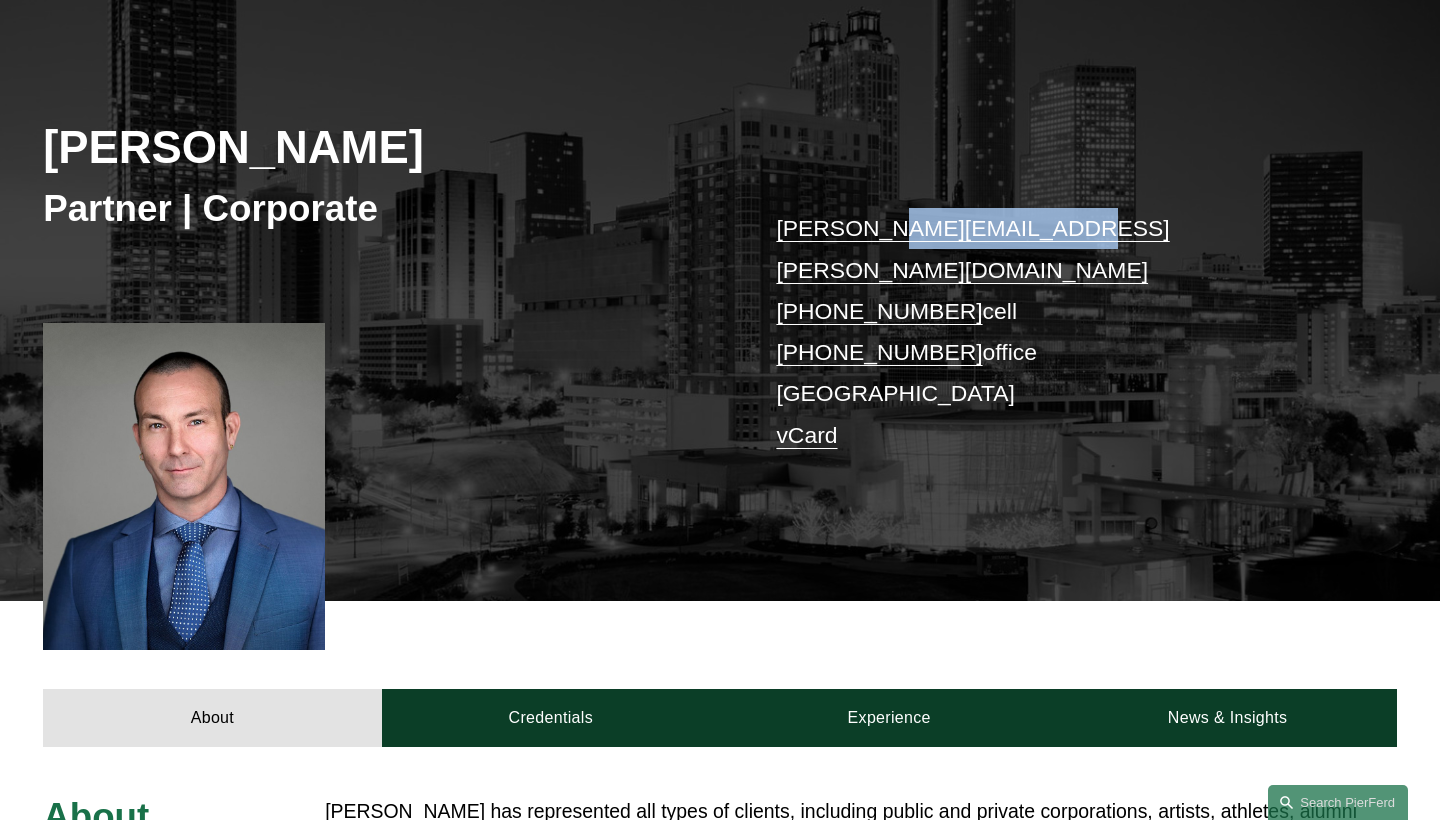 drag, startPoint x: 1056, startPoint y: 211, endPoint x: 847, endPoint y: 214, distance: 209.02153 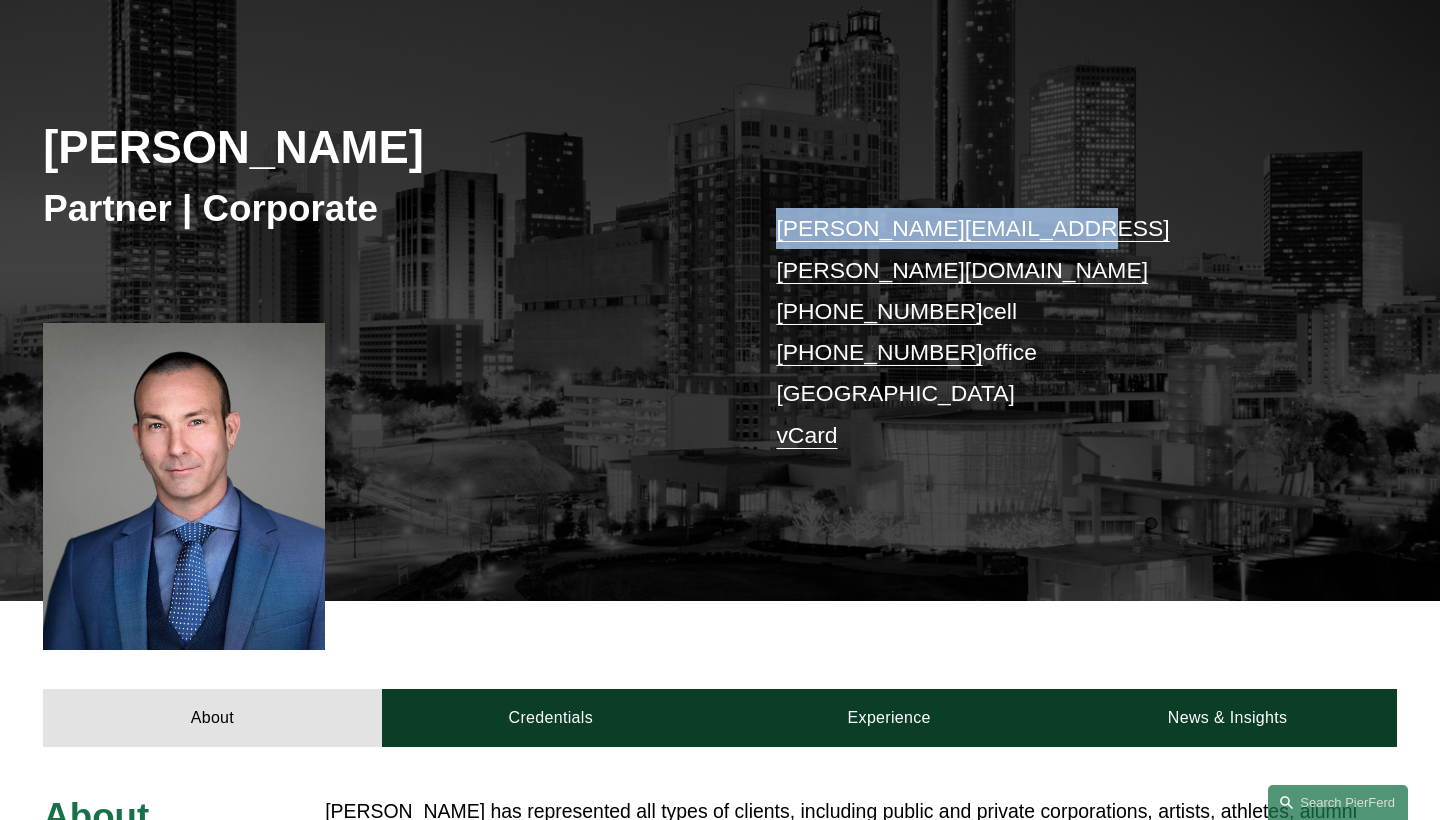 drag, startPoint x: 1053, startPoint y: 221, endPoint x: 764, endPoint y: 219, distance: 289.00693 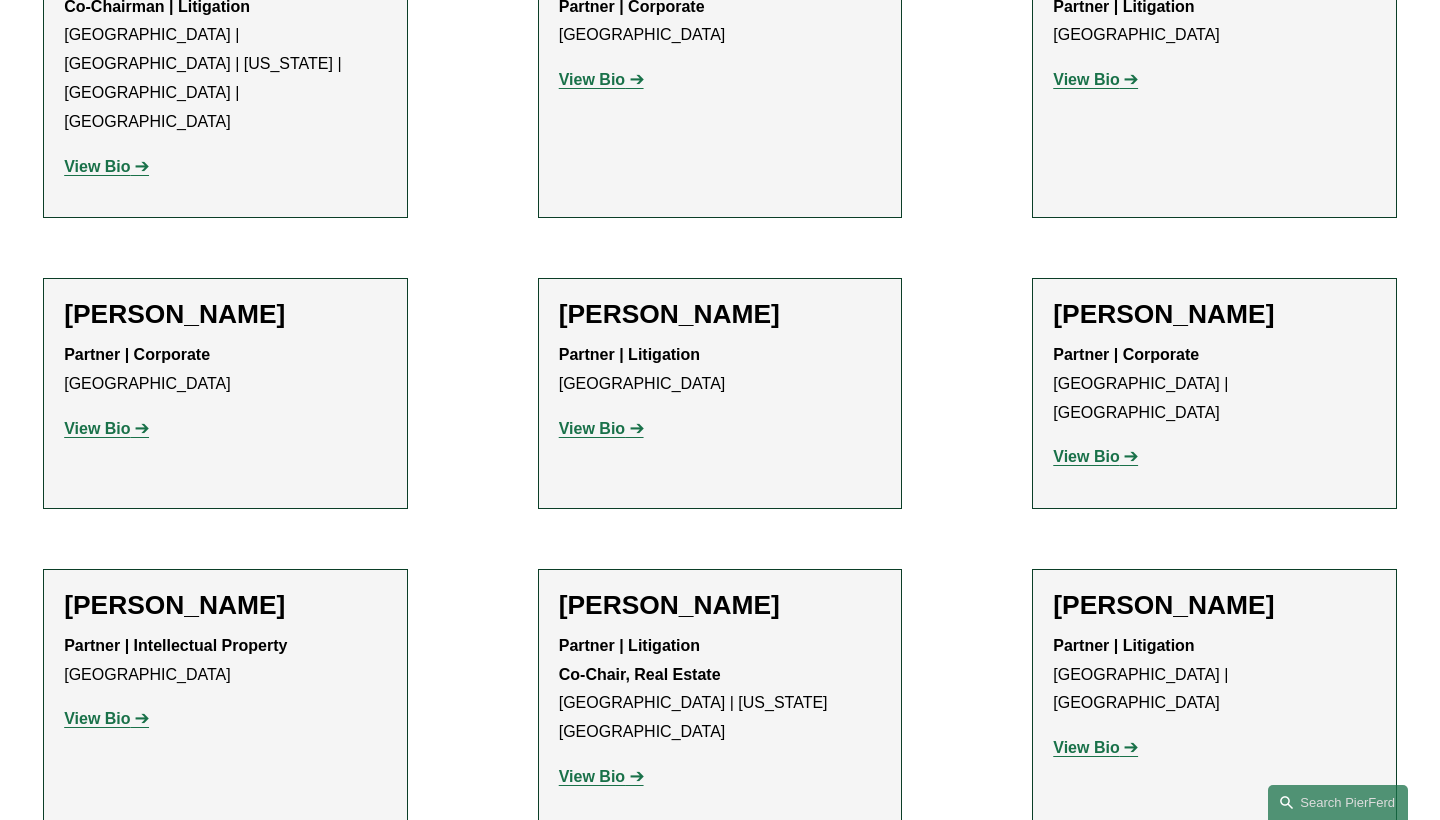 scroll, scrollTop: 1519, scrollLeft: 0, axis: vertical 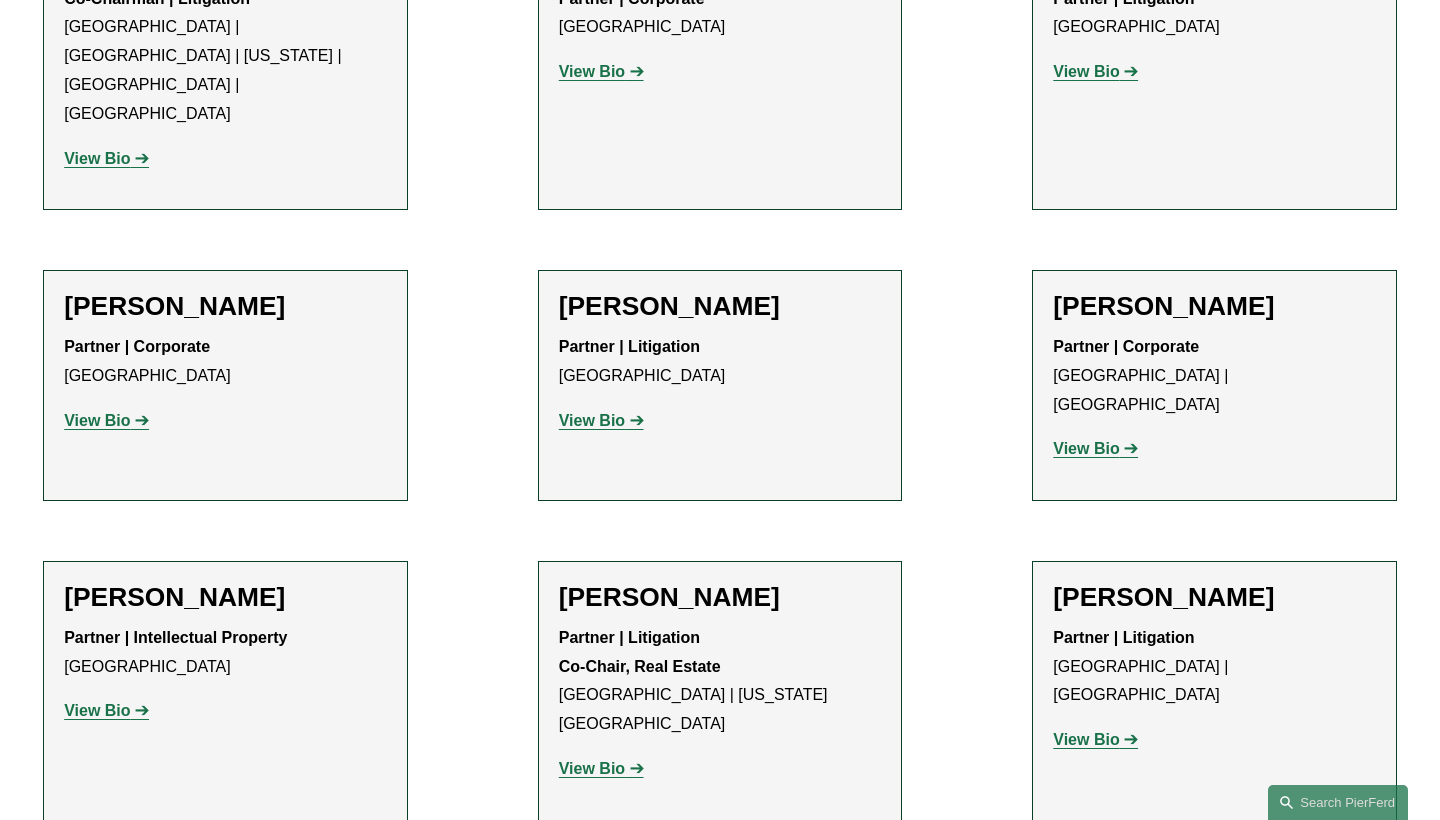 click on "[PERSON_NAME]" 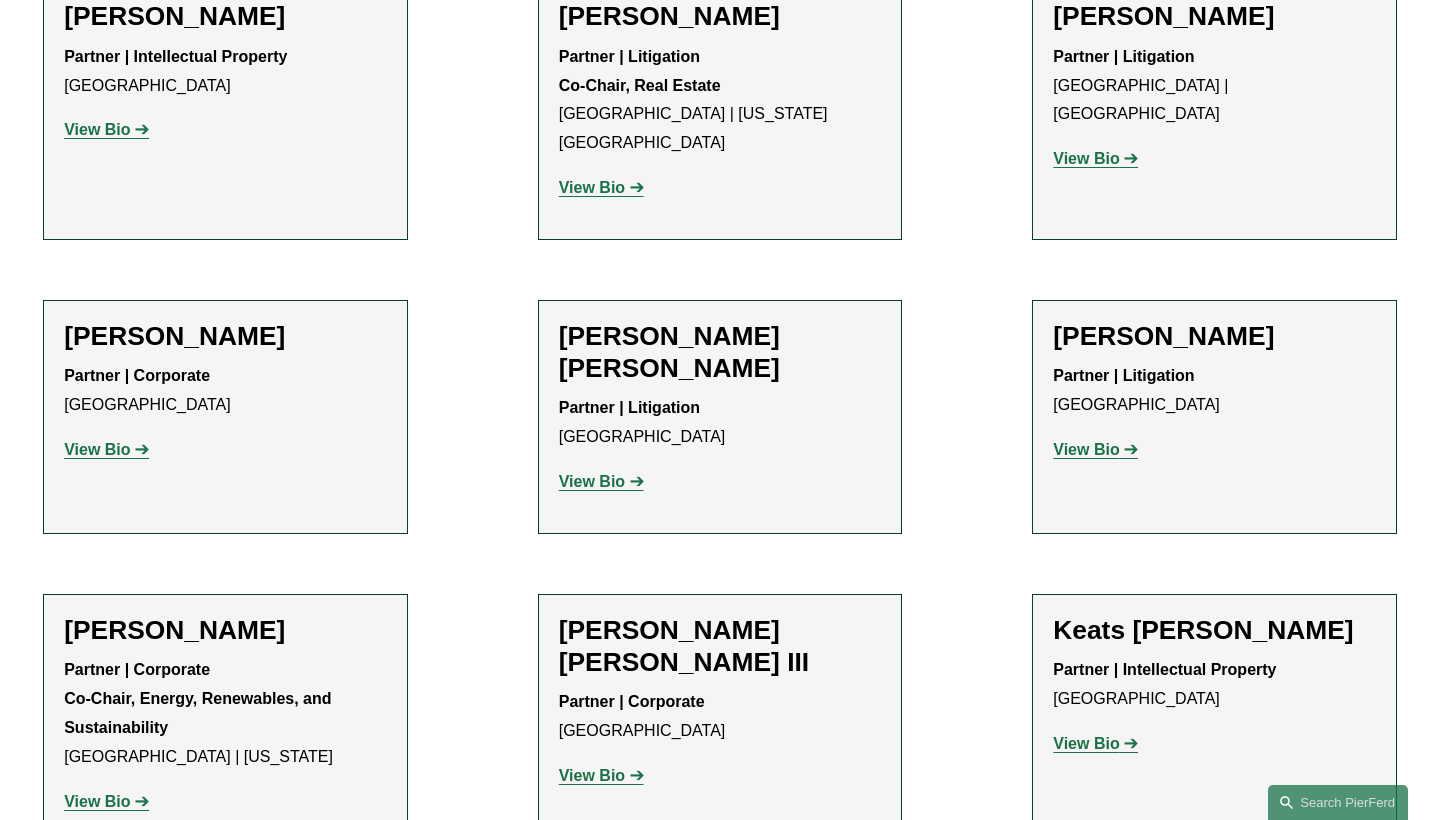 scroll, scrollTop: 2104, scrollLeft: 0, axis: vertical 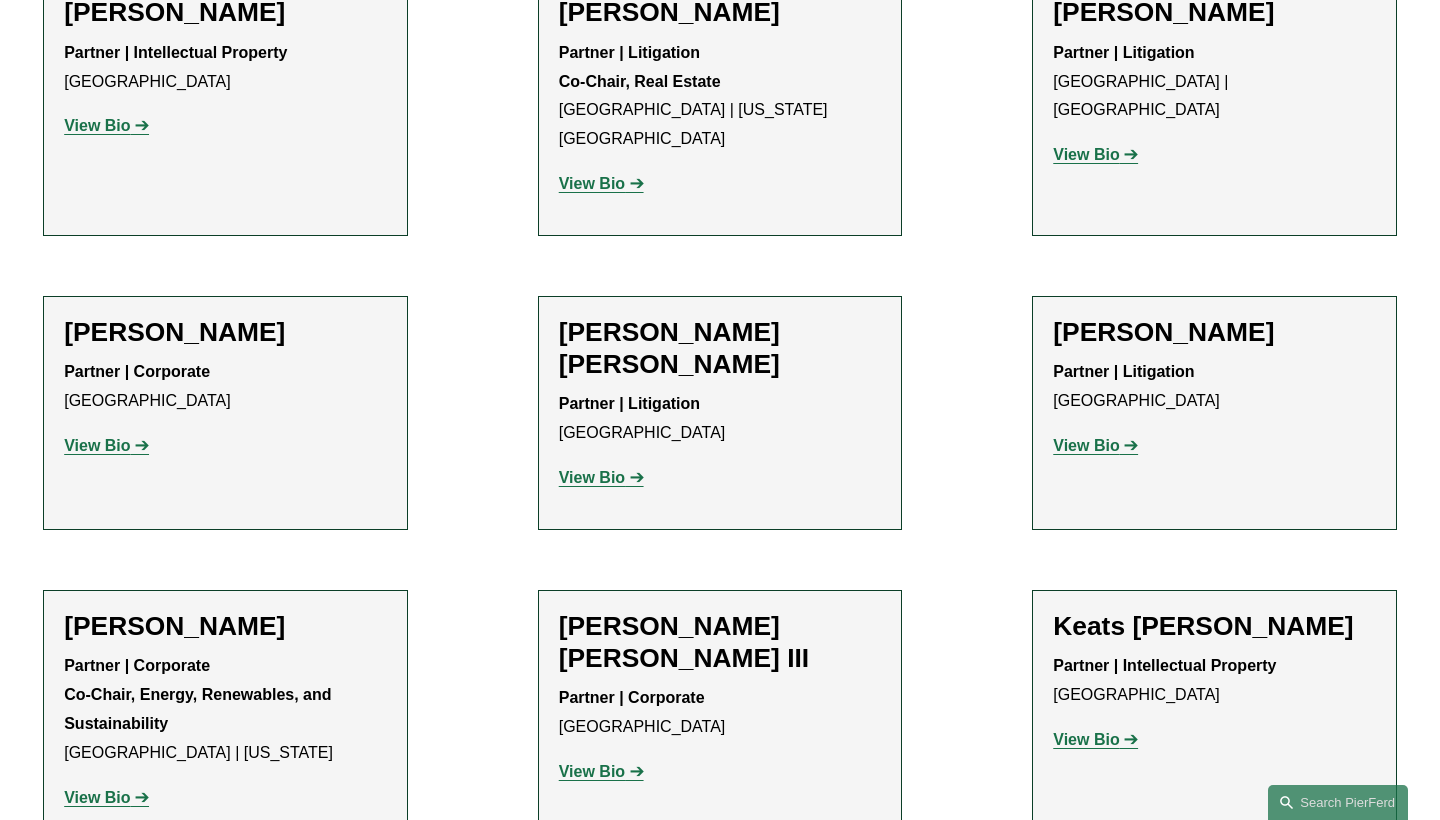 click on "[PERSON_NAME]" 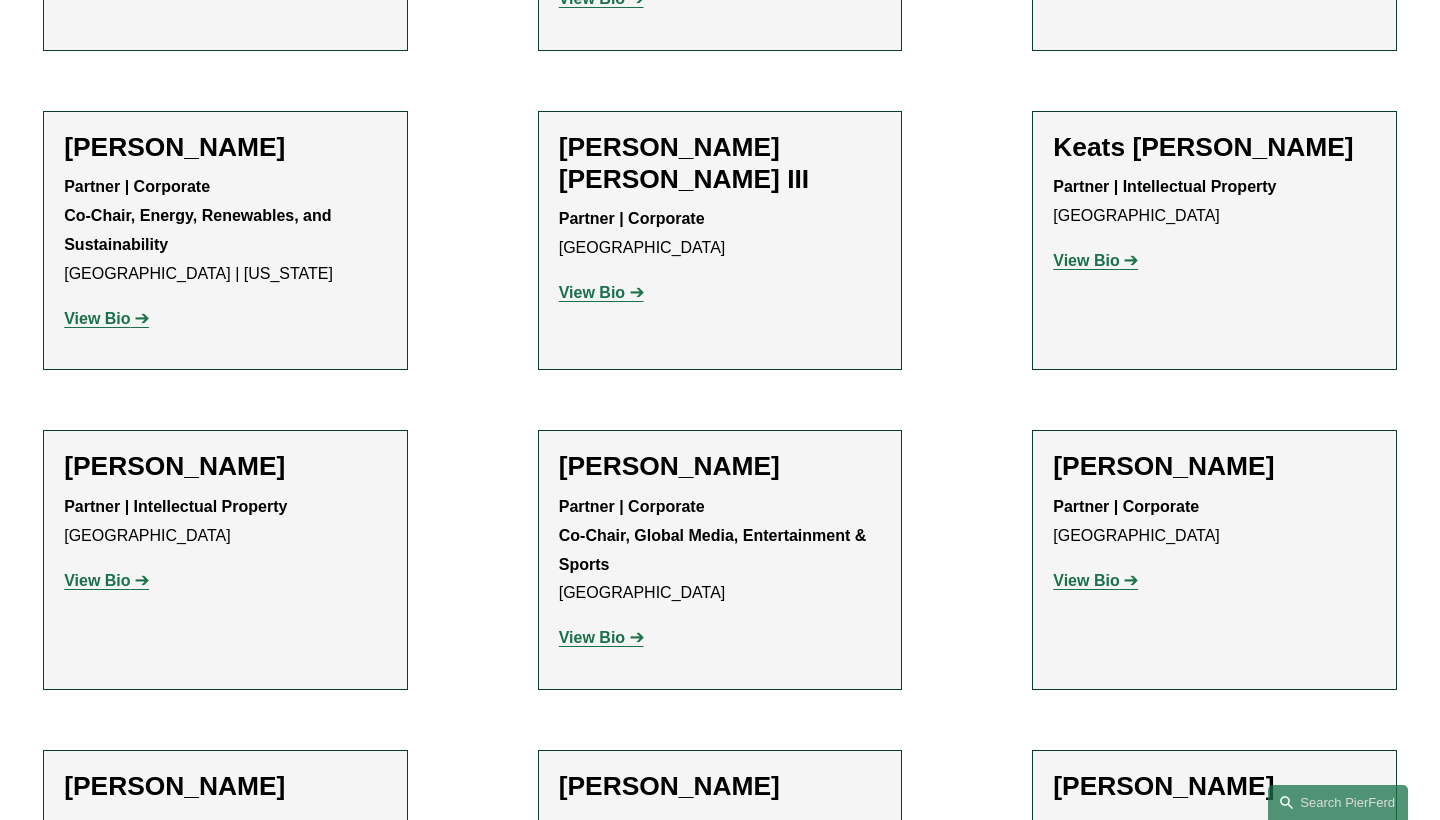 scroll, scrollTop: 2647, scrollLeft: 0, axis: vertical 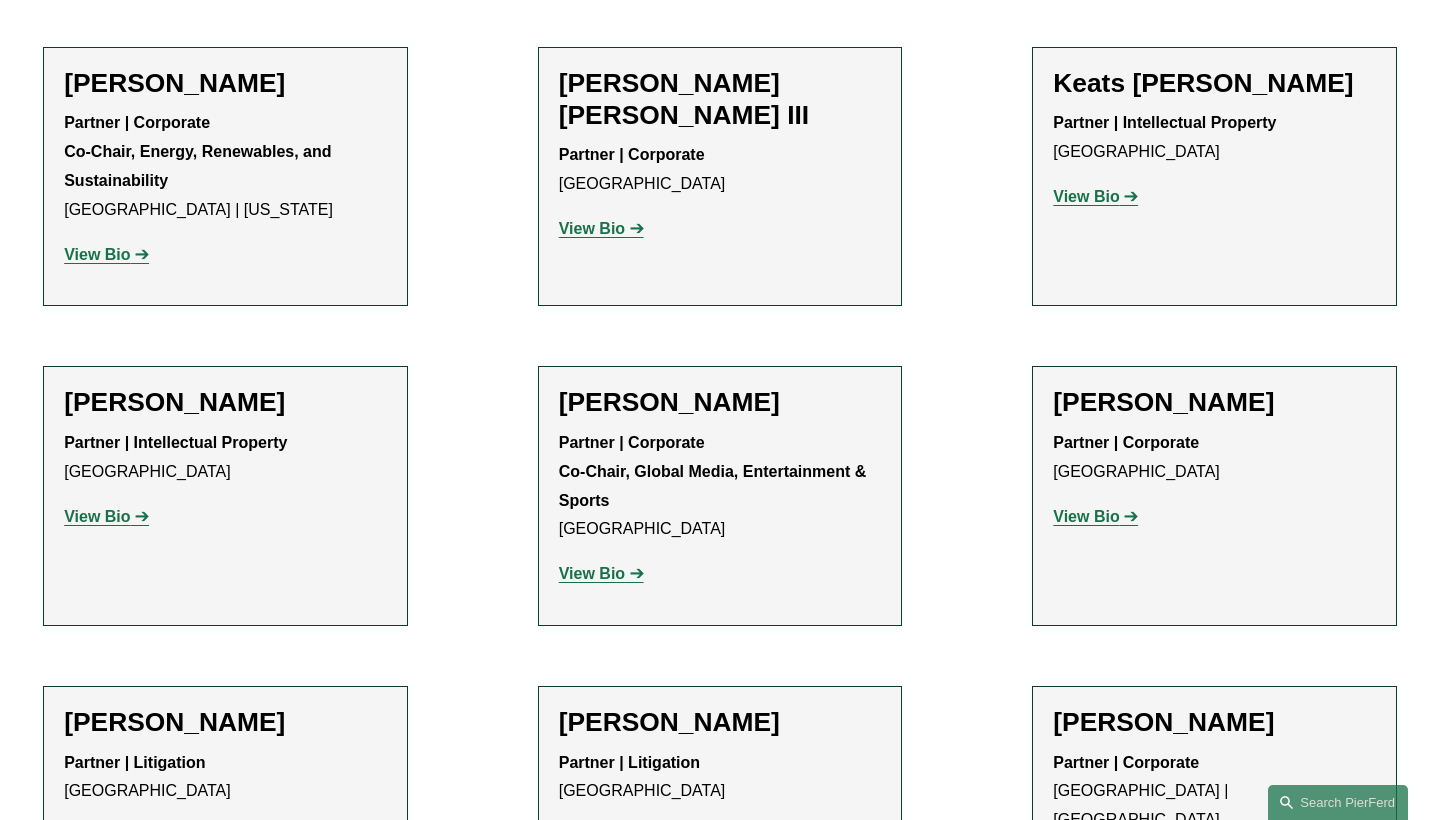 click on "View Bio" 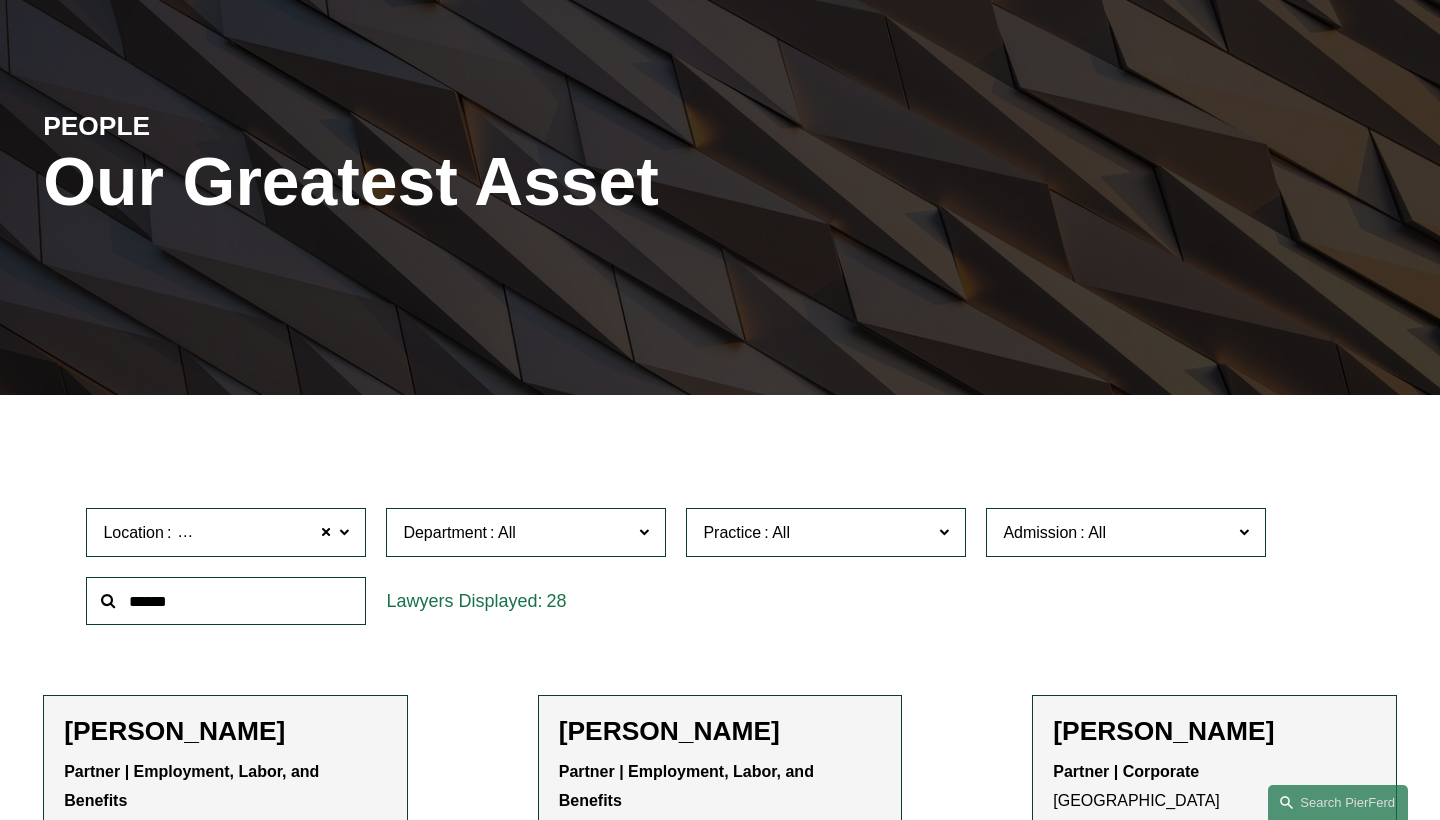 scroll, scrollTop: 176, scrollLeft: 0, axis: vertical 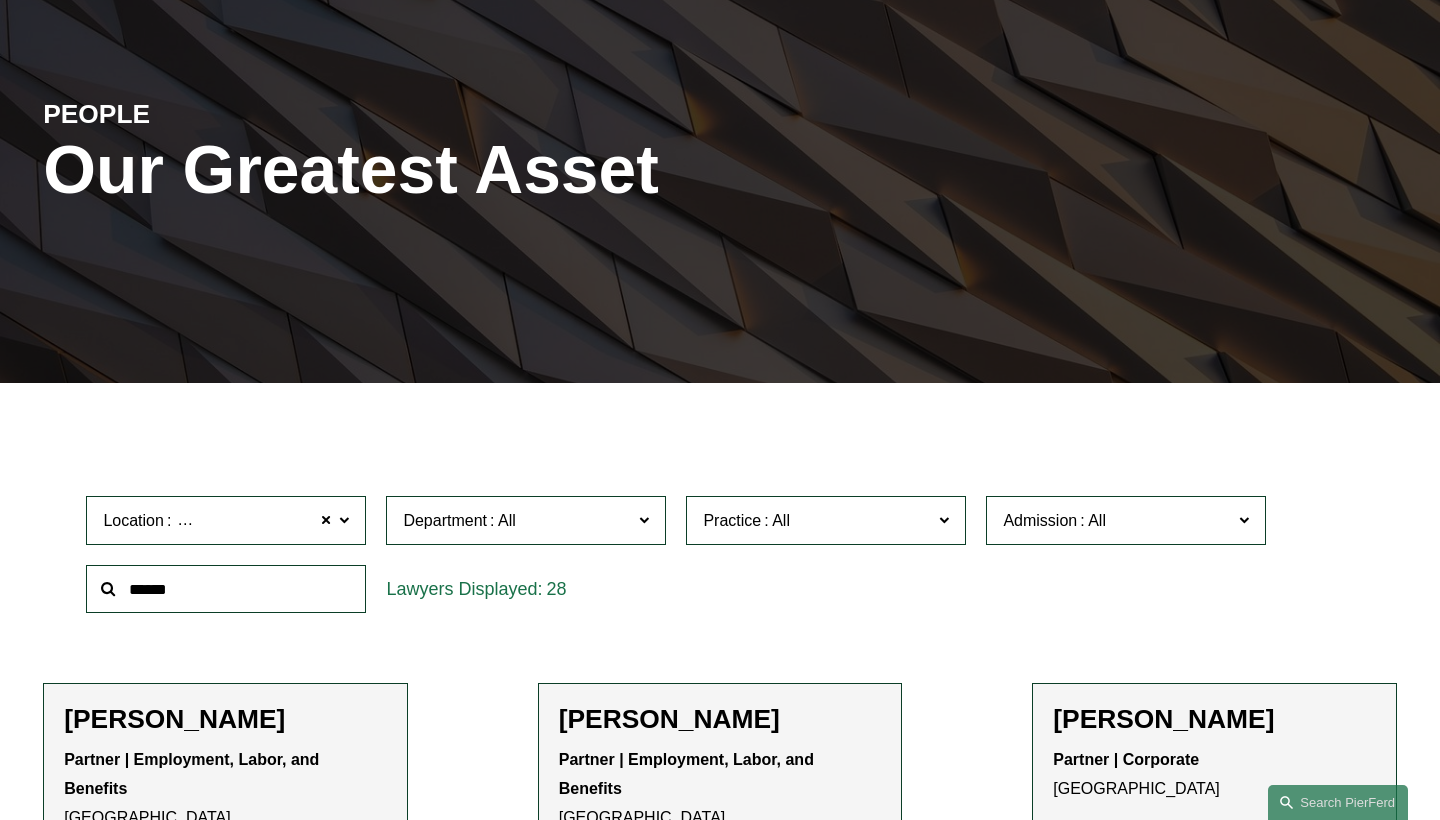 click 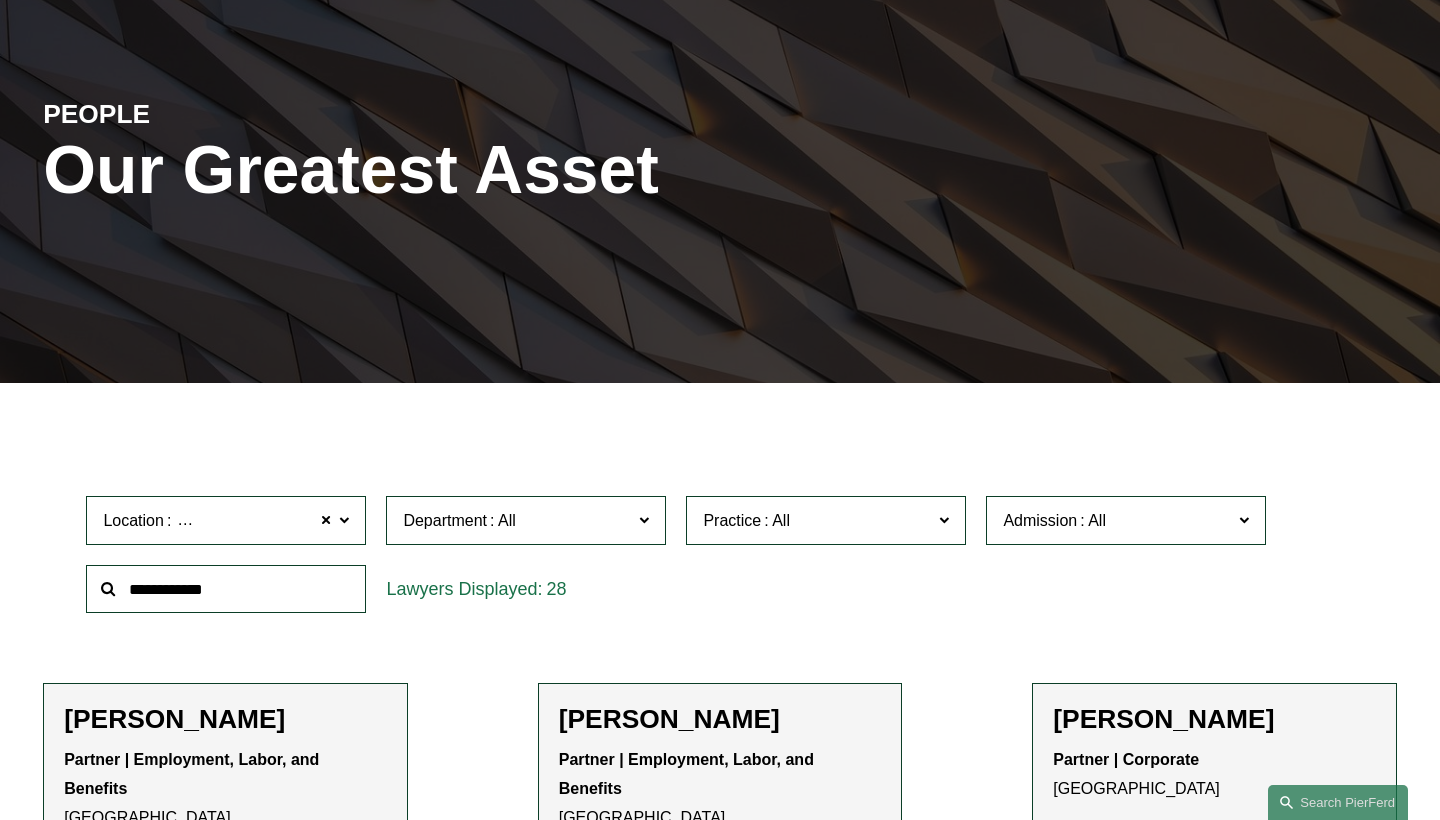 type on "**********" 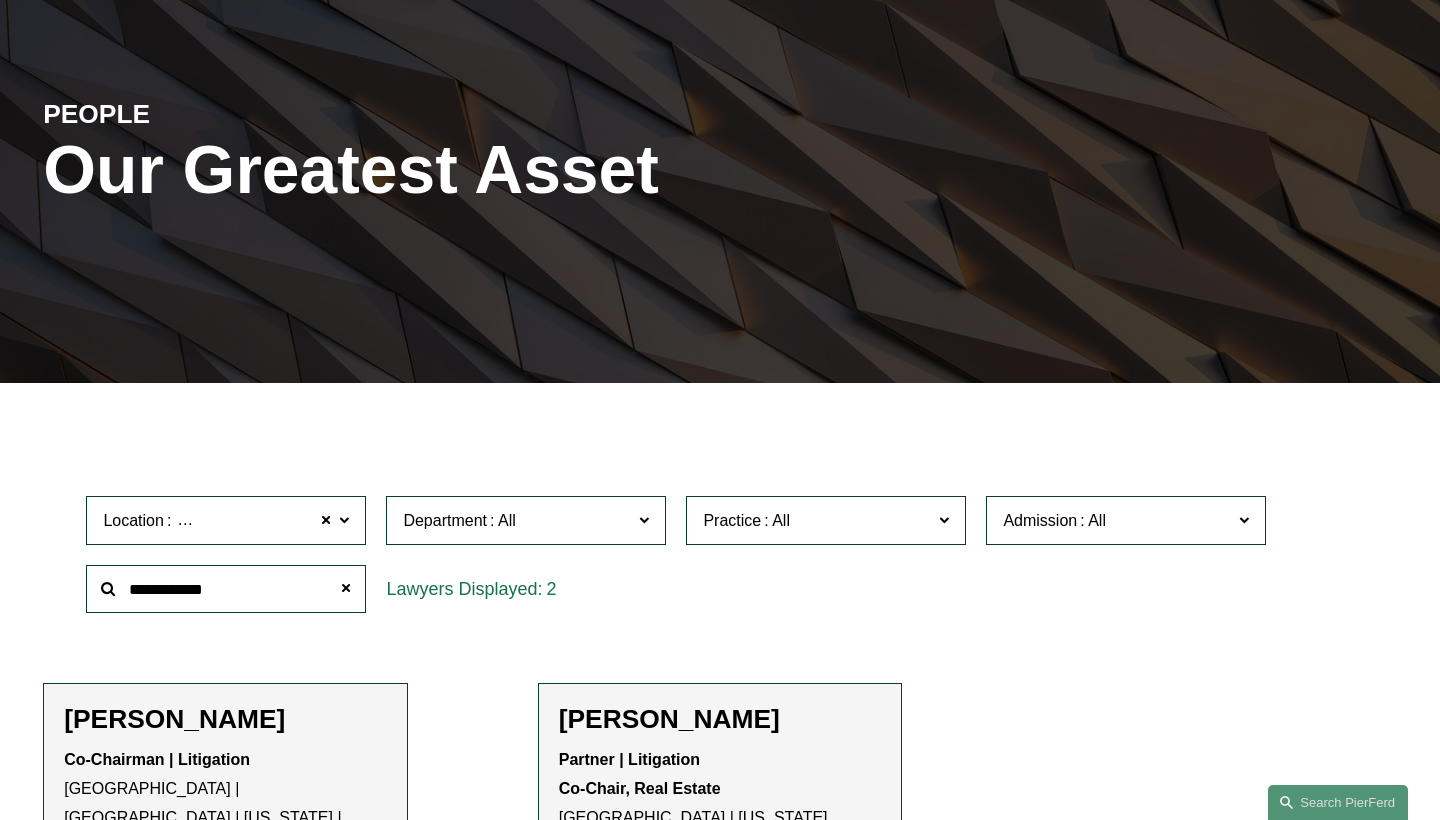 click on "**********" 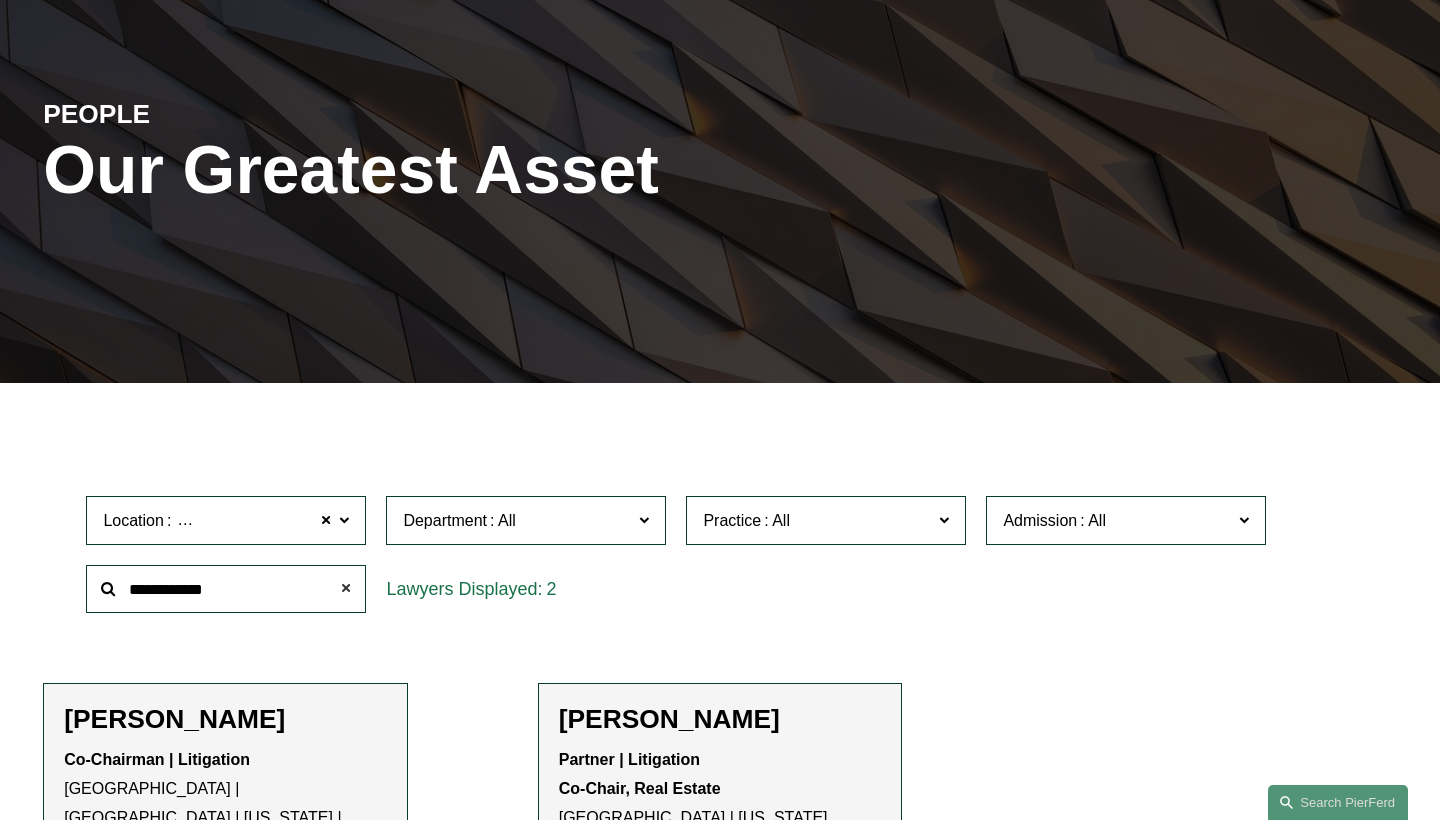 click 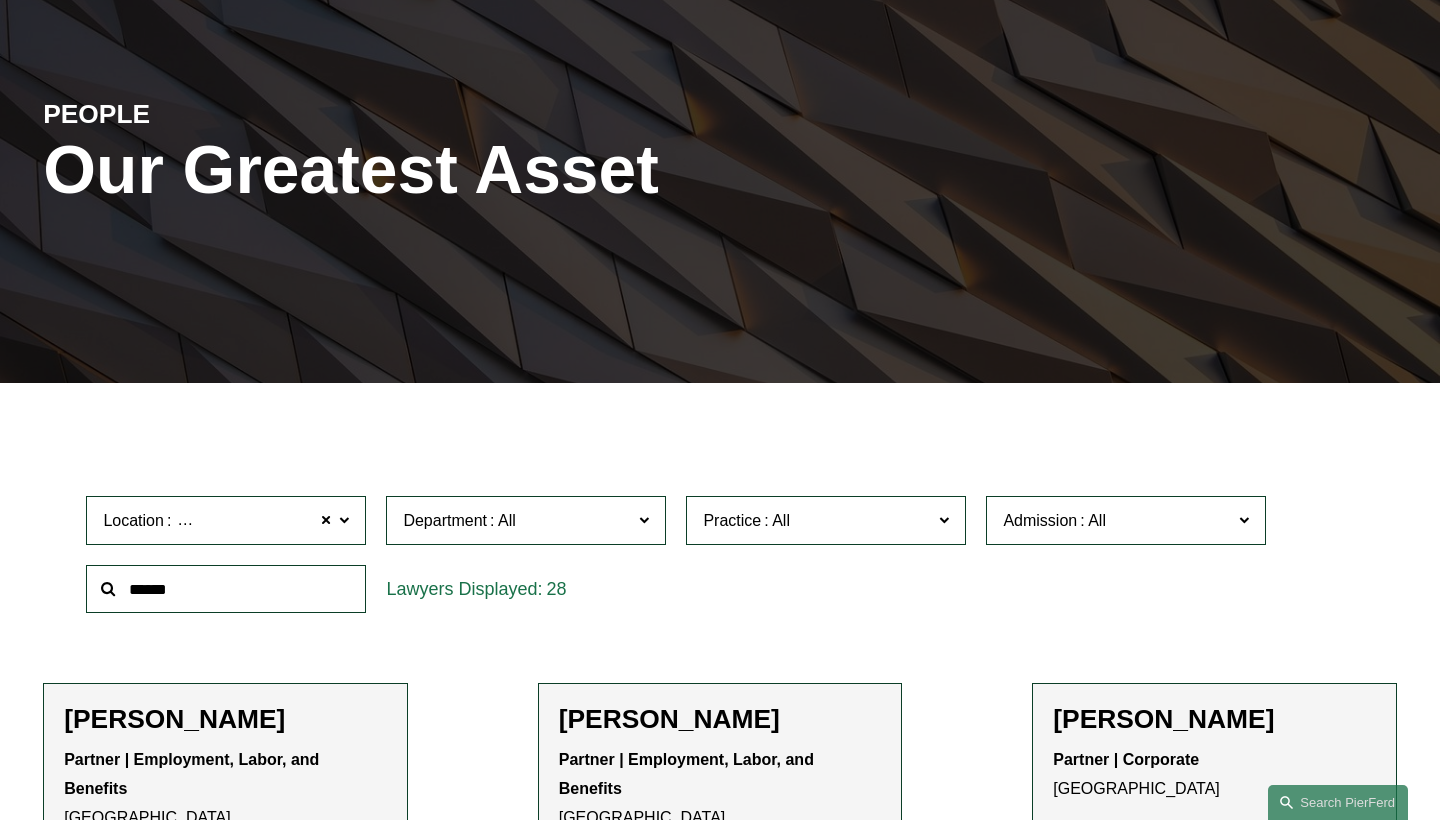 click on "Department" 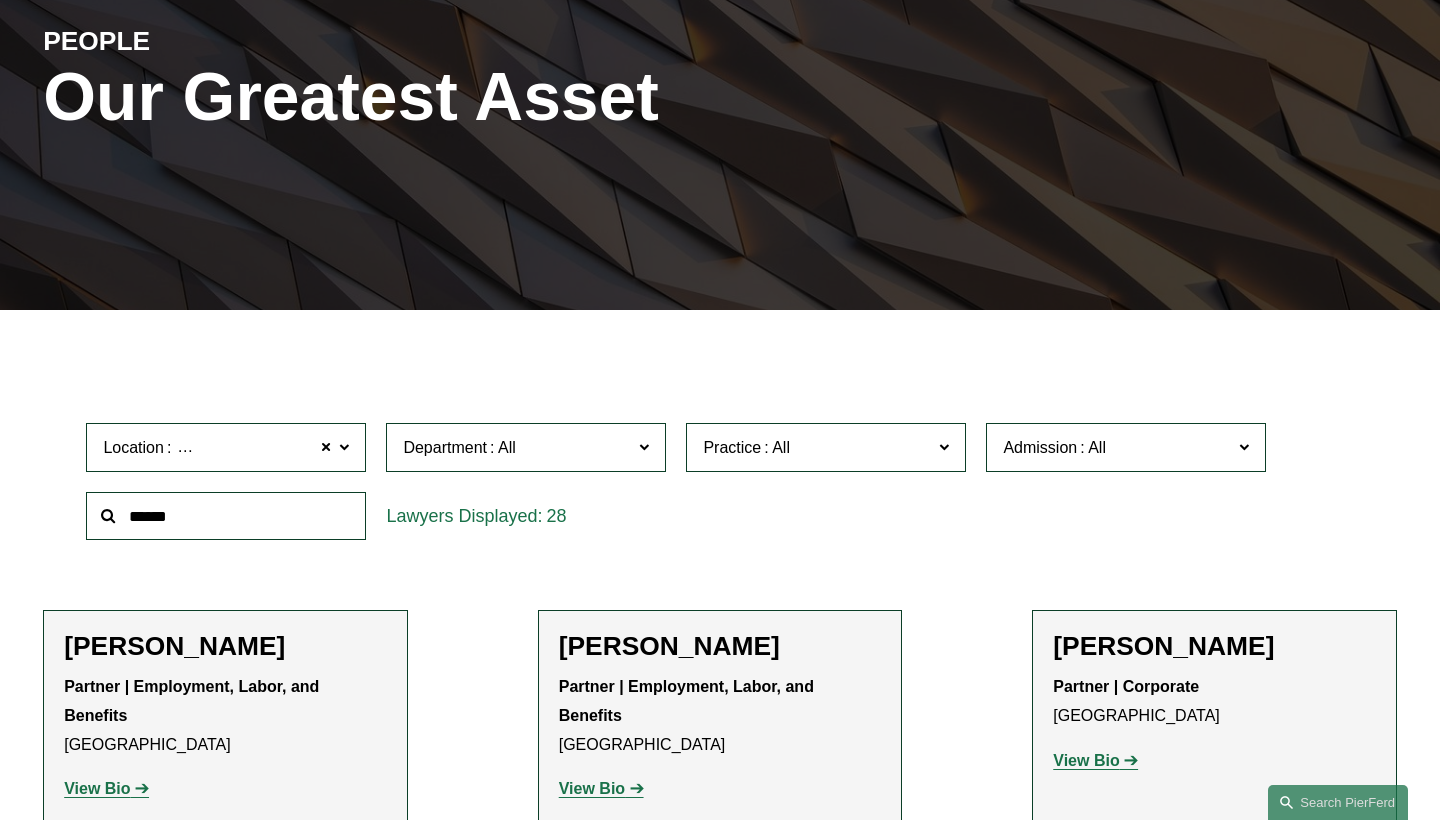scroll, scrollTop: 284, scrollLeft: 0, axis: vertical 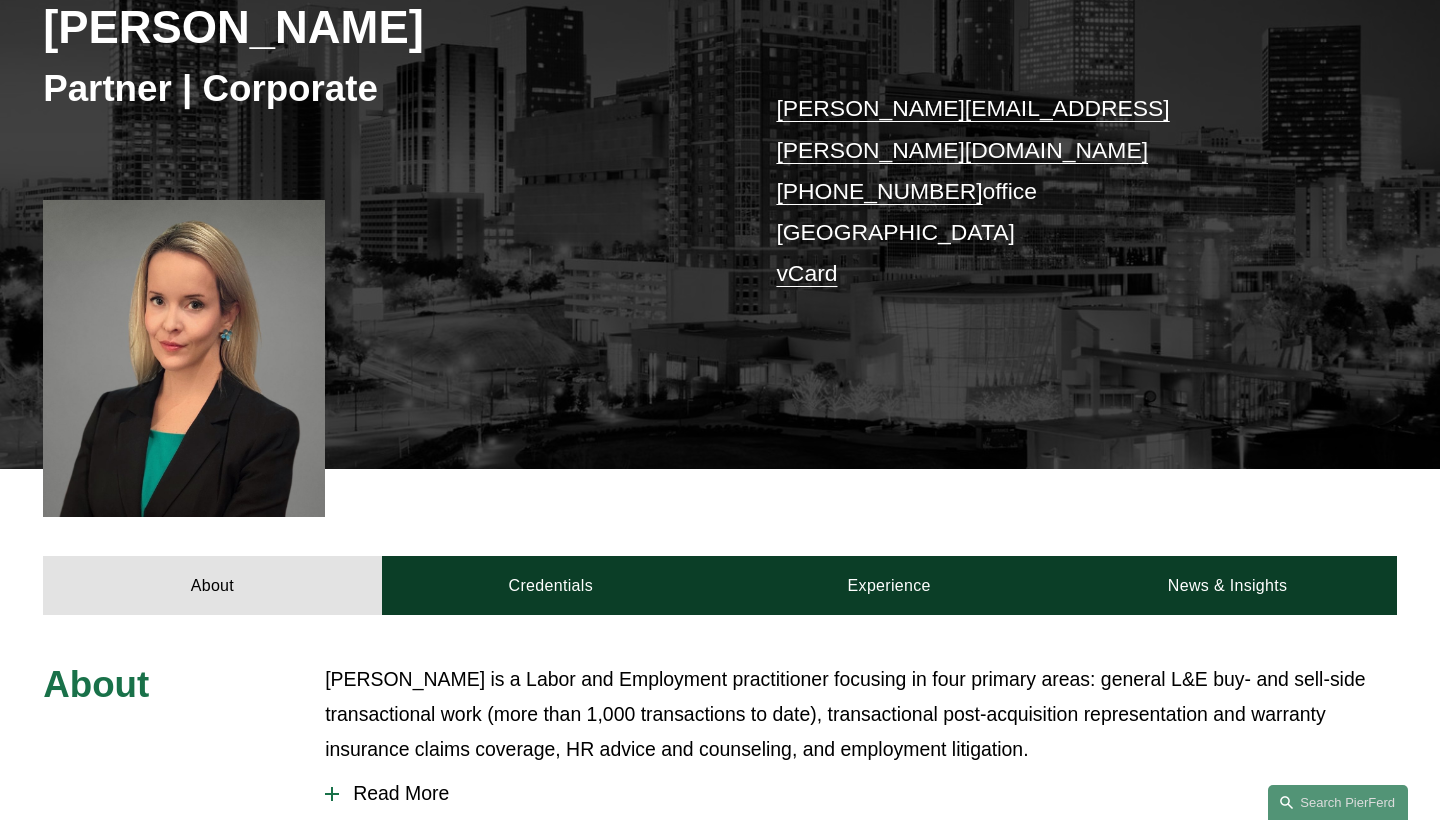 click on "Read More" at bounding box center (868, 793) 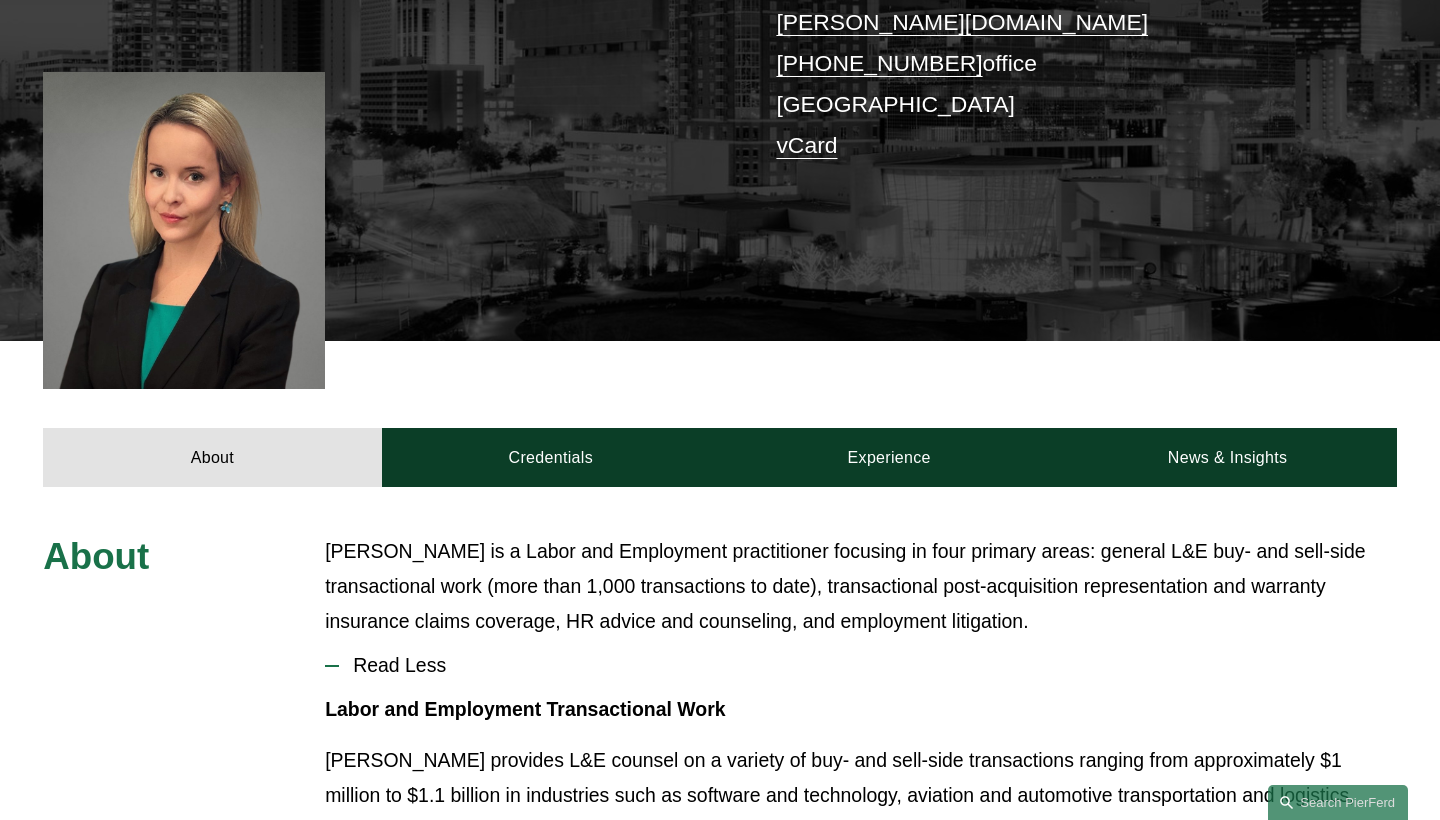 scroll, scrollTop: 494, scrollLeft: 0, axis: vertical 